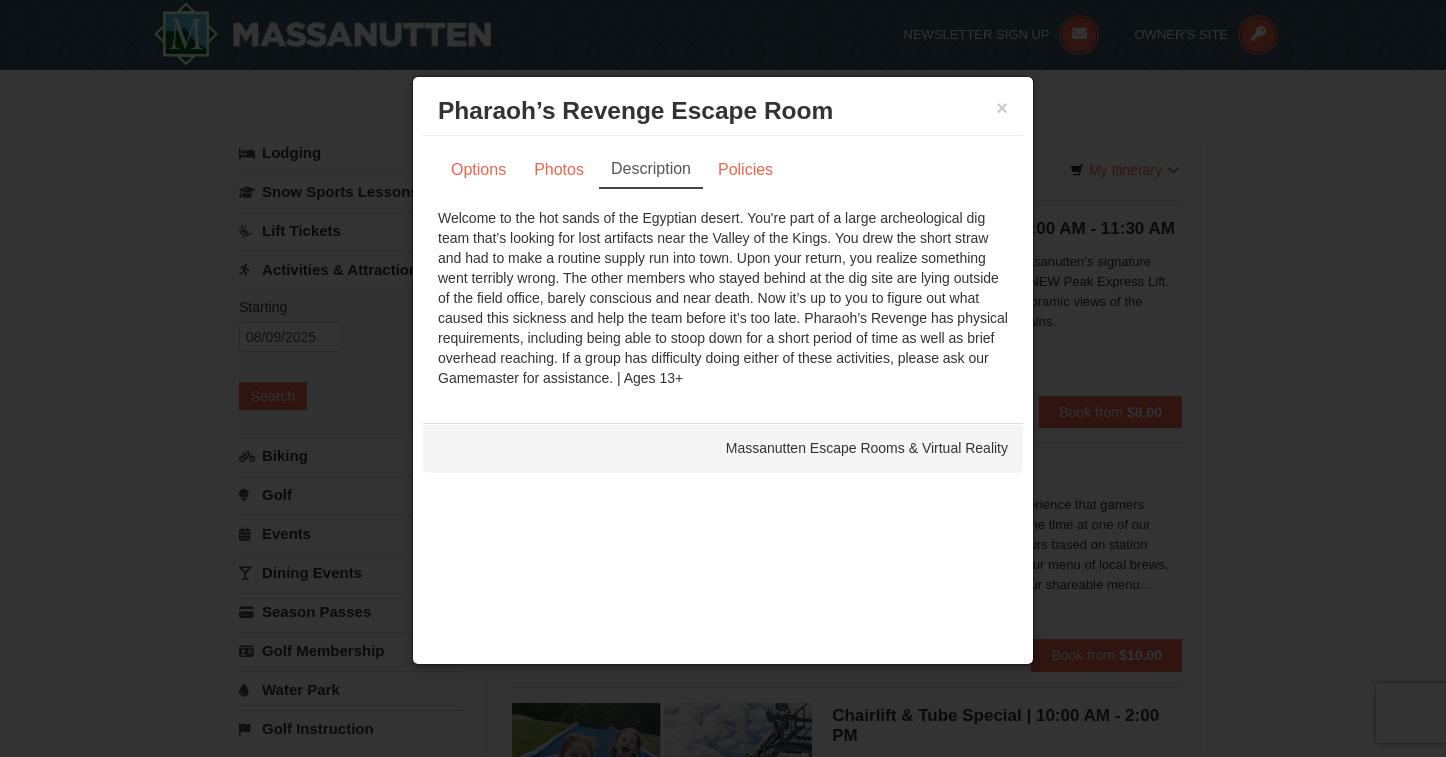 scroll, scrollTop: 2209, scrollLeft: 0, axis: vertical 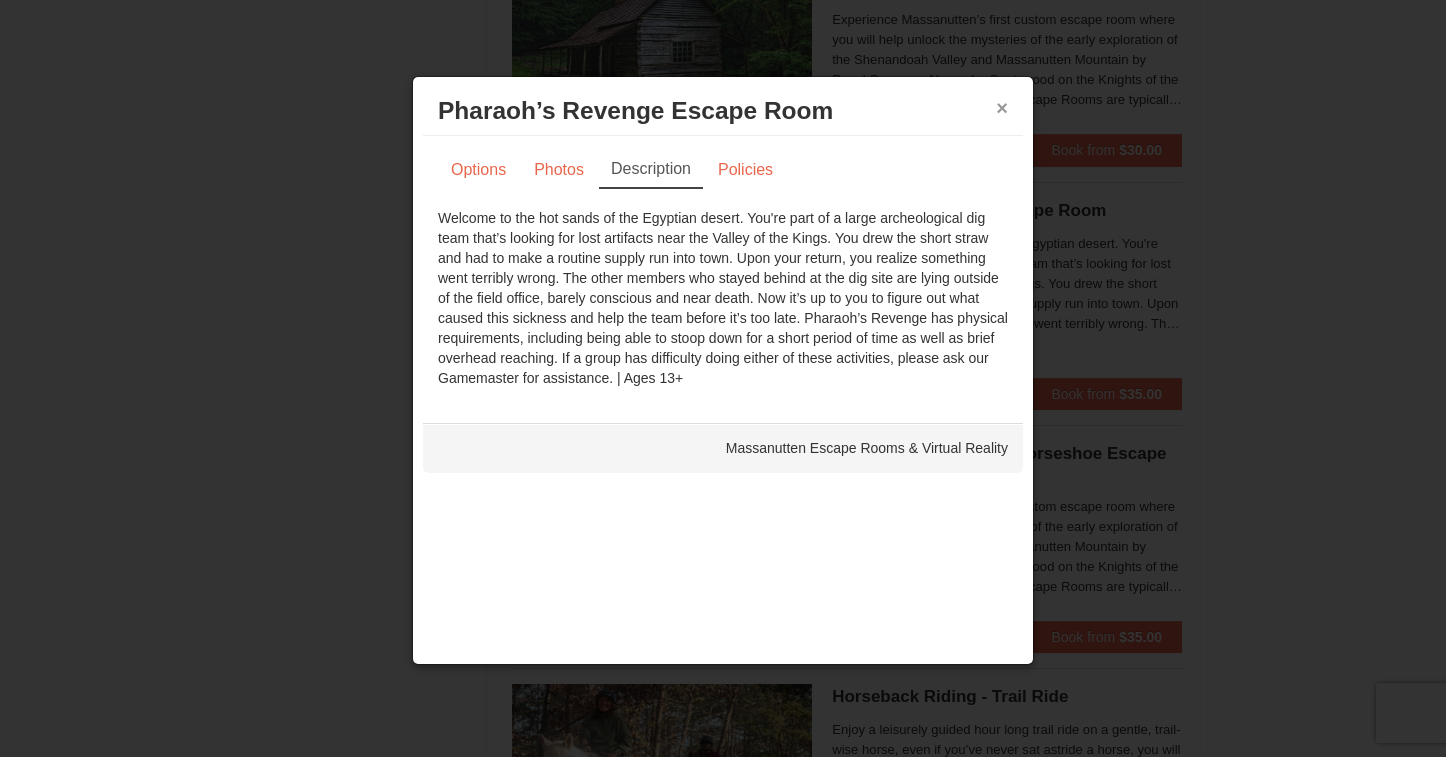 click on "×" at bounding box center (1002, 108) 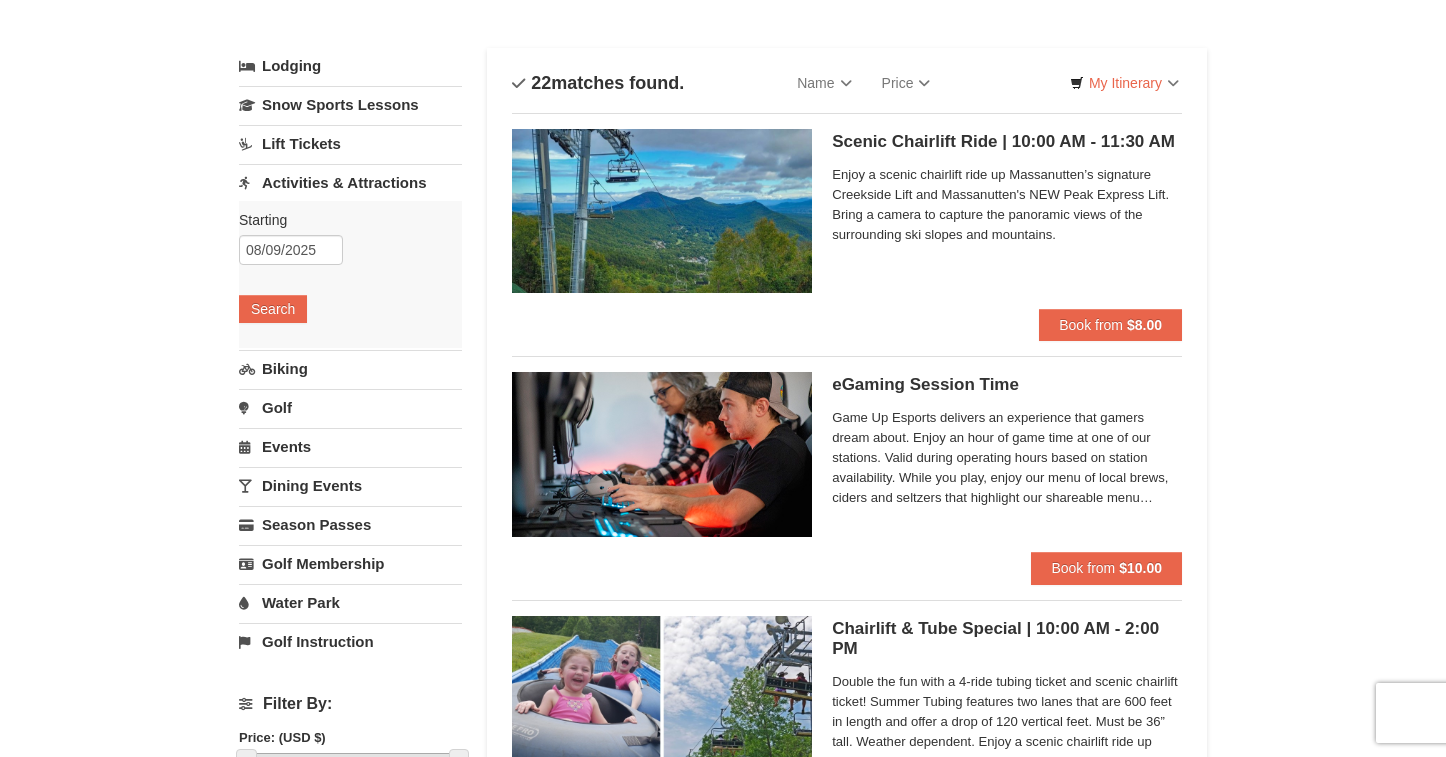 scroll, scrollTop: 0, scrollLeft: 0, axis: both 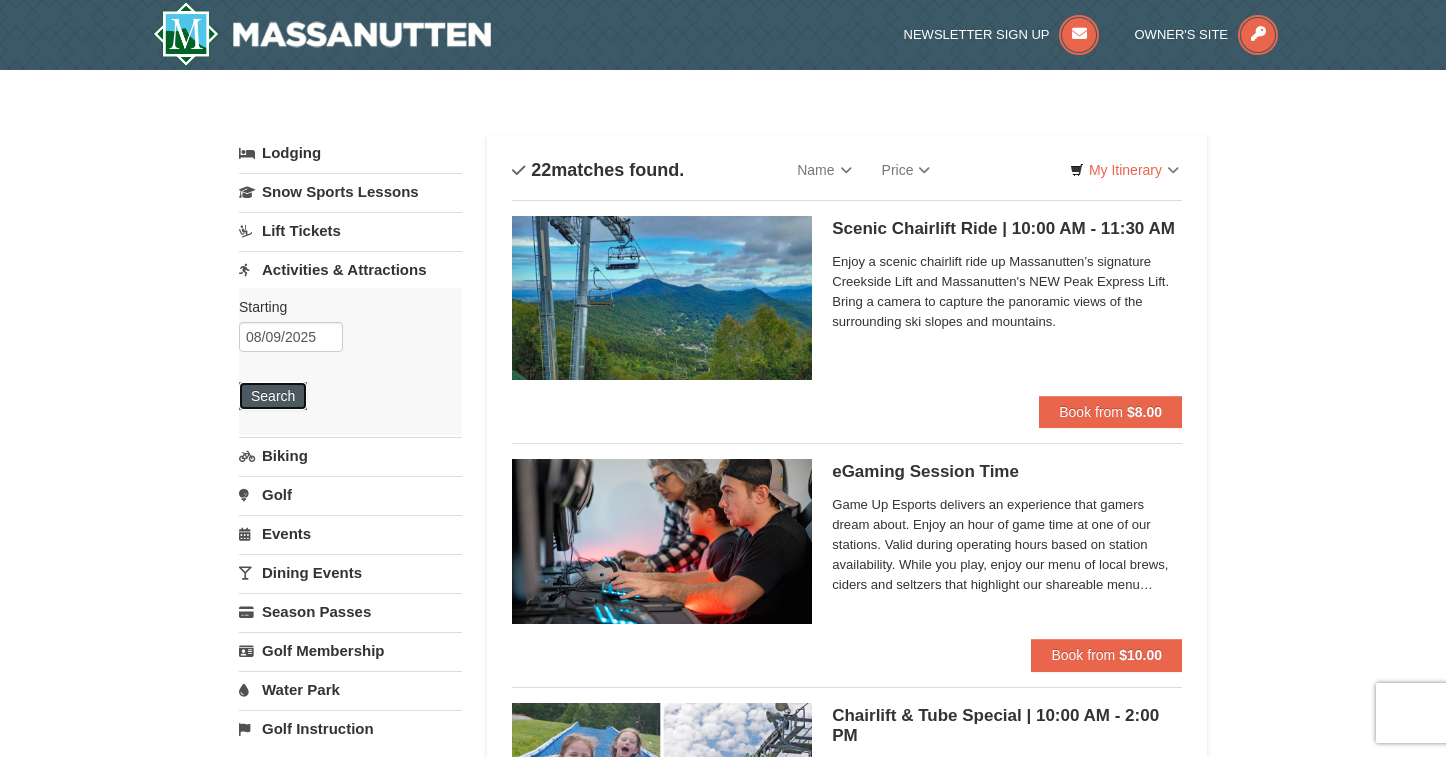 click on "Search" at bounding box center (273, 396) 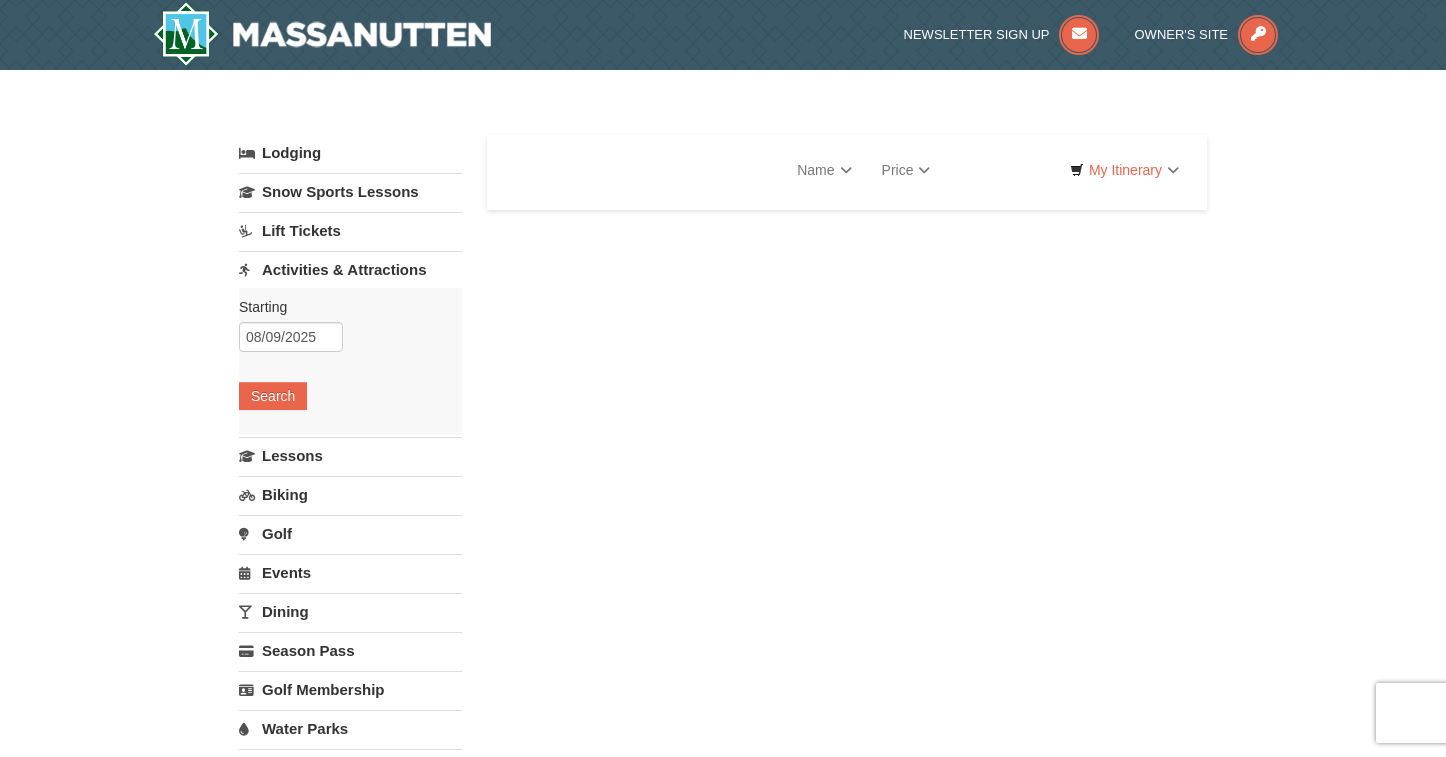 scroll, scrollTop: 0, scrollLeft: 0, axis: both 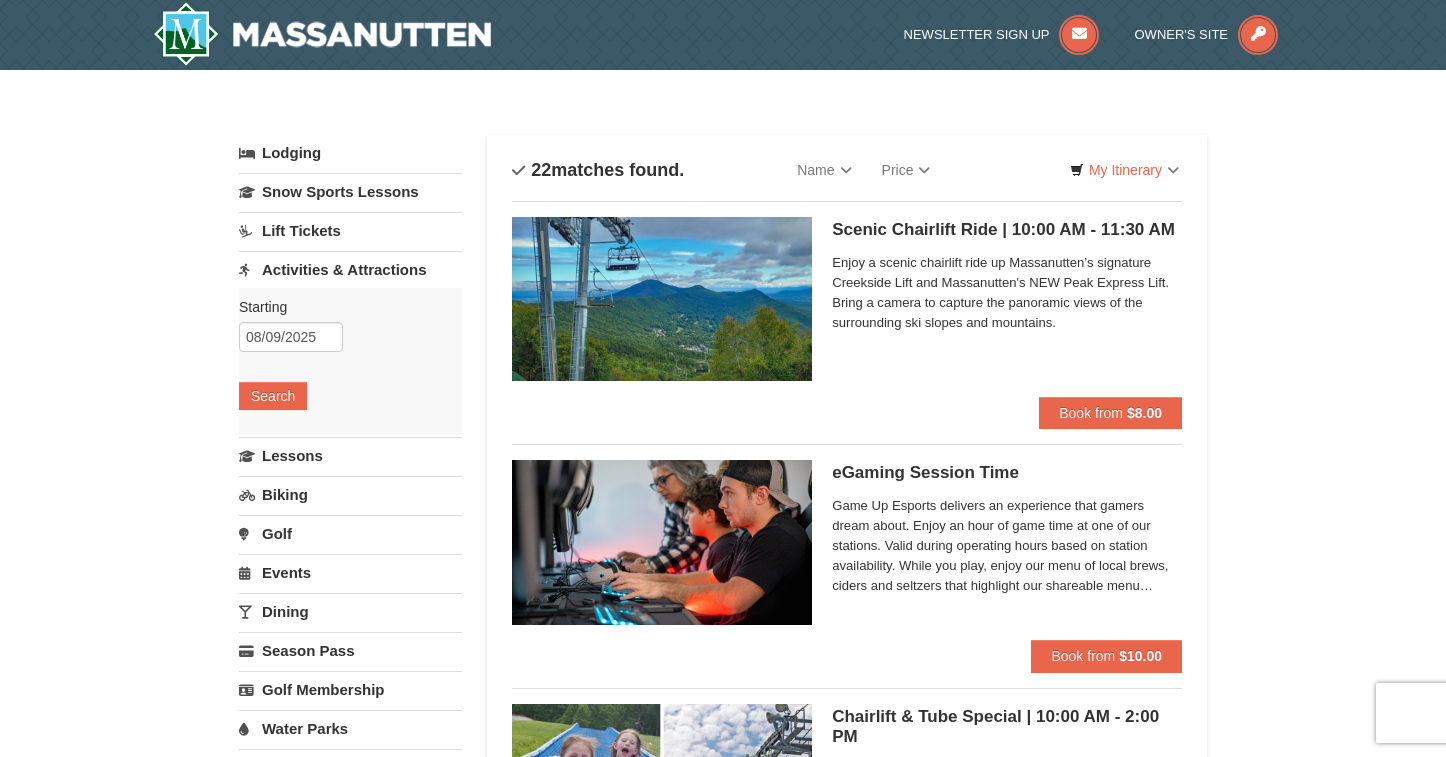 select on "8" 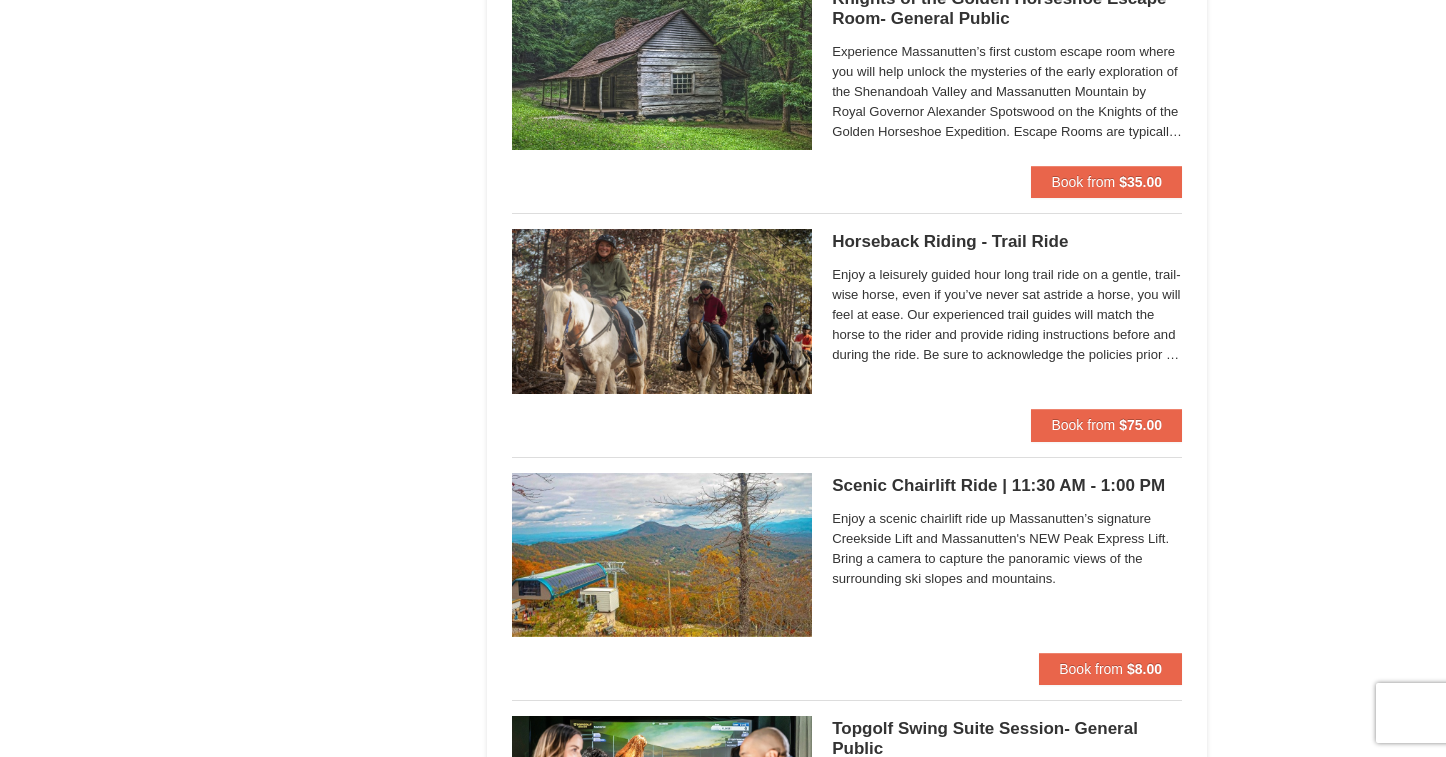 scroll, scrollTop: 2671, scrollLeft: 0, axis: vertical 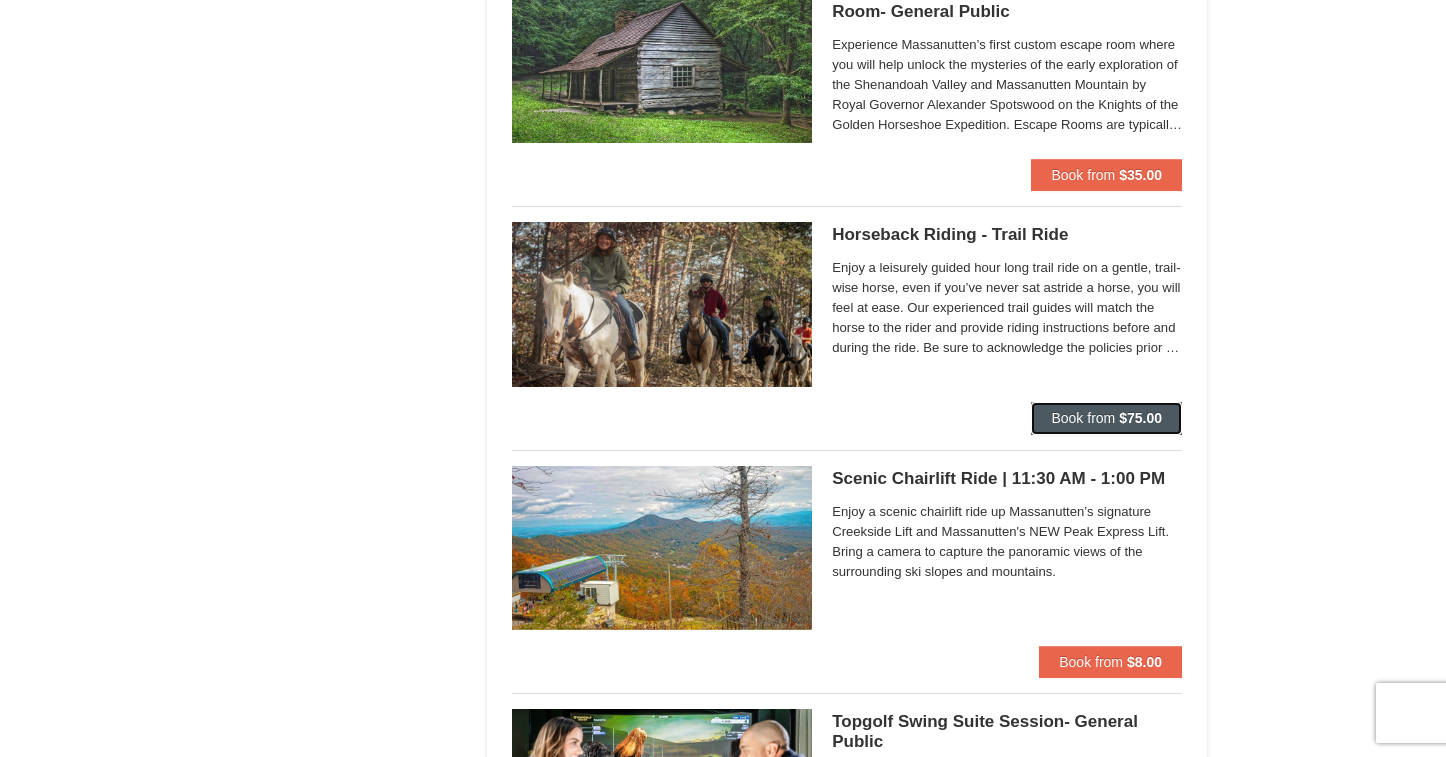click on "$75.00" at bounding box center (1140, 418) 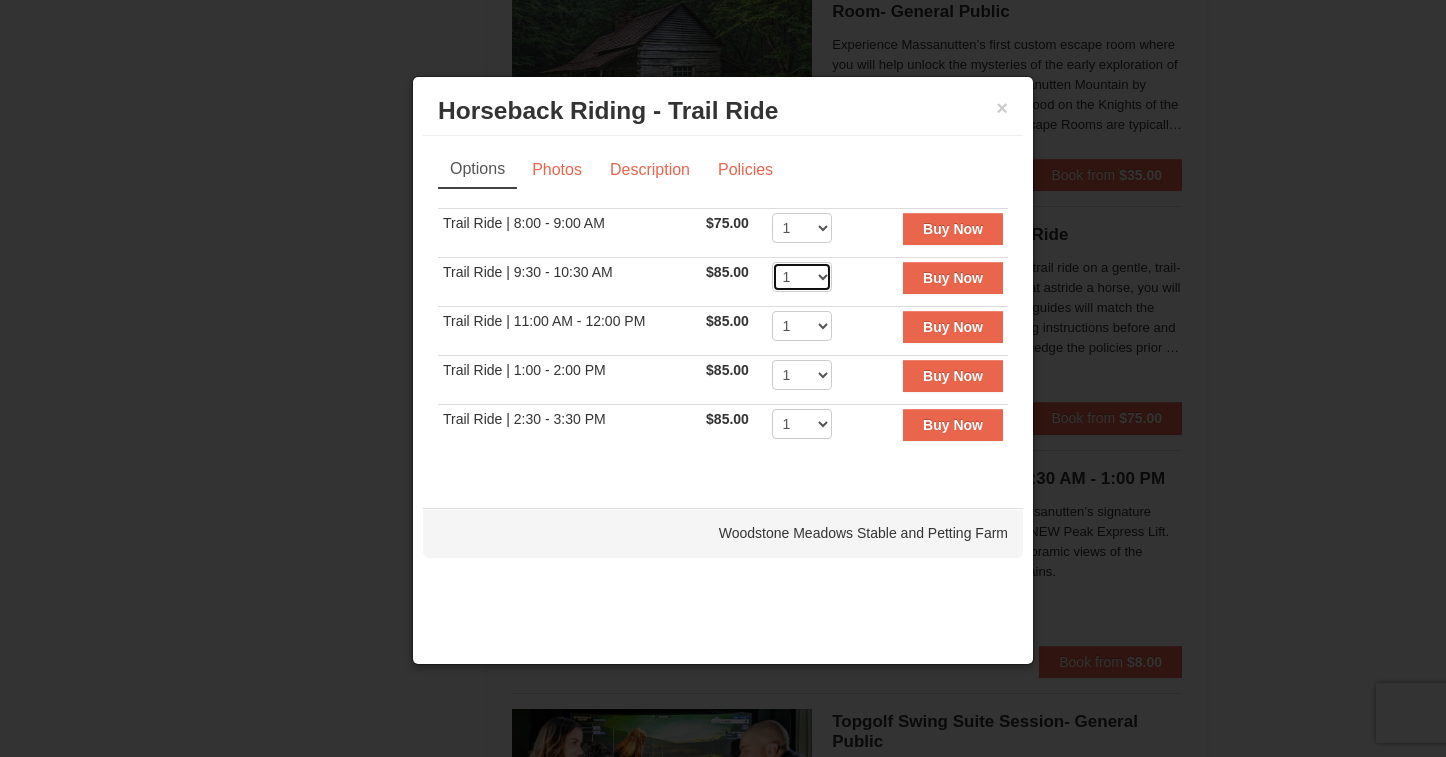 click on "1
2
3
4
5
6
7
8" at bounding box center (802, 277) 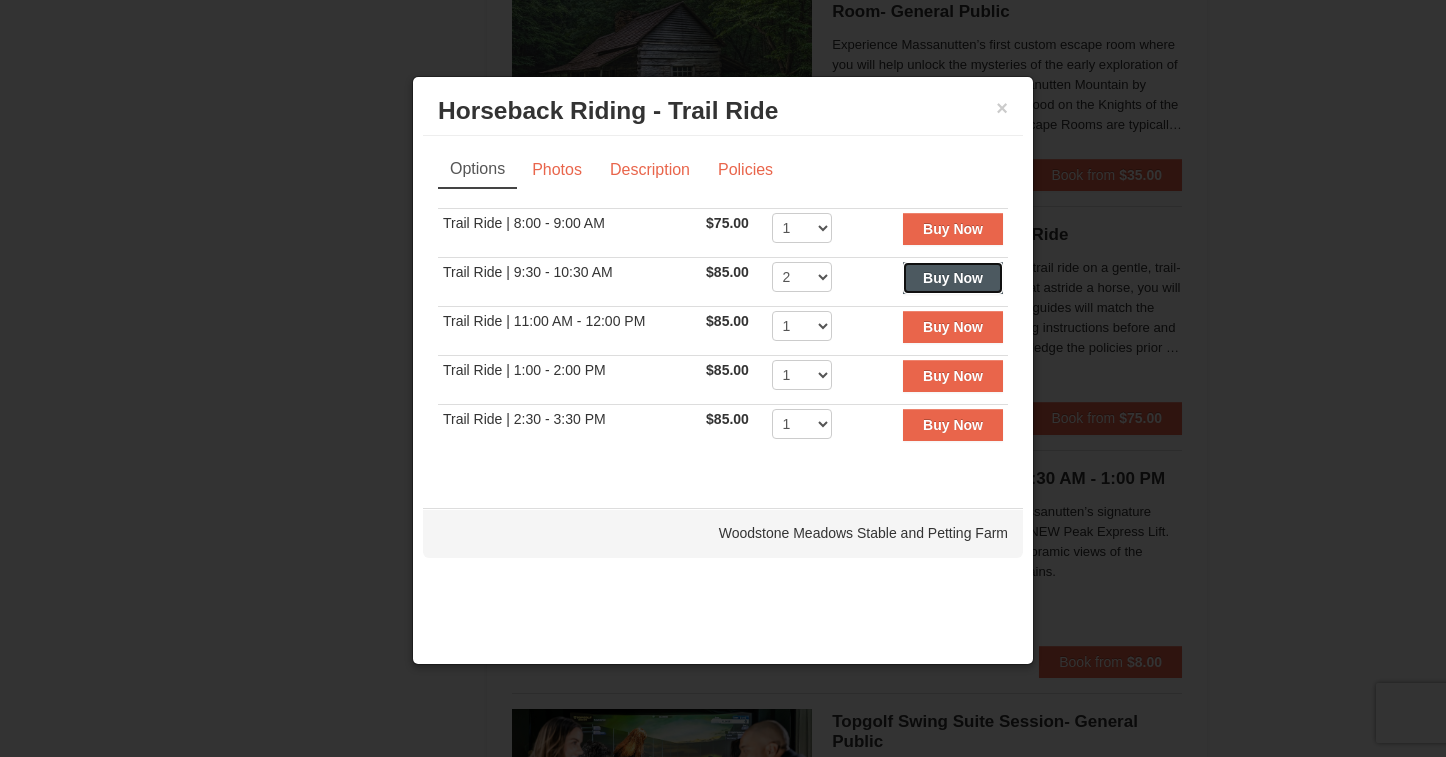 click on "Buy Now" at bounding box center (953, 278) 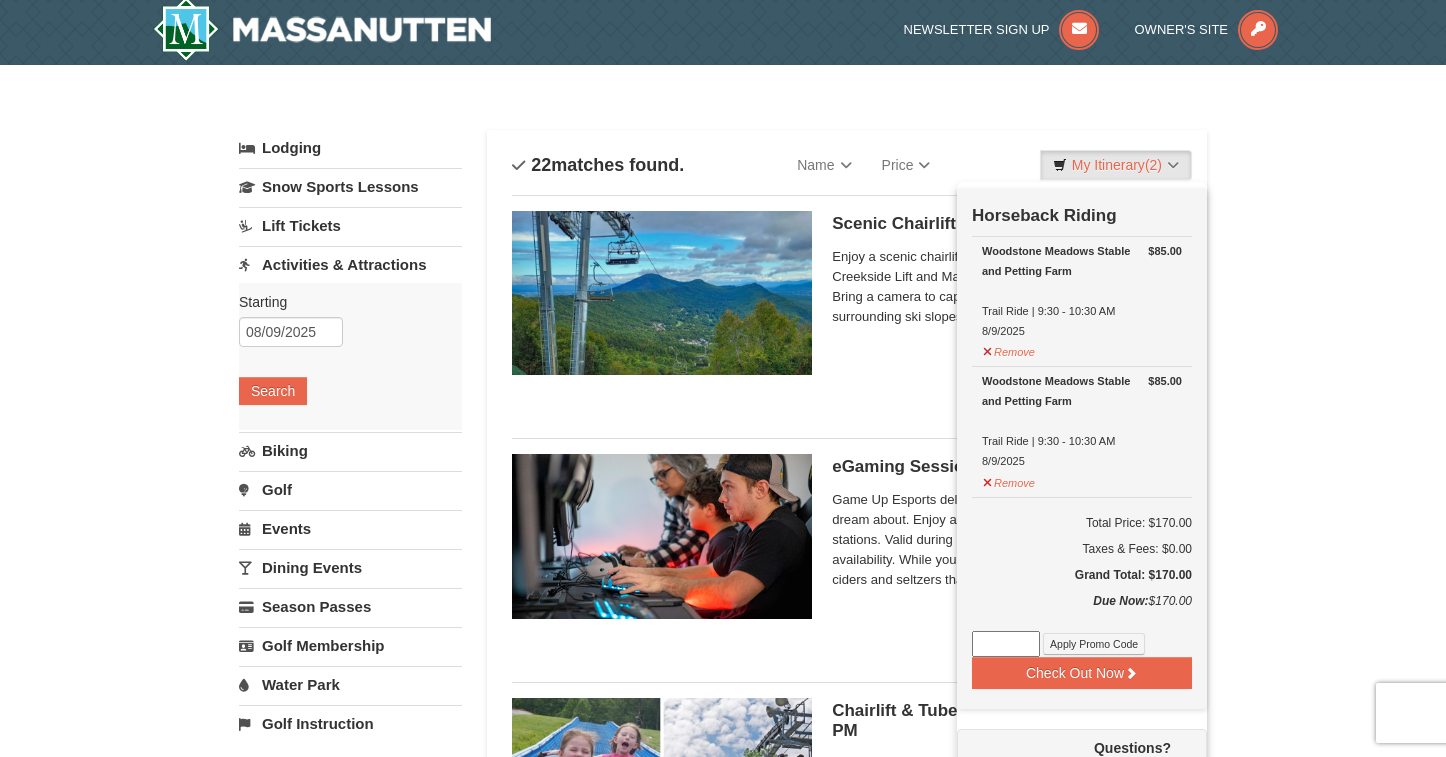 scroll, scrollTop: 6, scrollLeft: 0, axis: vertical 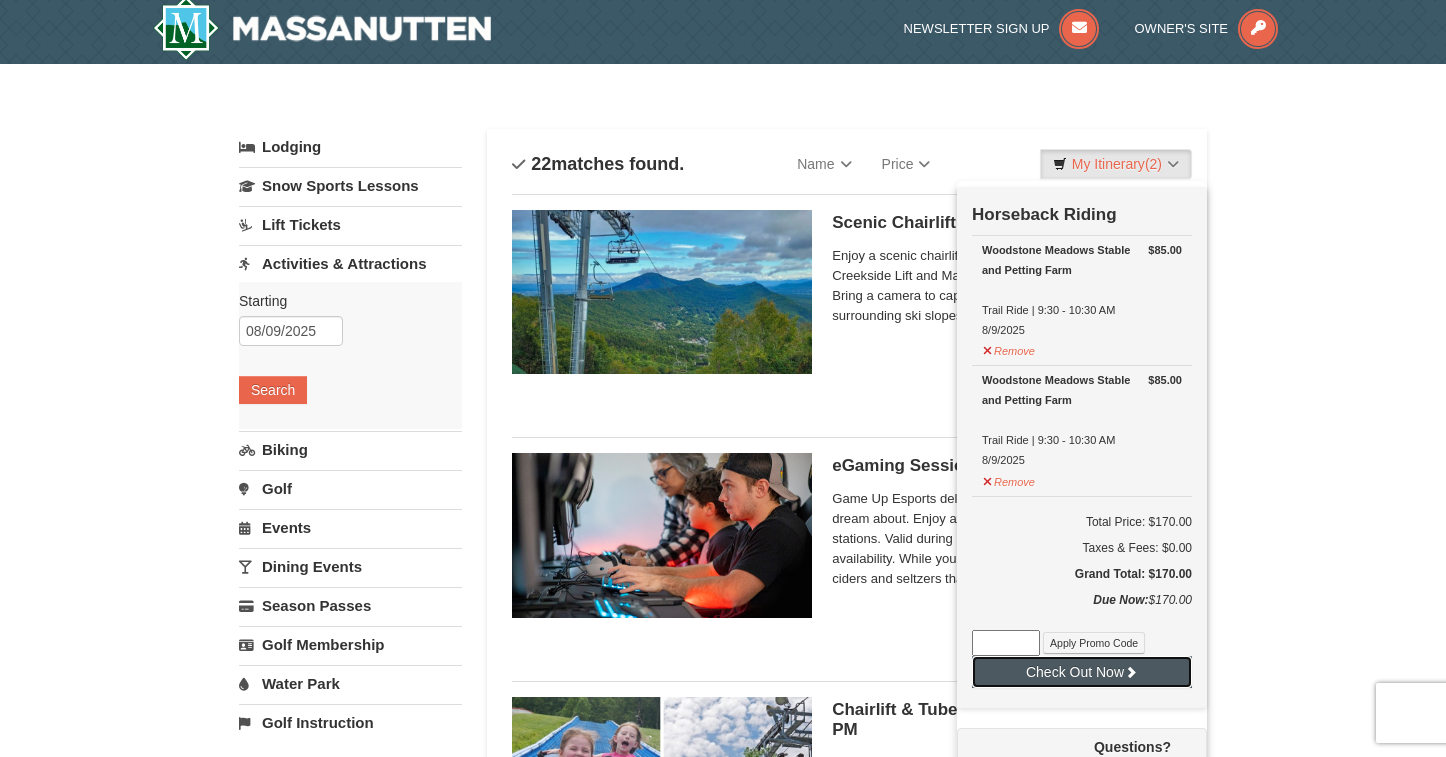 click on "Check Out Now" at bounding box center (1082, 672) 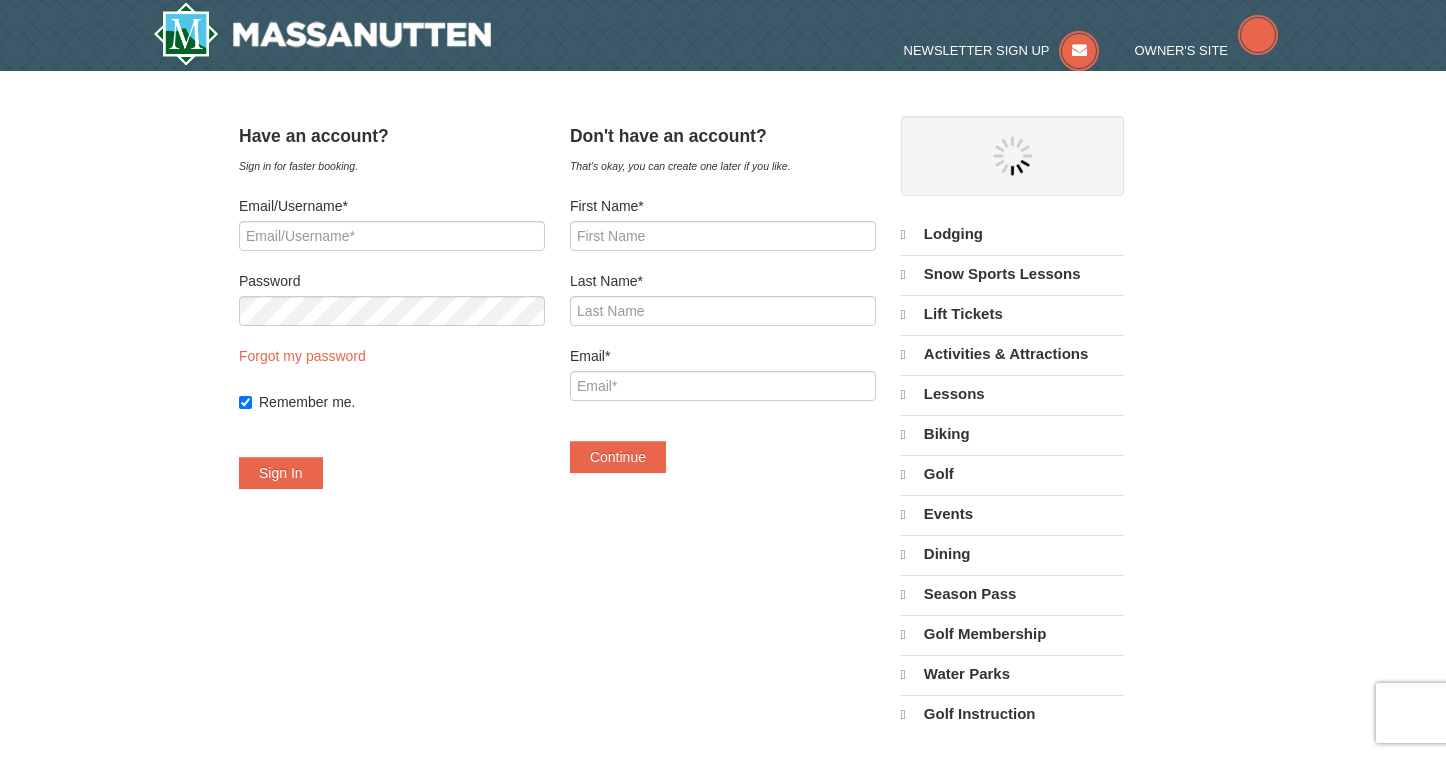 scroll, scrollTop: 0, scrollLeft: 0, axis: both 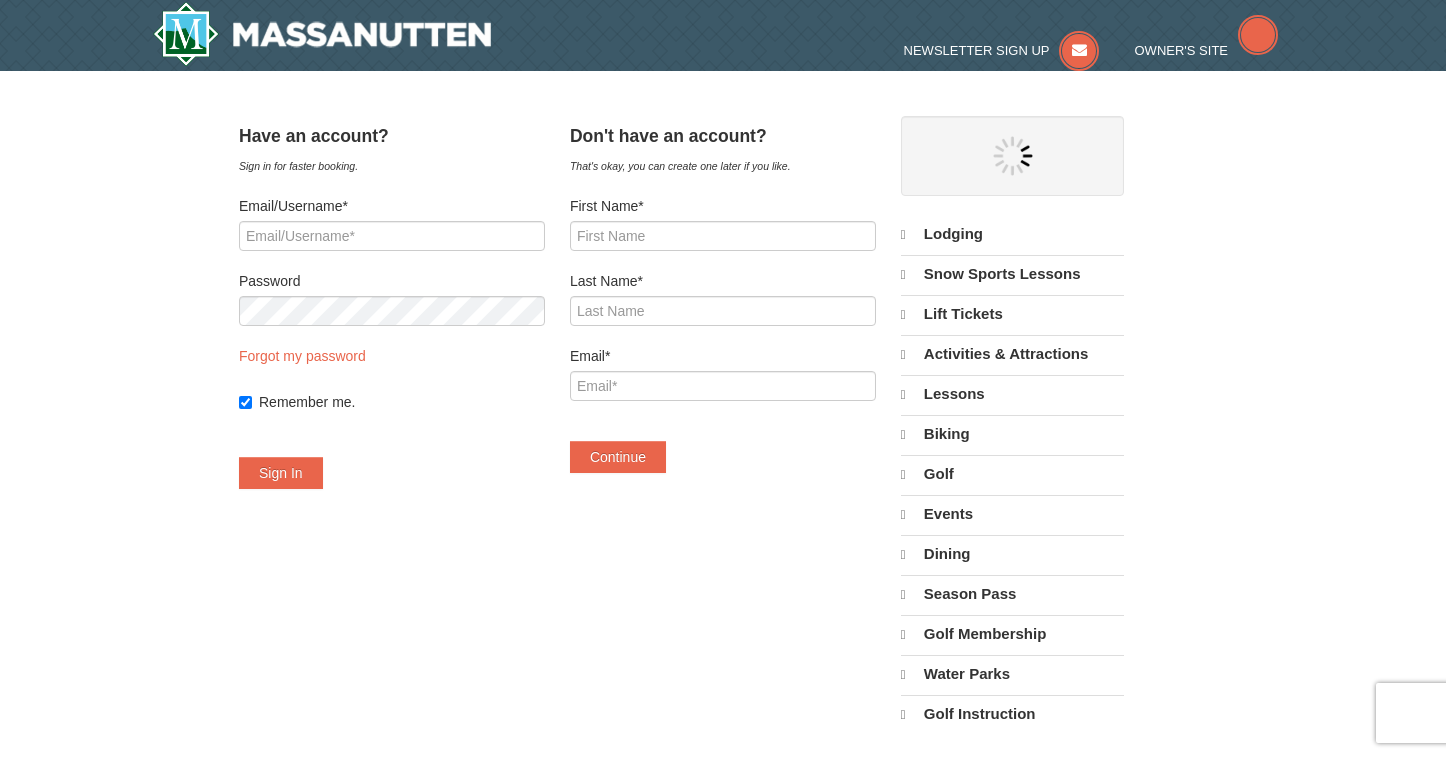 select on "8" 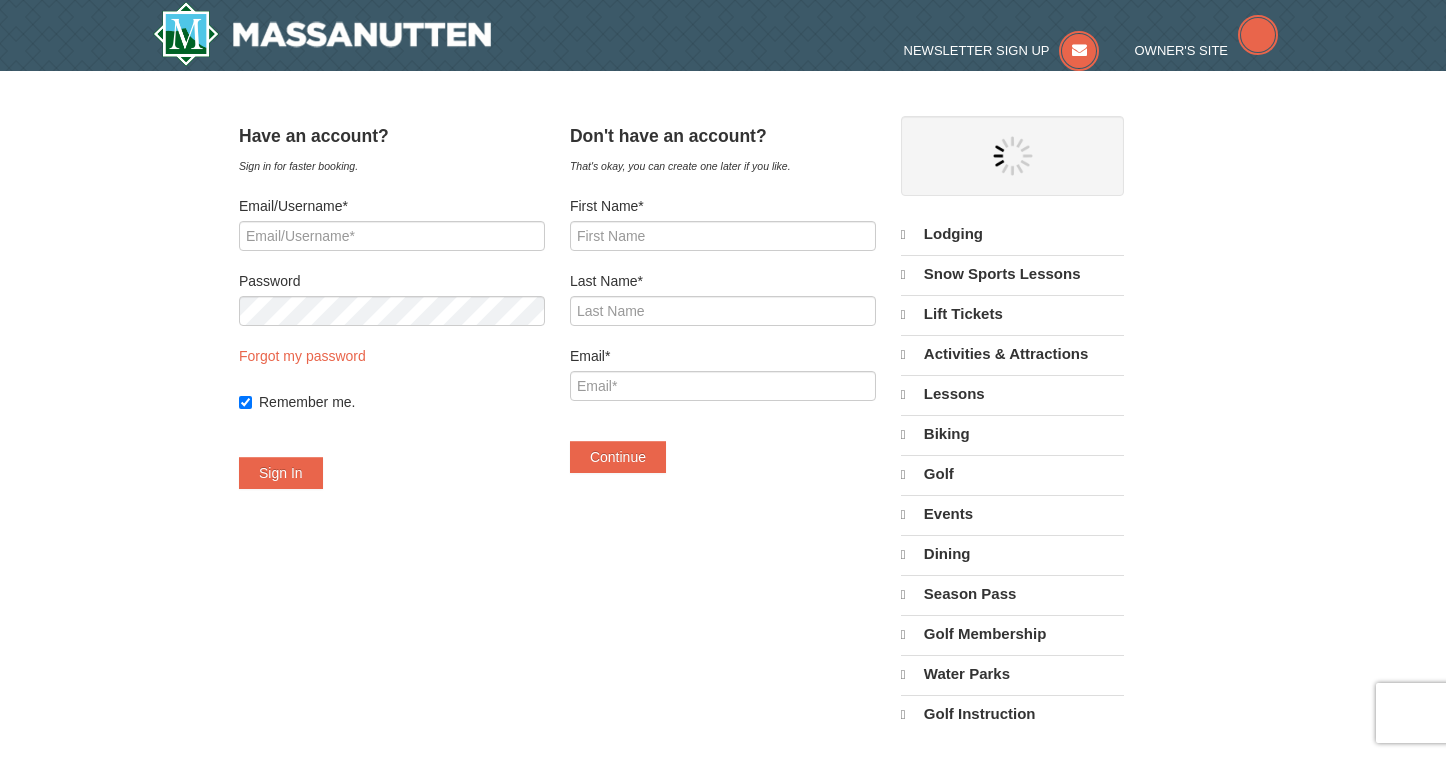 select on "8" 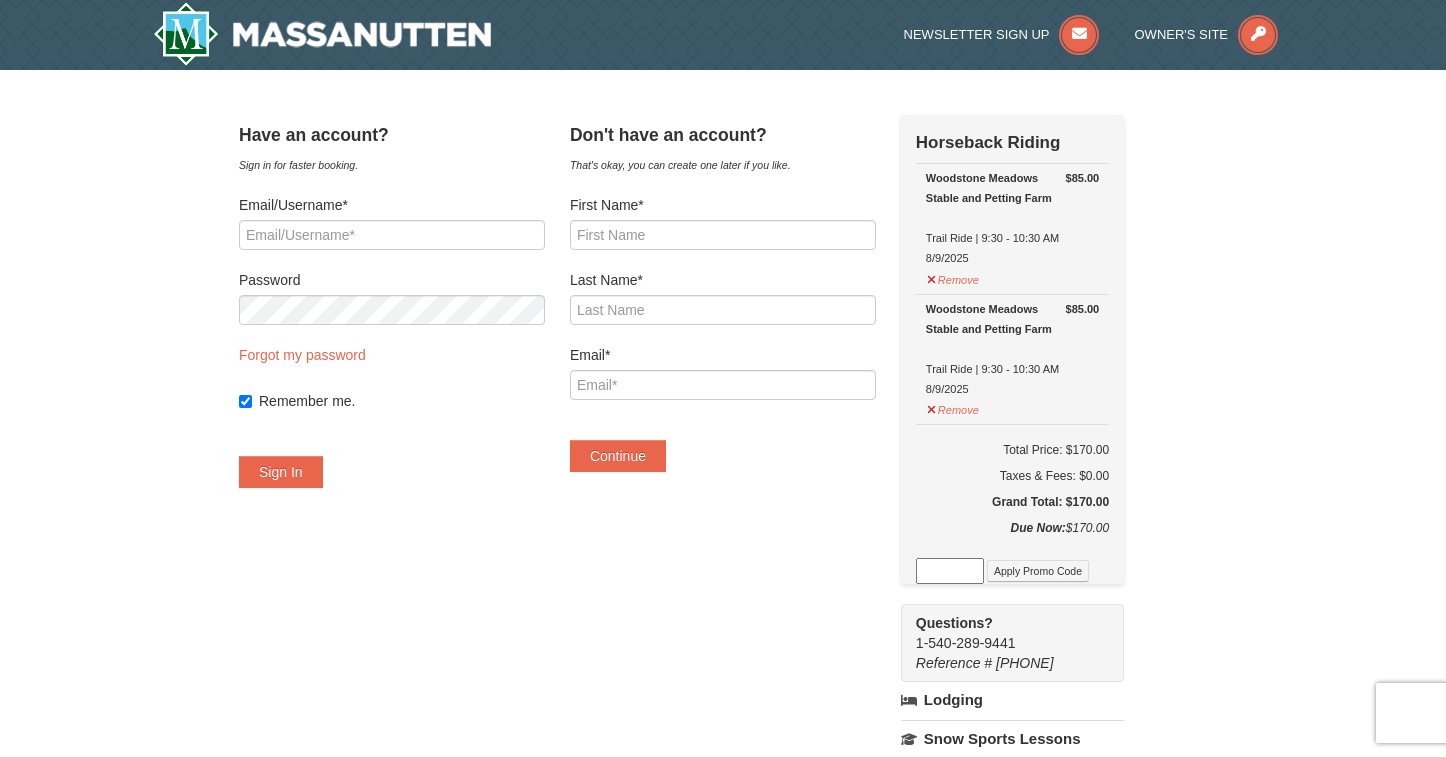 scroll, scrollTop: 0, scrollLeft: 0, axis: both 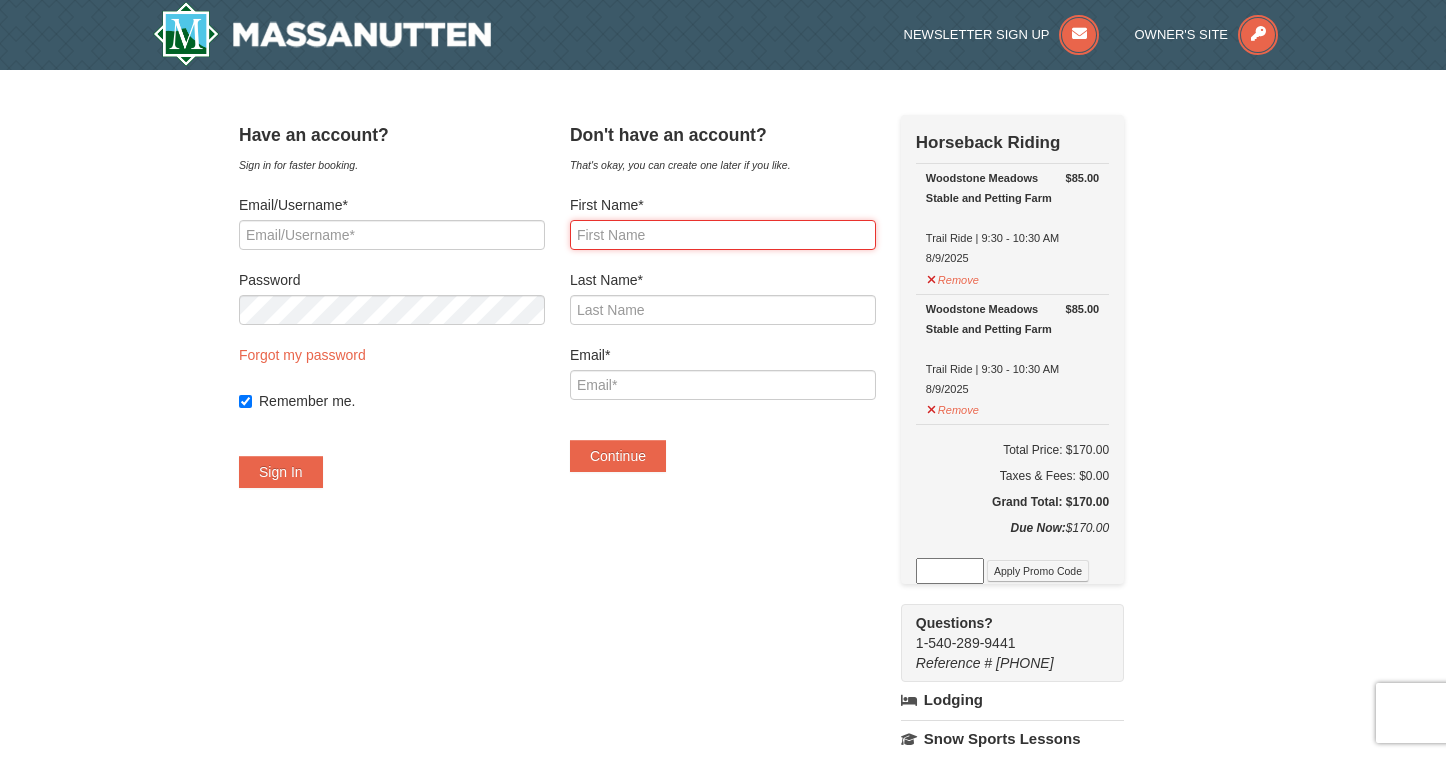 click on "First Name*" at bounding box center (723, 235) 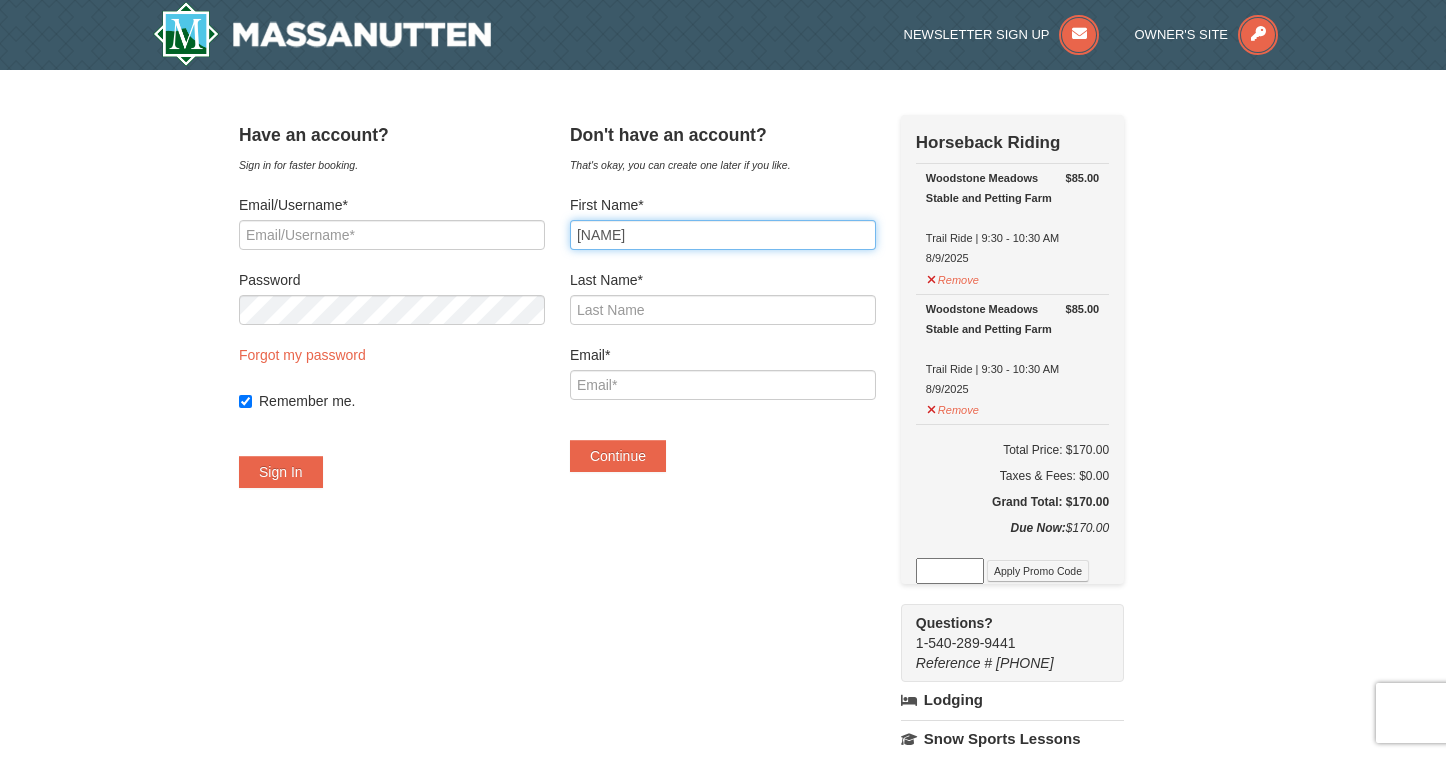 type on "Kim" 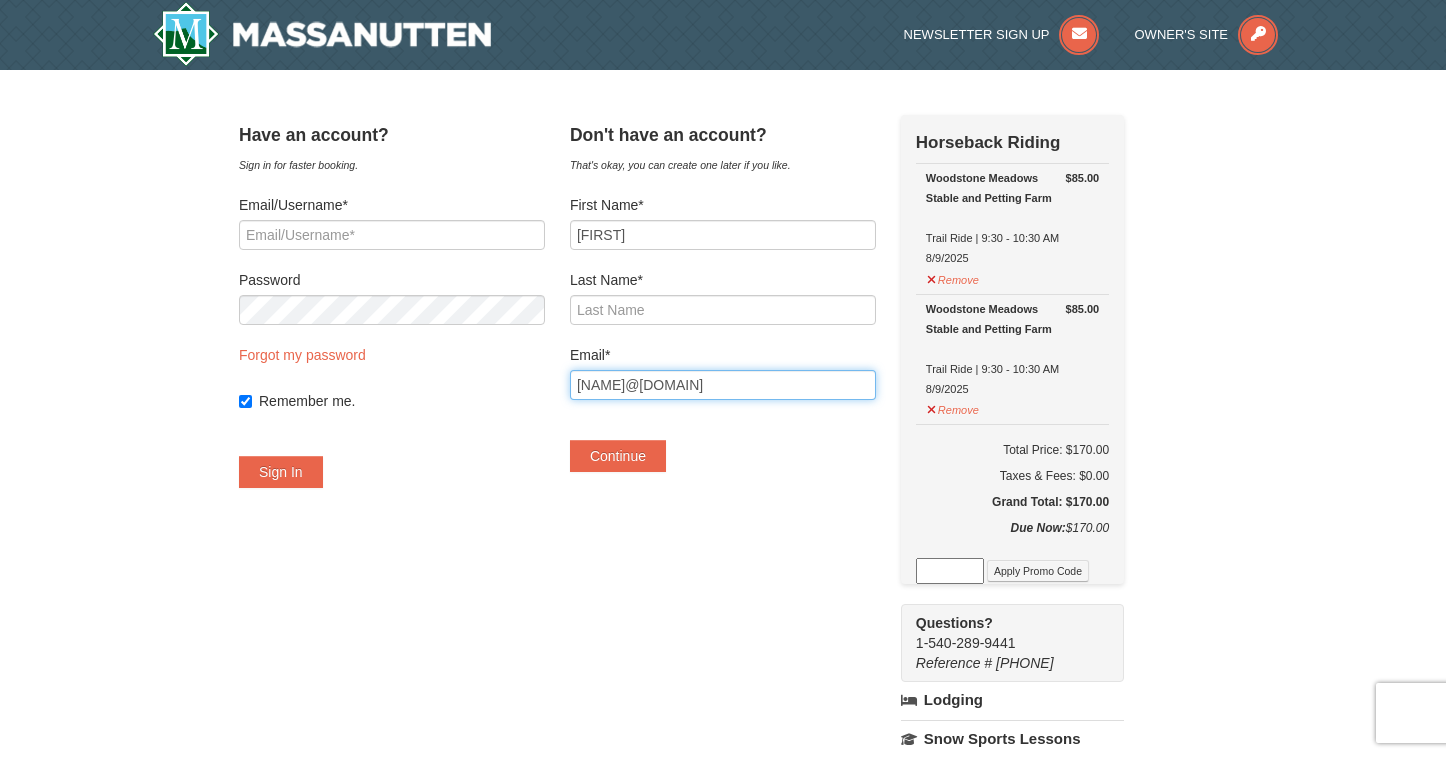 drag, startPoint x: 790, startPoint y: 383, endPoint x: 565, endPoint y: 356, distance: 226.61421 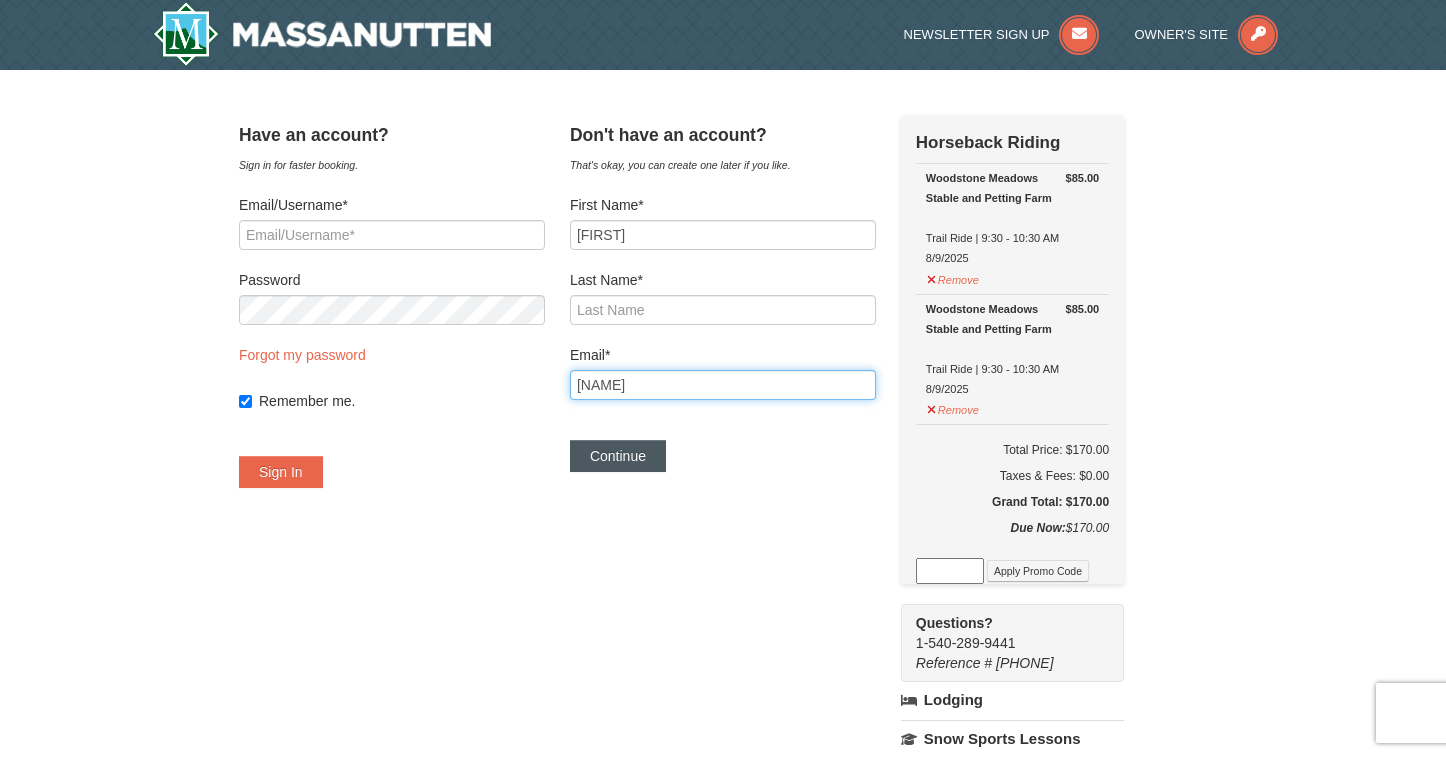 type on "kimberlyoley@gmail.com" 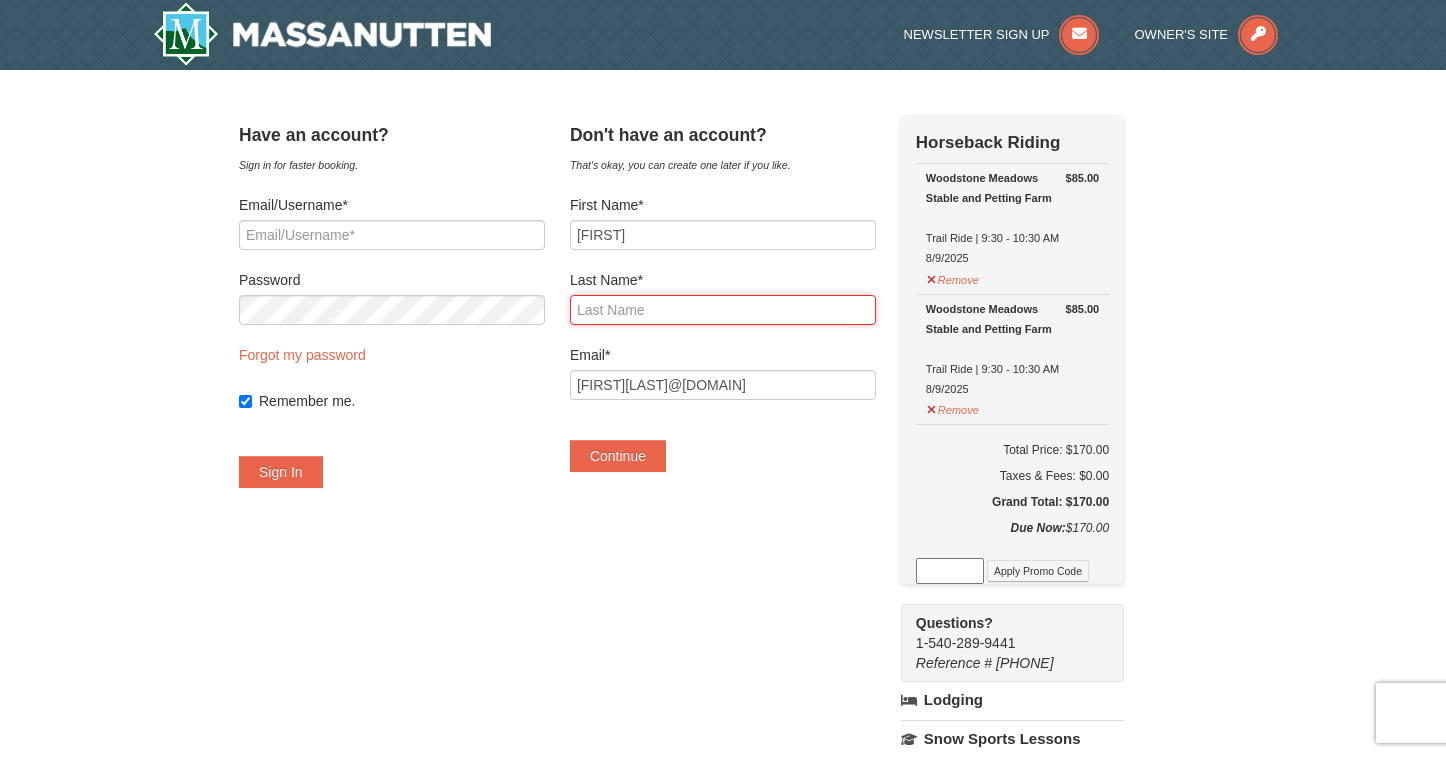 click on "Last Name*" at bounding box center (723, 310) 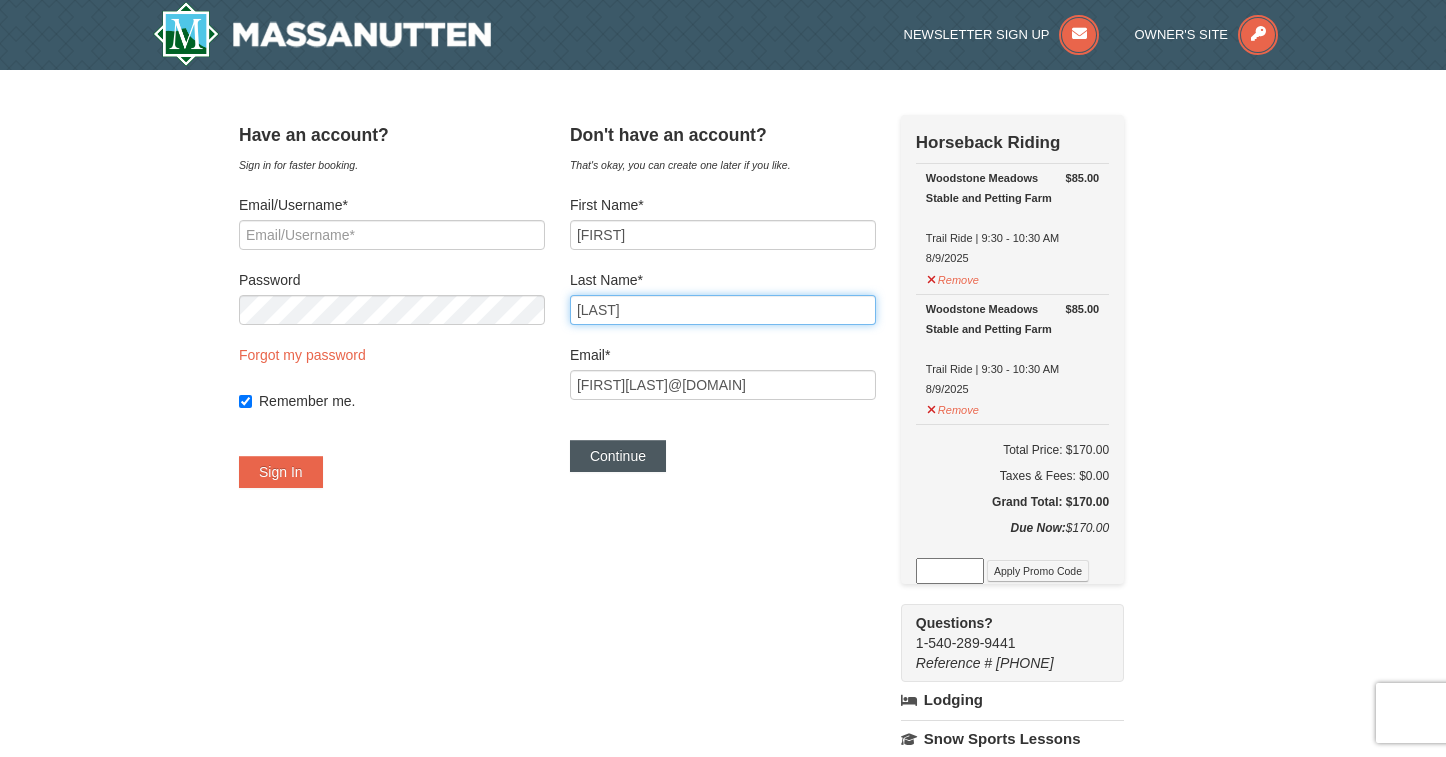 type on "Oley" 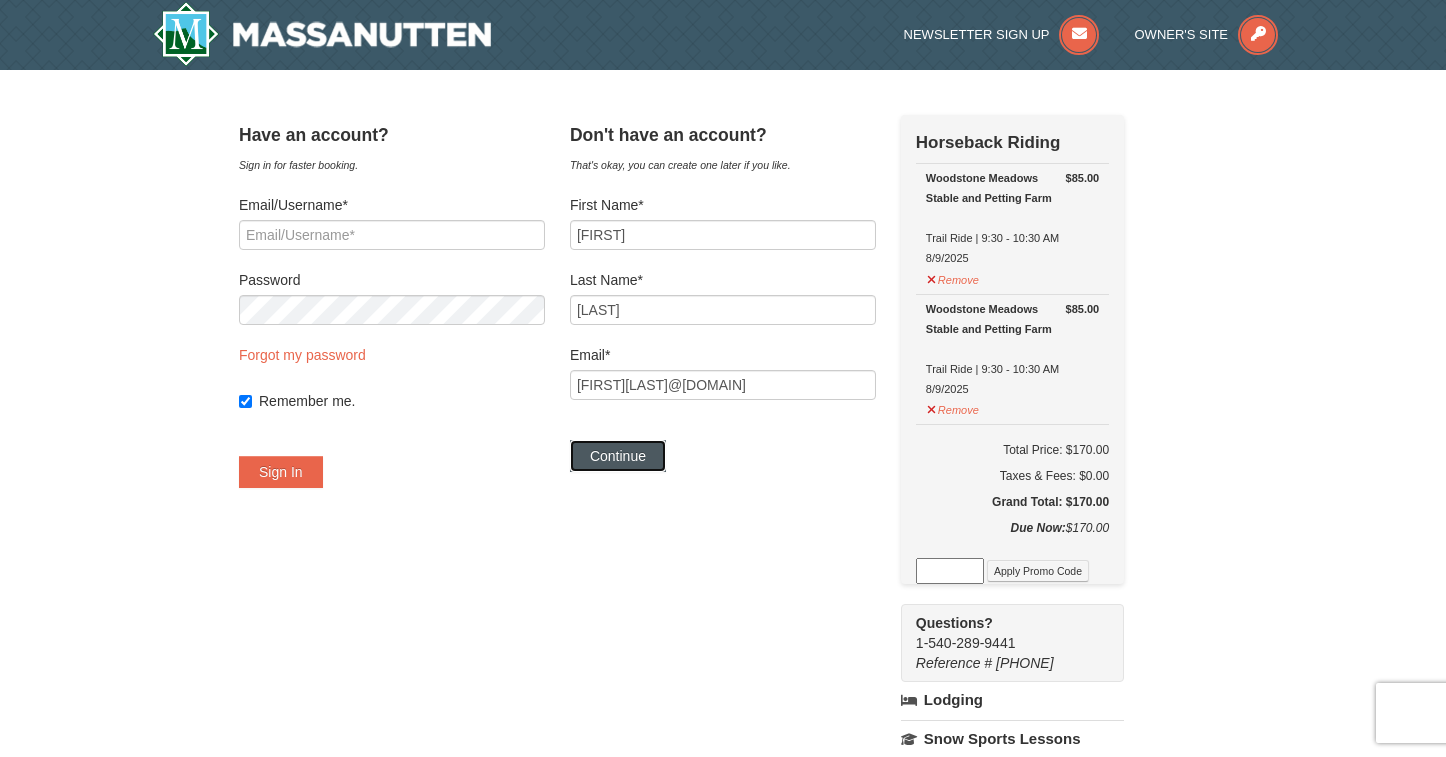 click on "Continue" at bounding box center (618, 456) 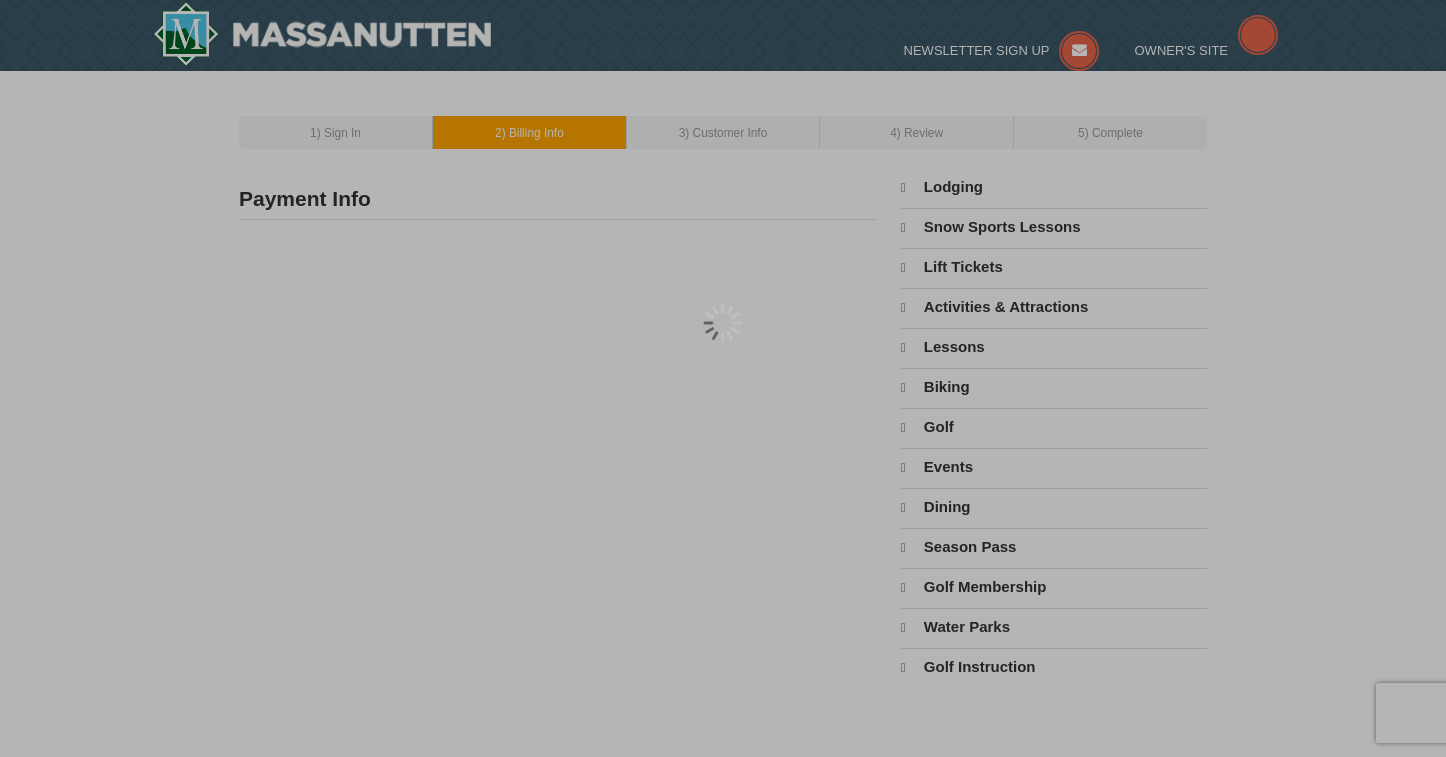 type on "[FIRST] [LAST]" 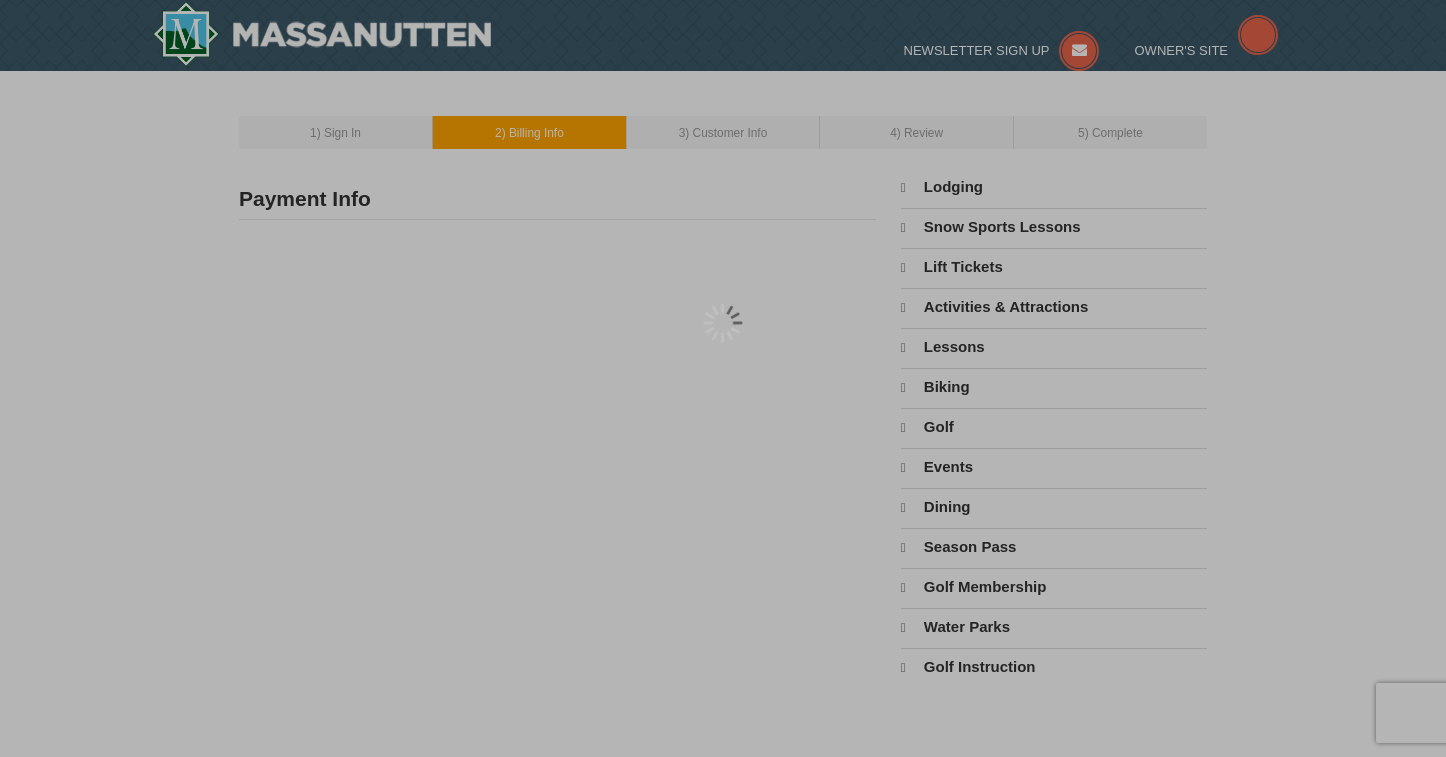 type on "[EMAIL]" 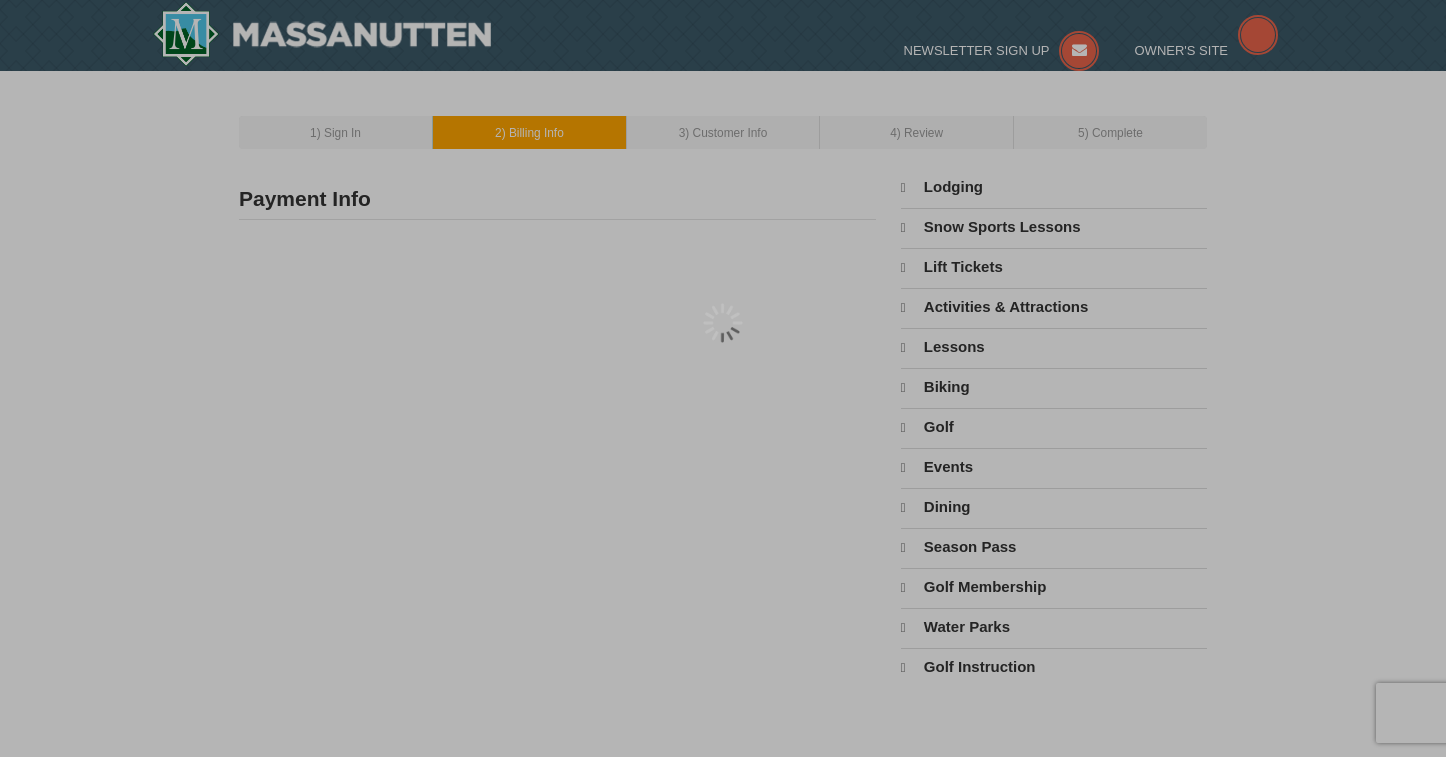 scroll, scrollTop: 0, scrollLeft: 0, axis: both 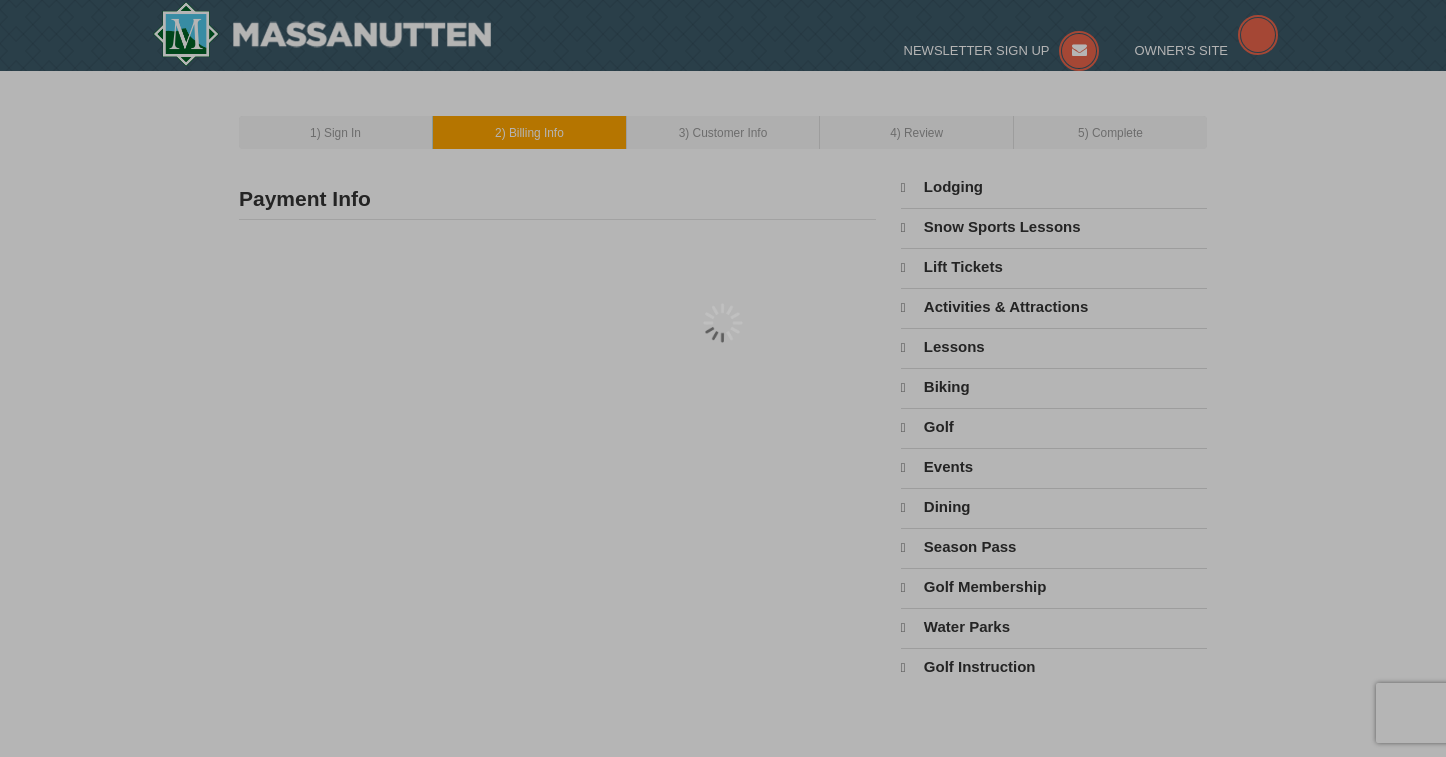 select on "8" 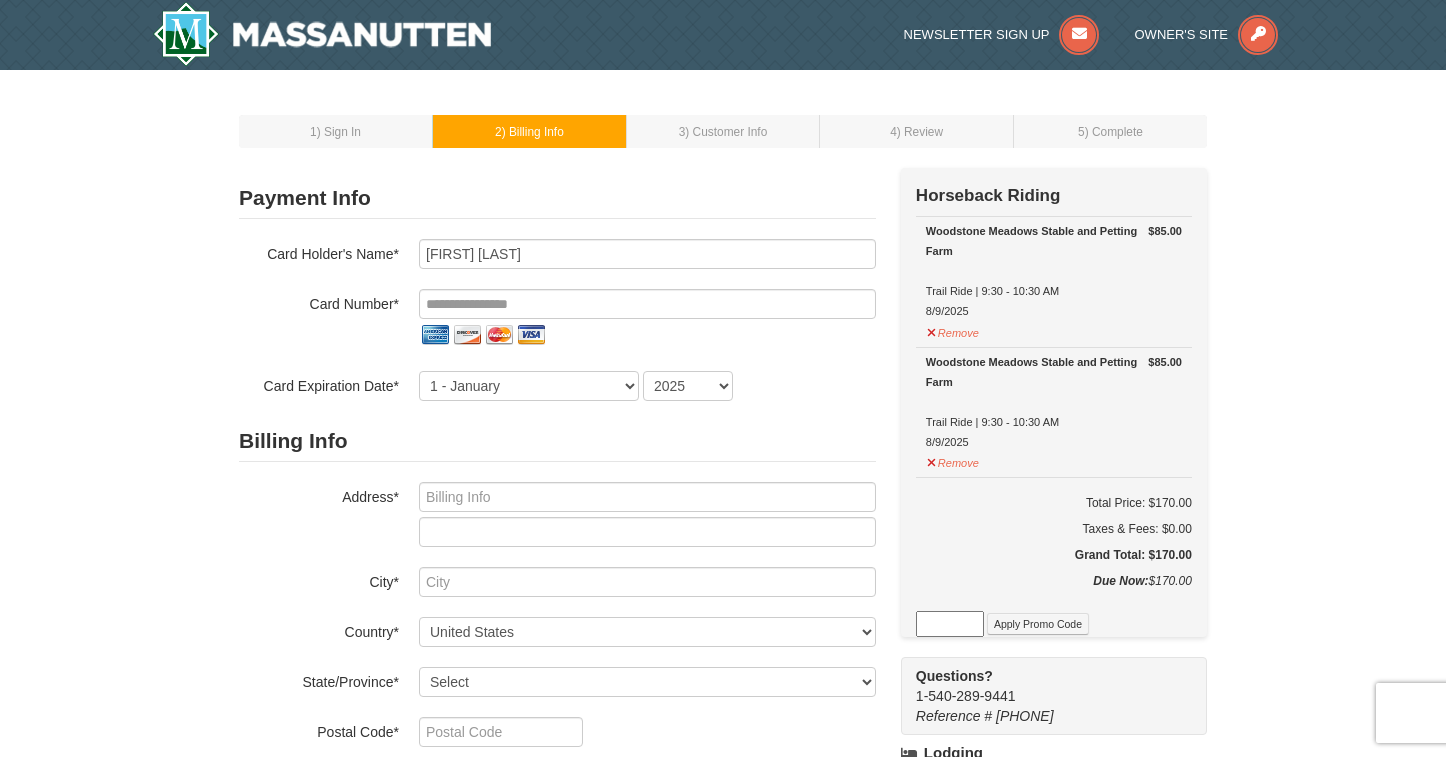 scroll, scrollTop: 0, scrollLeft: 0, axis: both 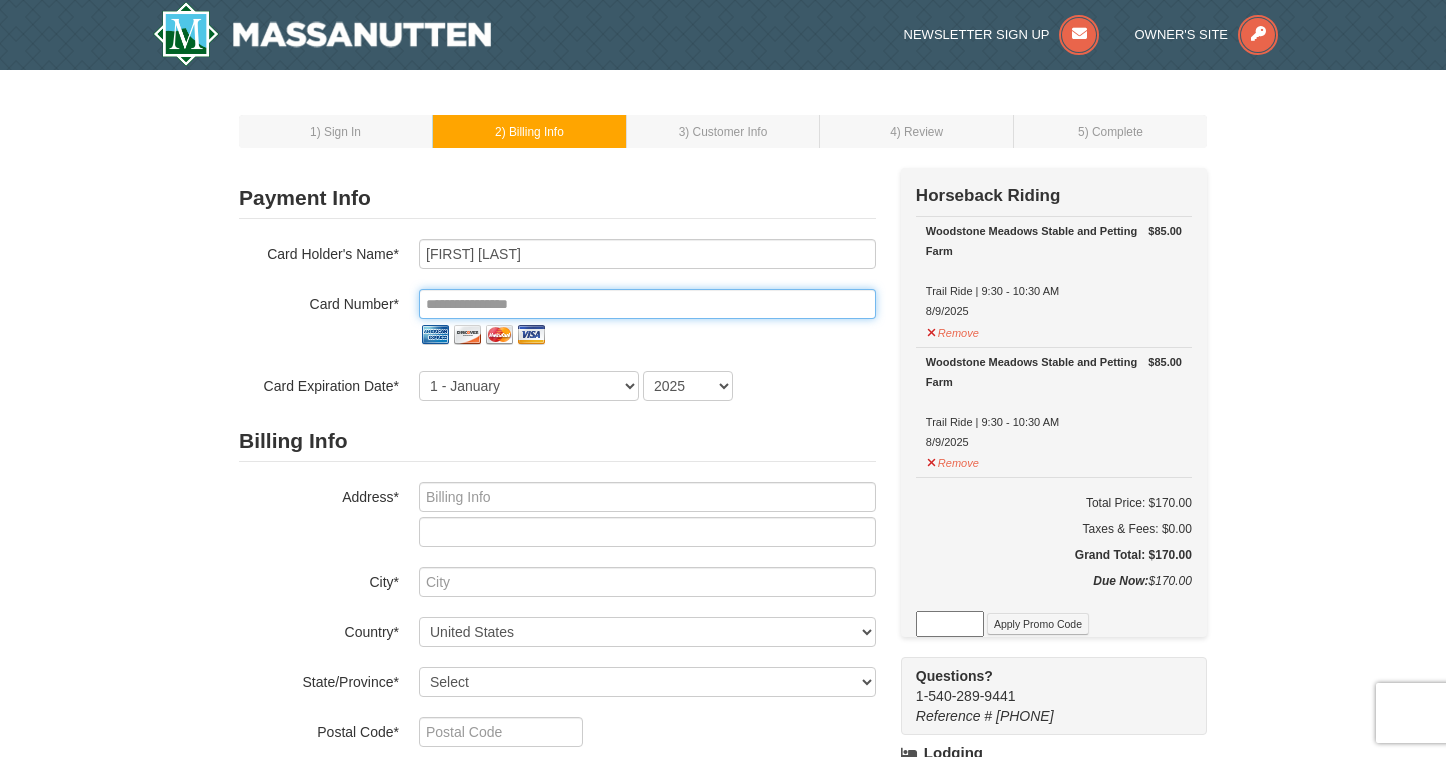 click at bounding box center (647, 304) 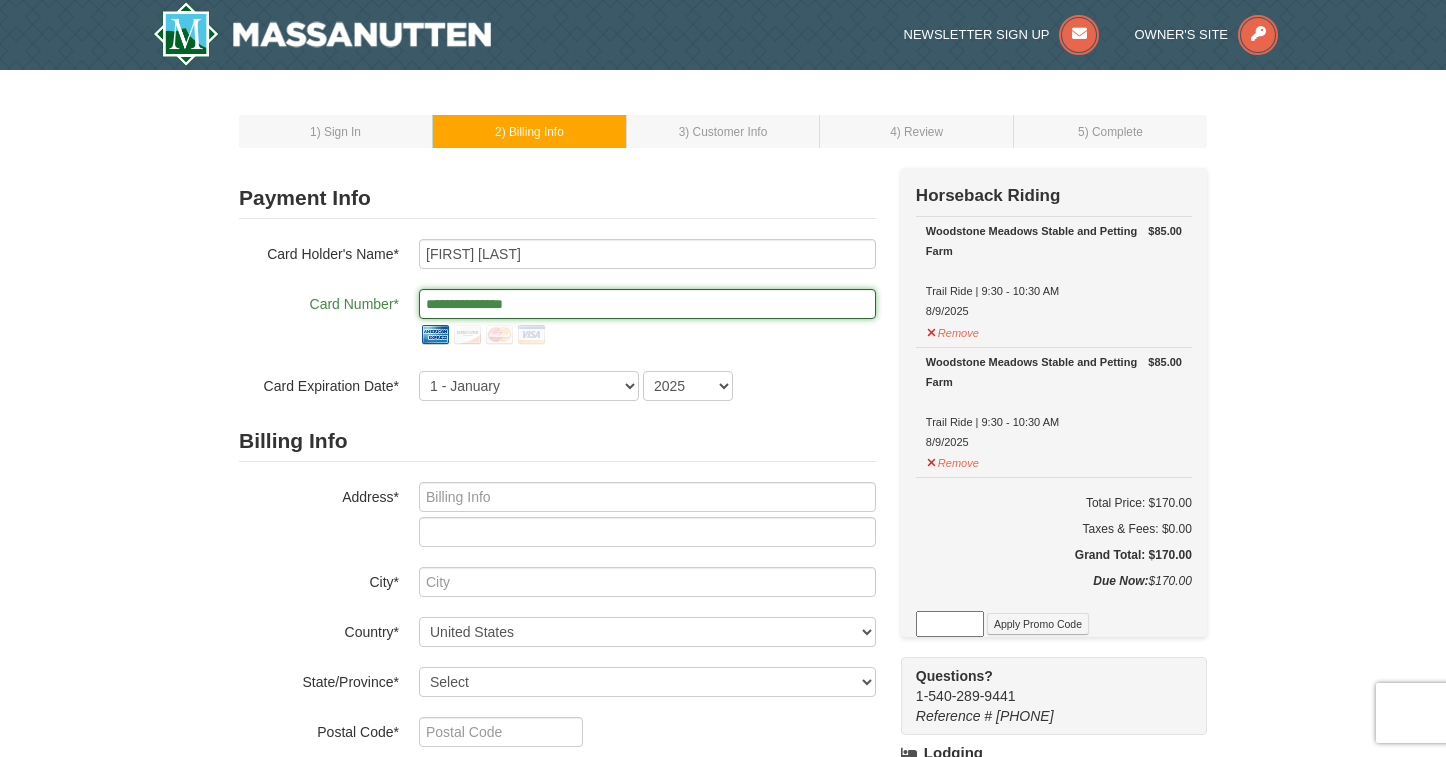 type on "**********" 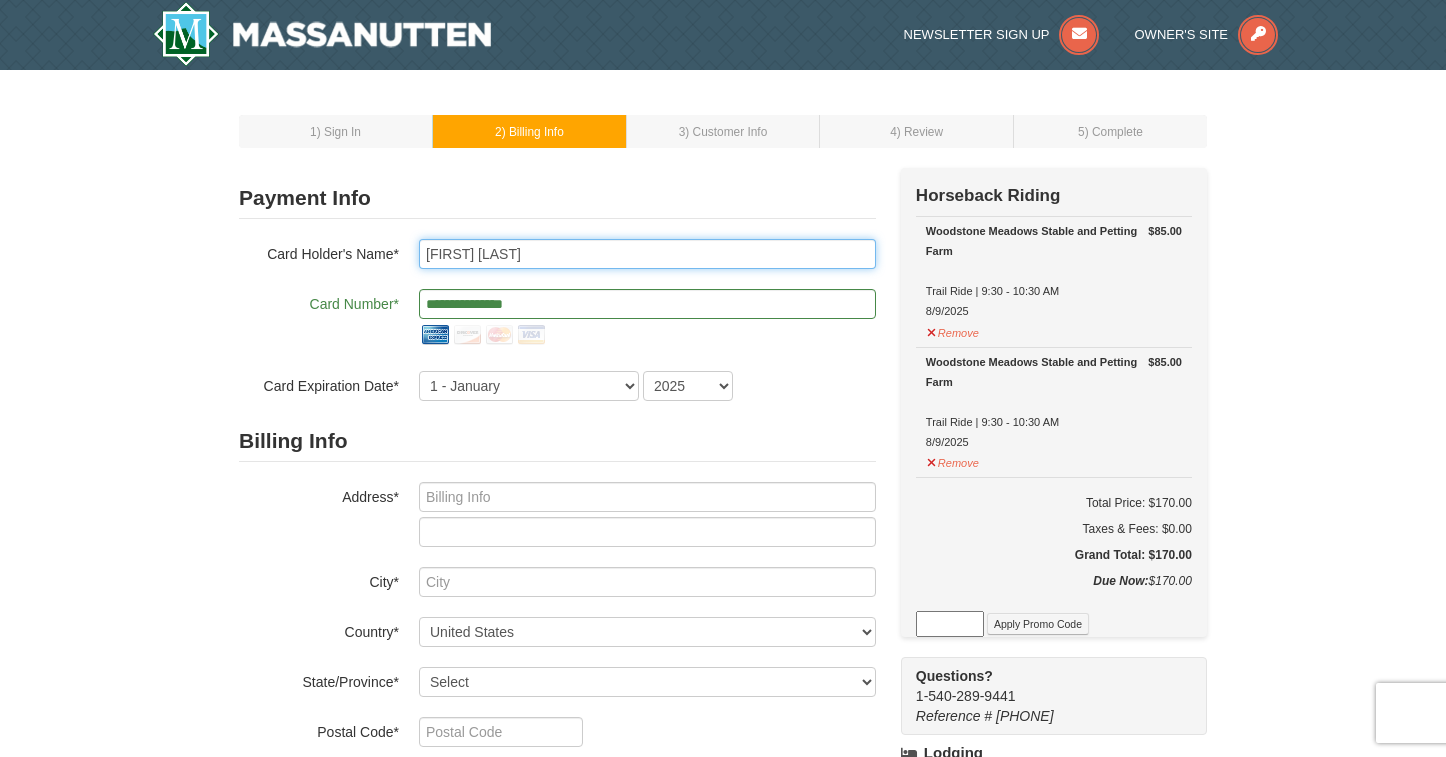 click on "Kim Oley" at bounding box center [647, 254] 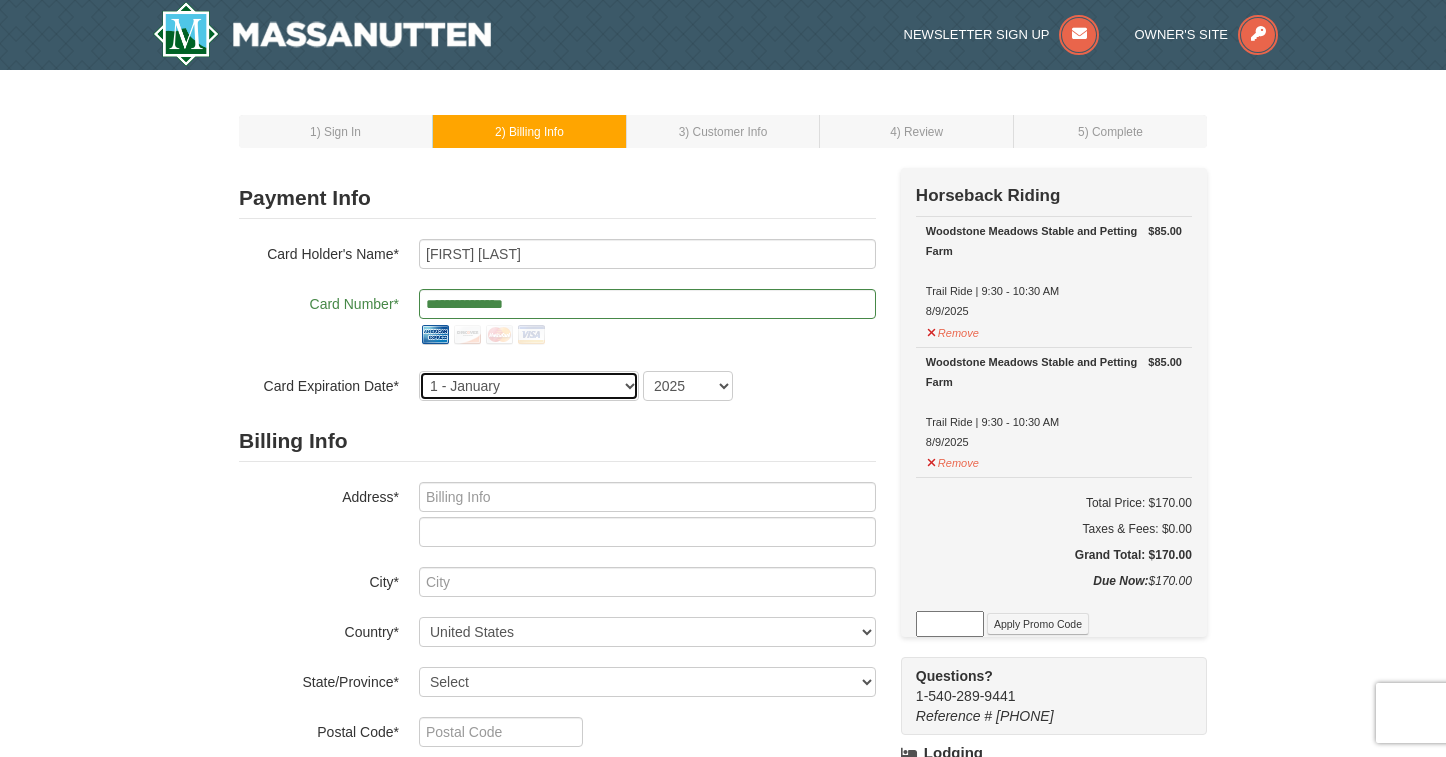 click on "1 - January 2 - February 3 - March 4 - April 5 - May 6 - June 7 - July 8 - August 9 - September 10 - October 11 - November 12 - December" at bounding box center [529, 386] 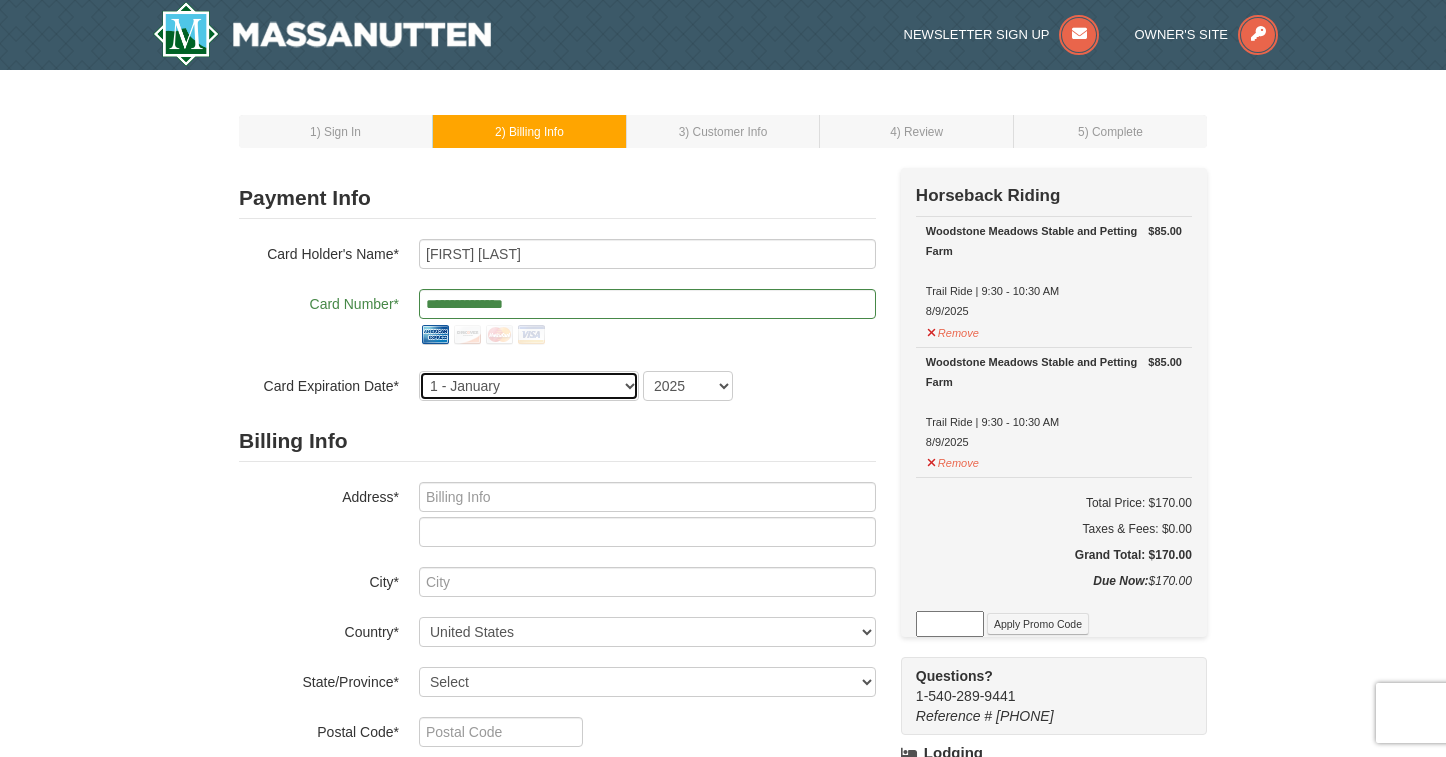 select on "2" 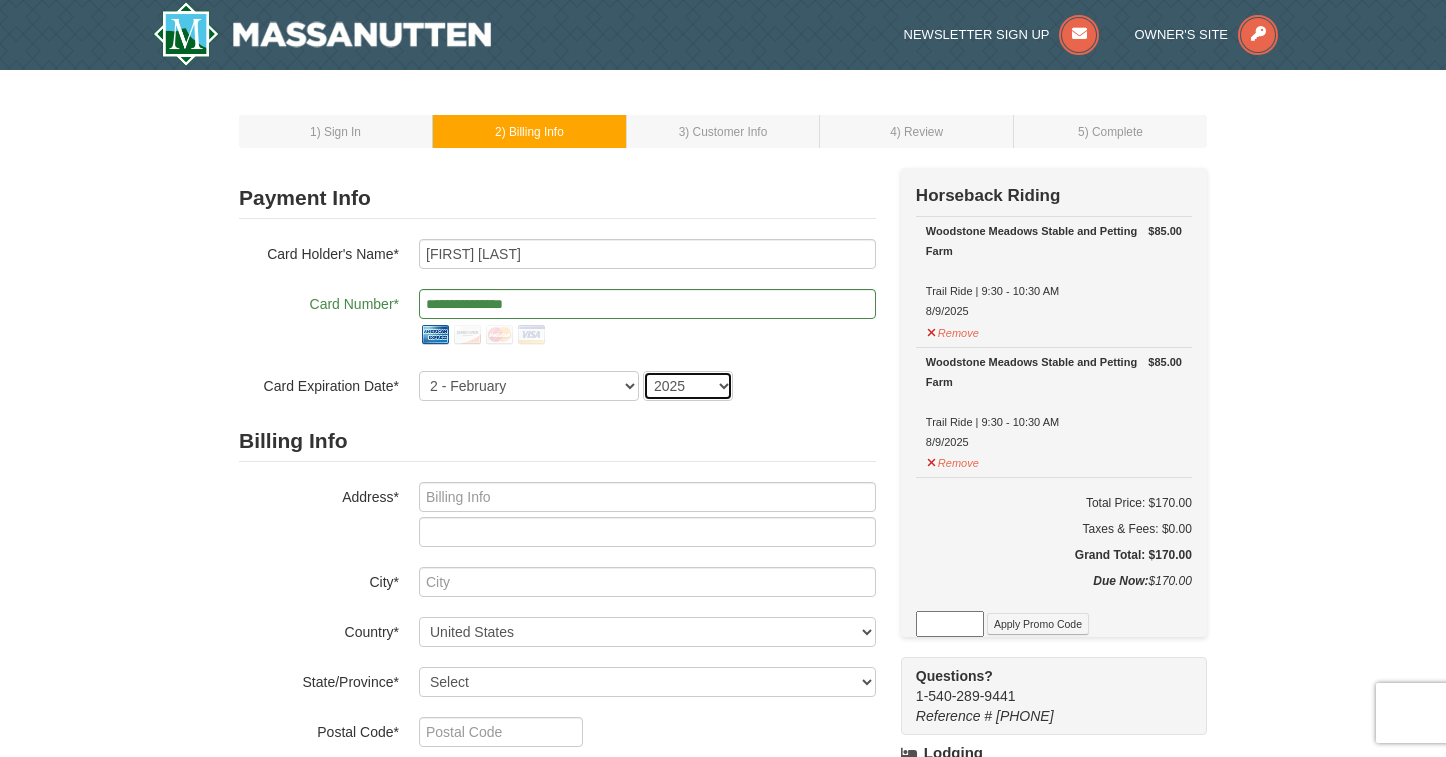click on "2025 2026 2027 2028 2029 2030 2031 2032 2033 2034" at bounding box center (688, 386) 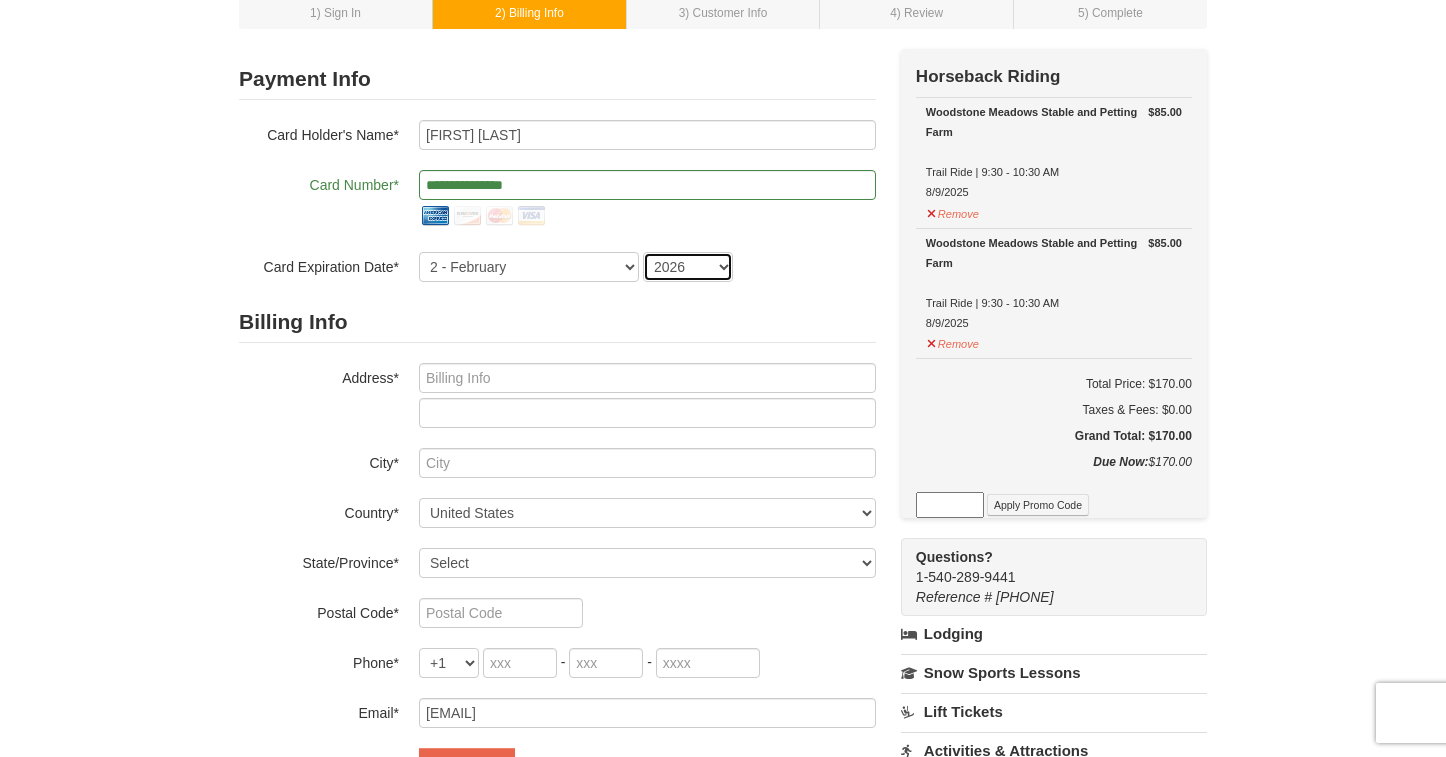 scroll, scrollTop: 144, scrollLeft: 0, axis: vertical 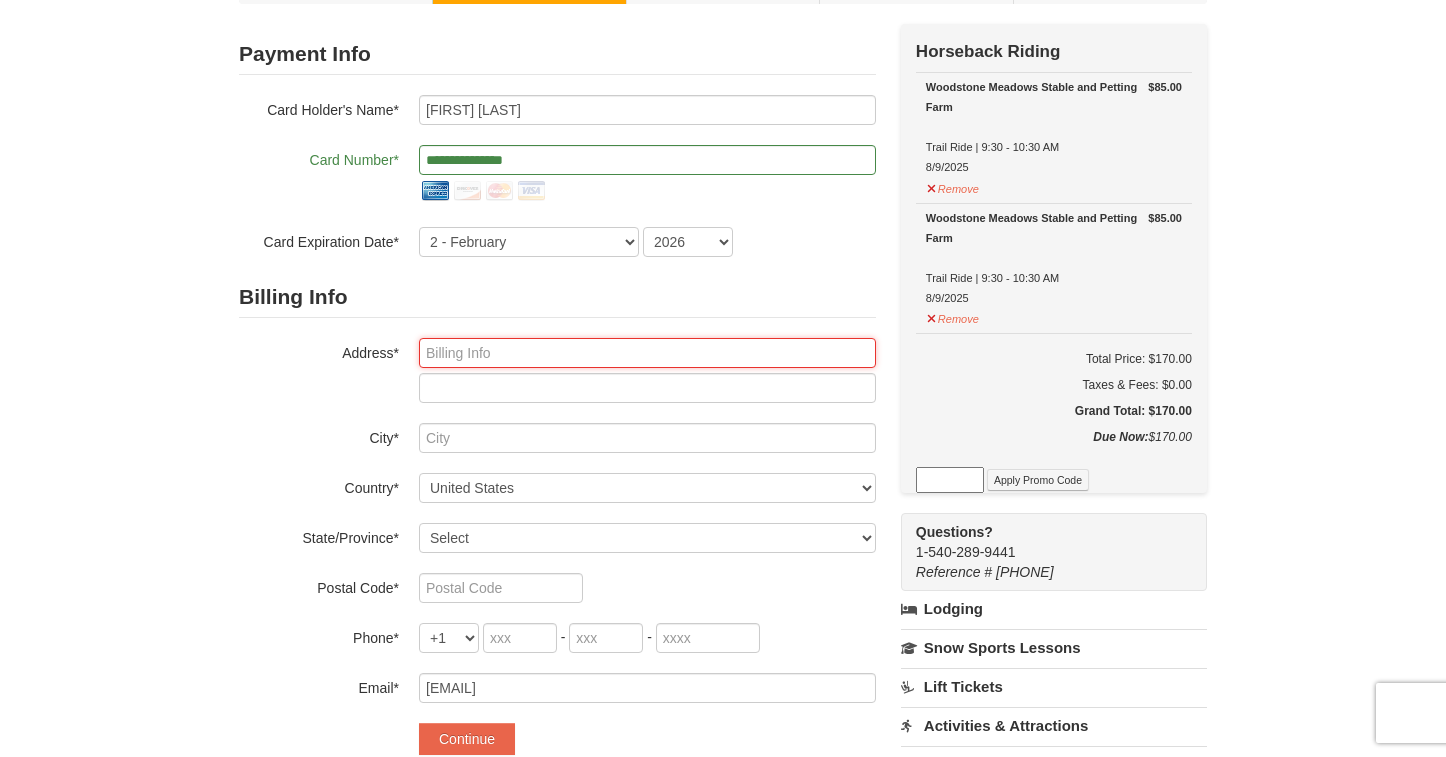 click at bounding box center (647, 353) 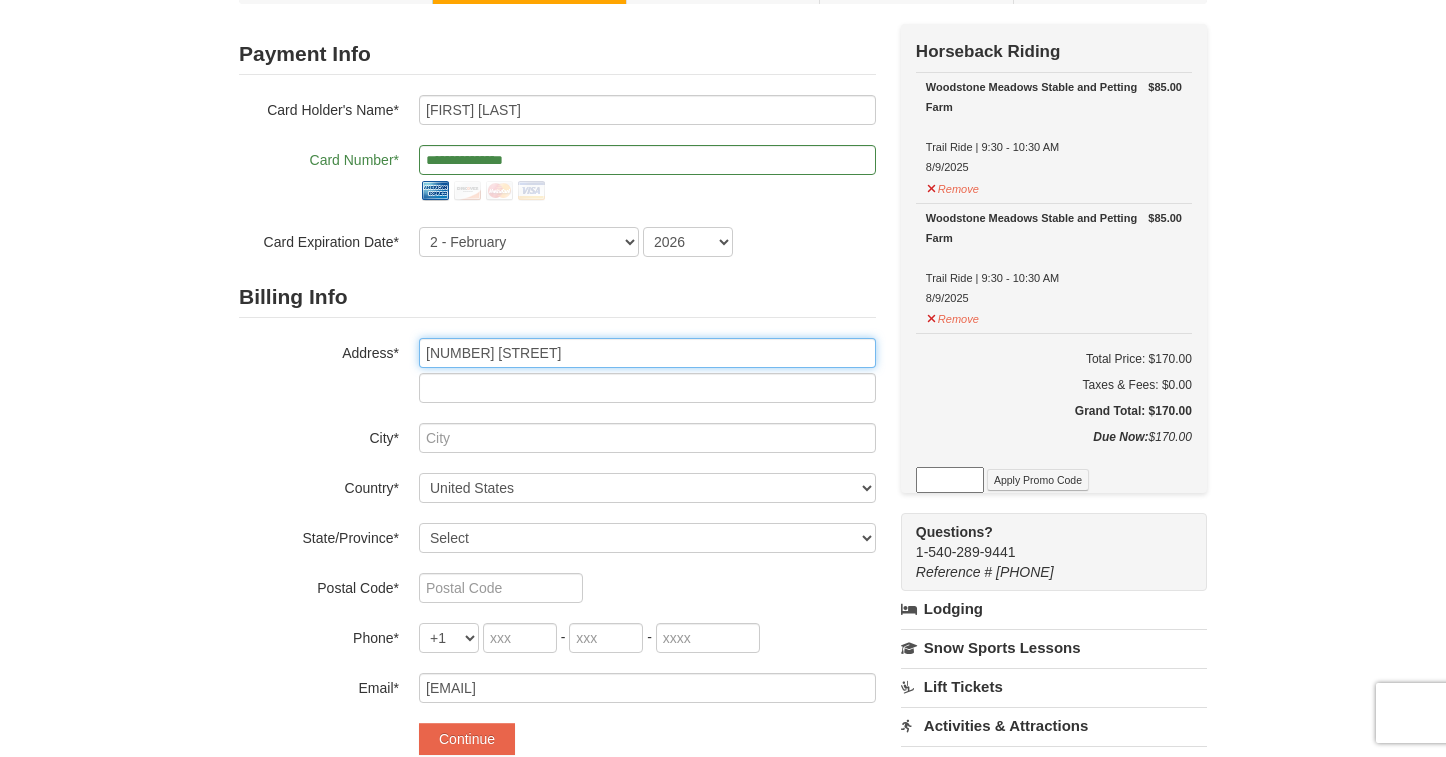 type on "2542 Bryant Pond Lane" 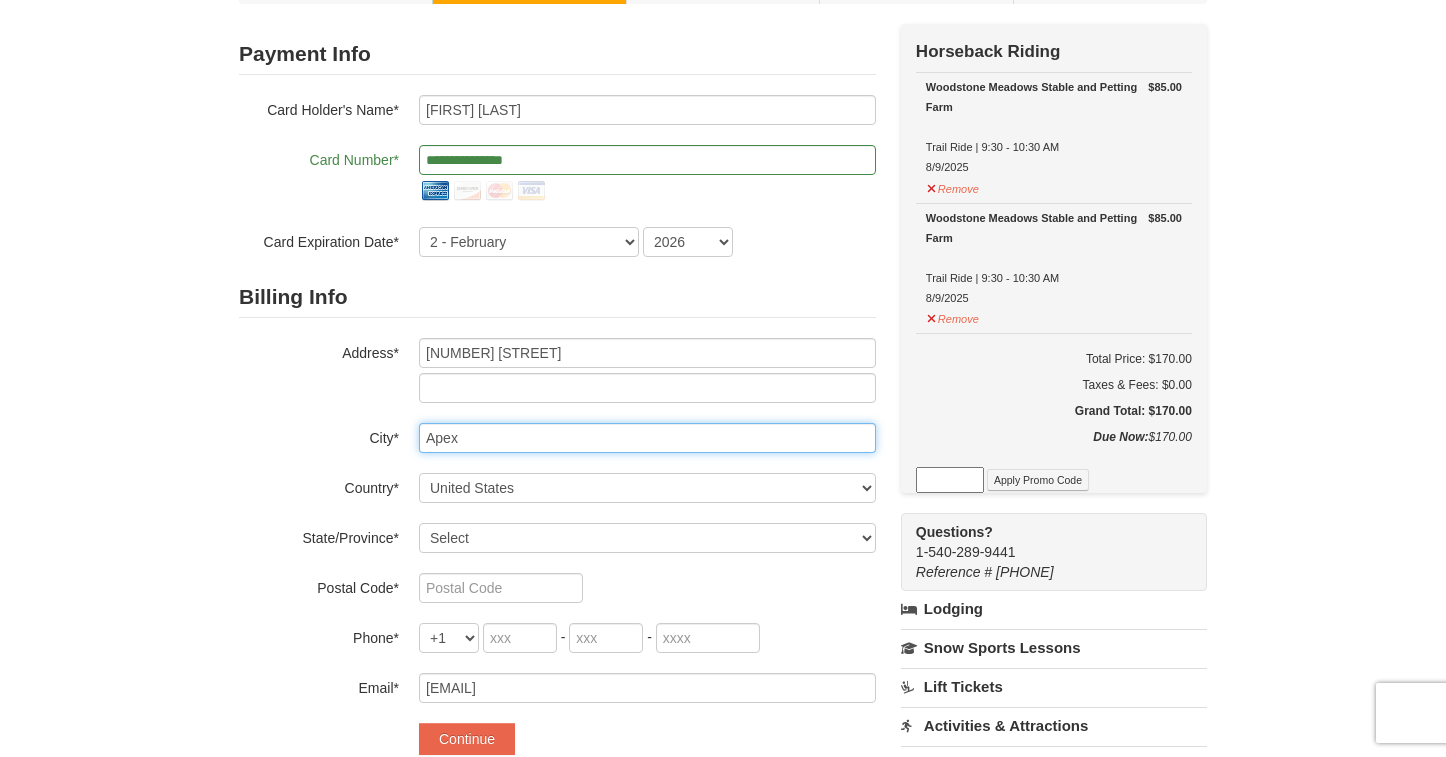 type on "Apex" 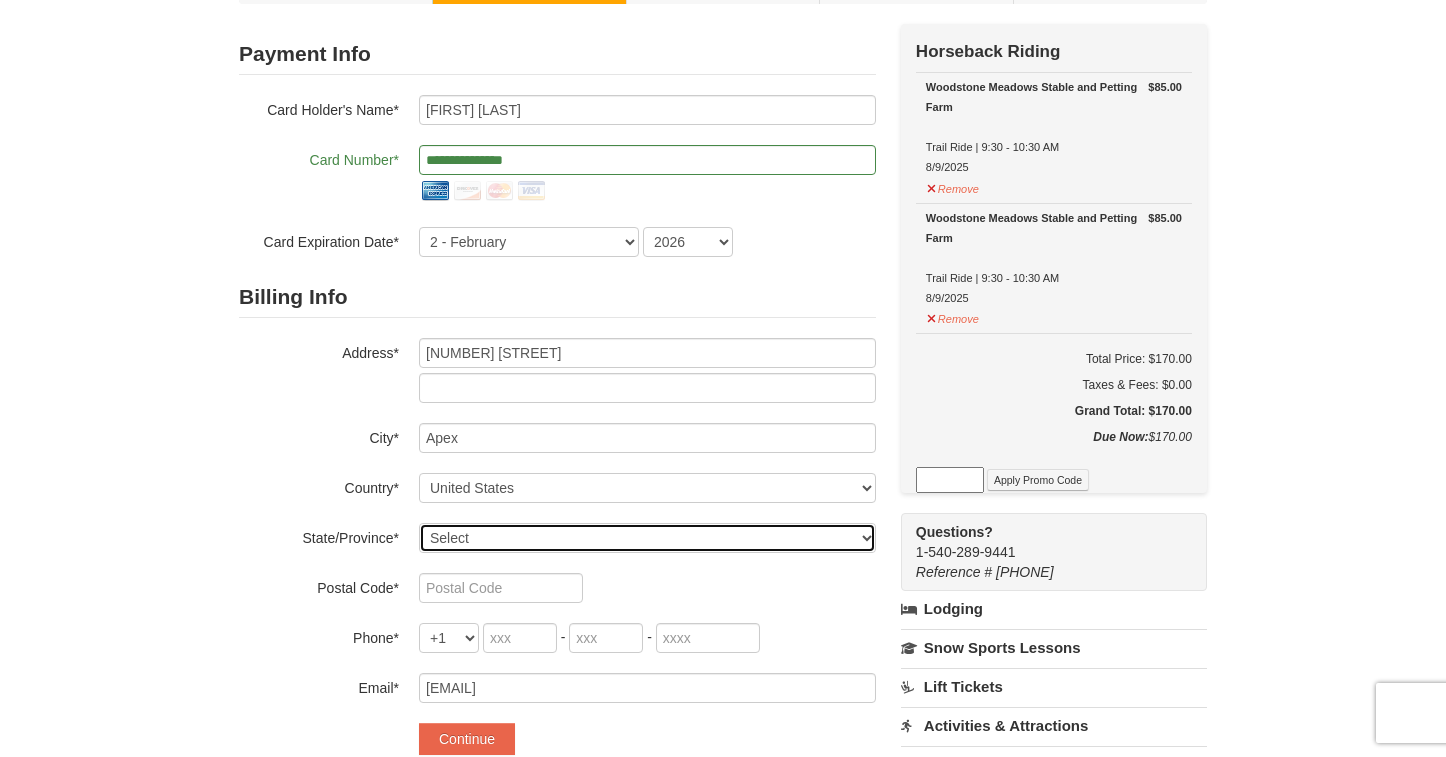 select on "NC" 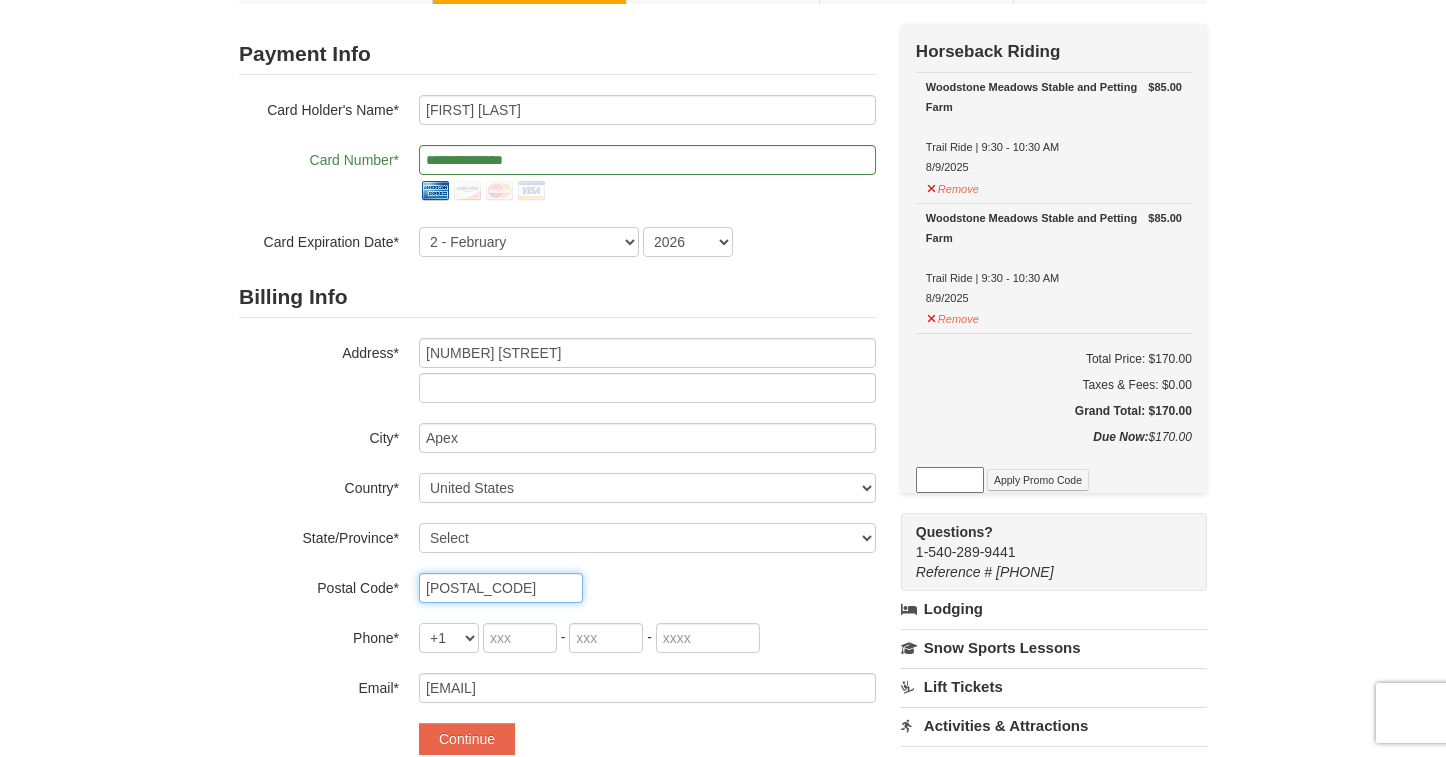 type on "27502" 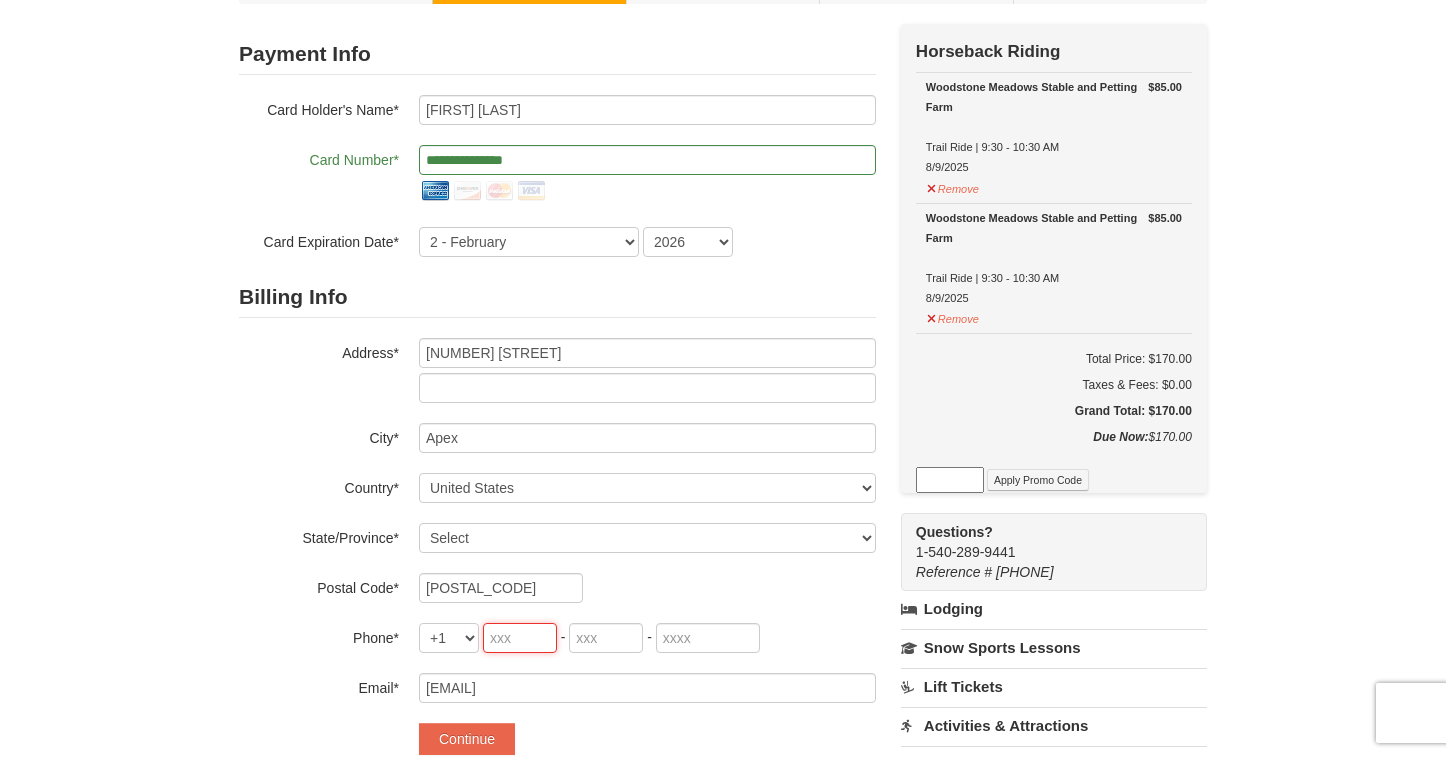 click at bounding box center (520, 638) 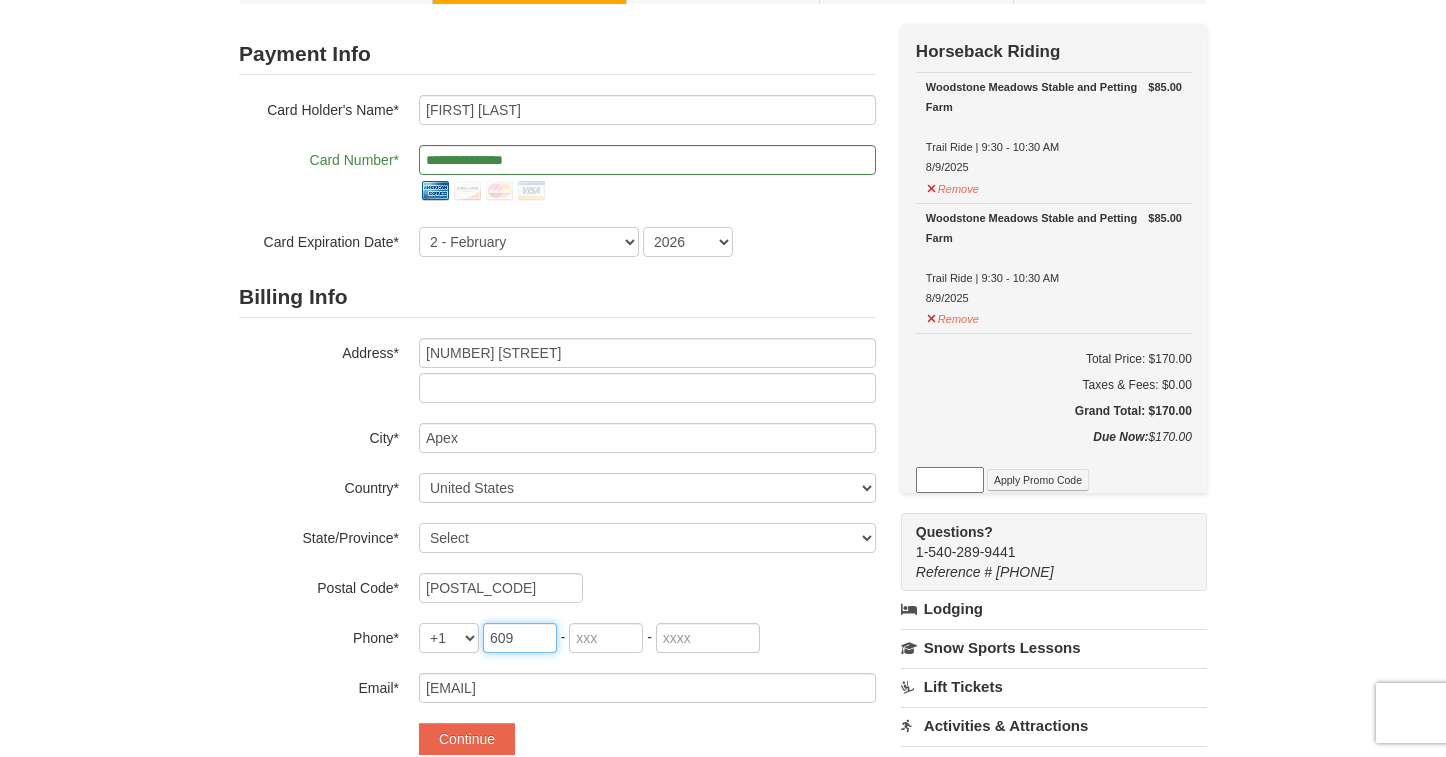 type on "609" 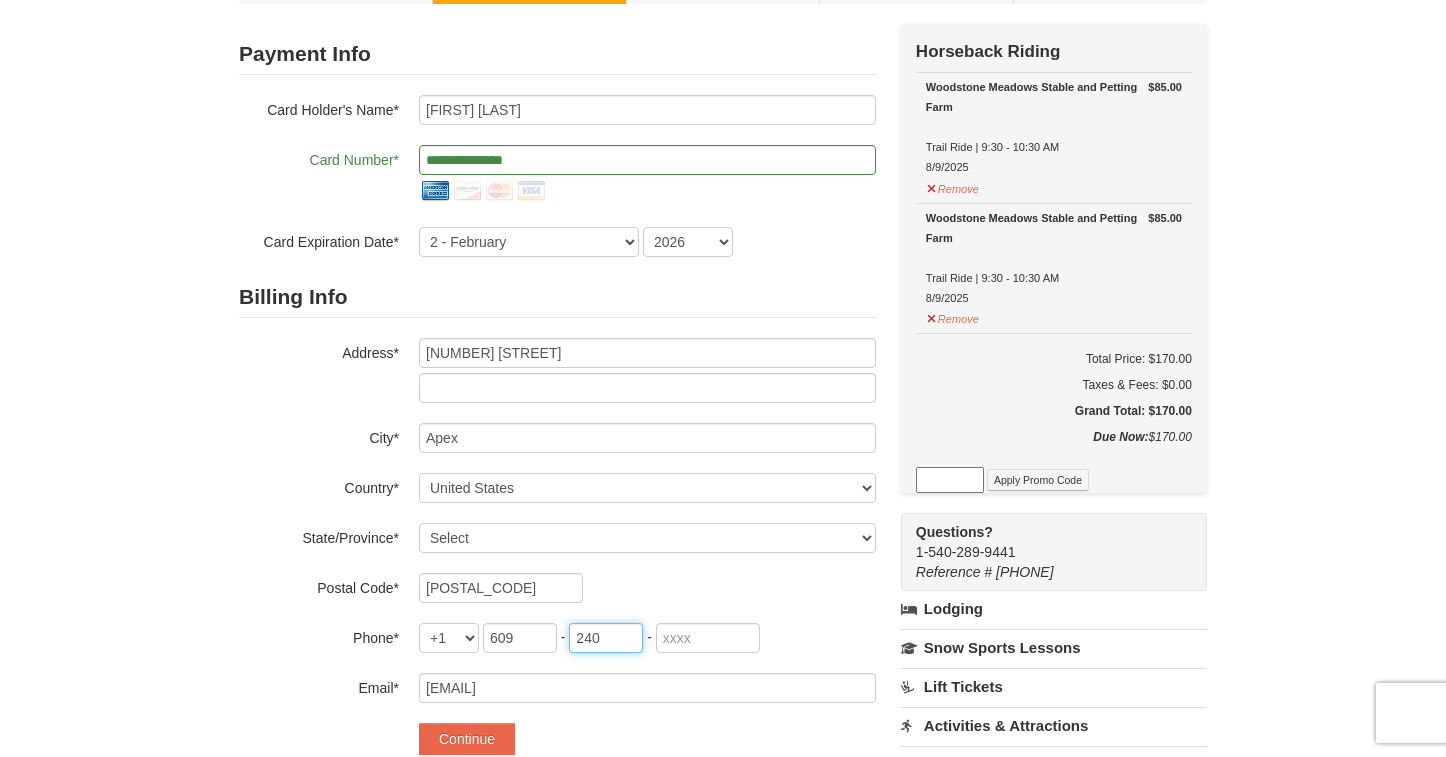 type on "240" 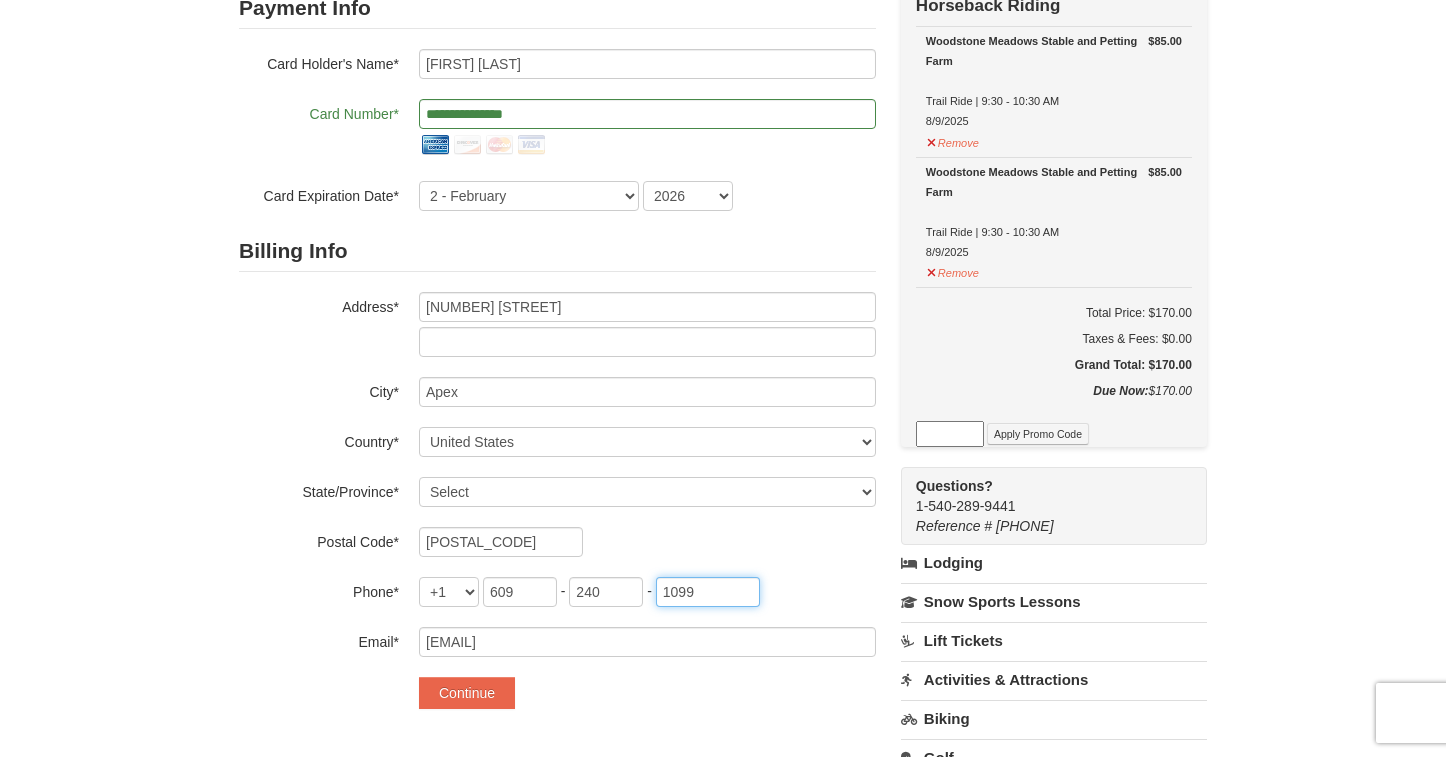 scroll, scrollTop: 219, scrollLeft: 0, axis: vertical 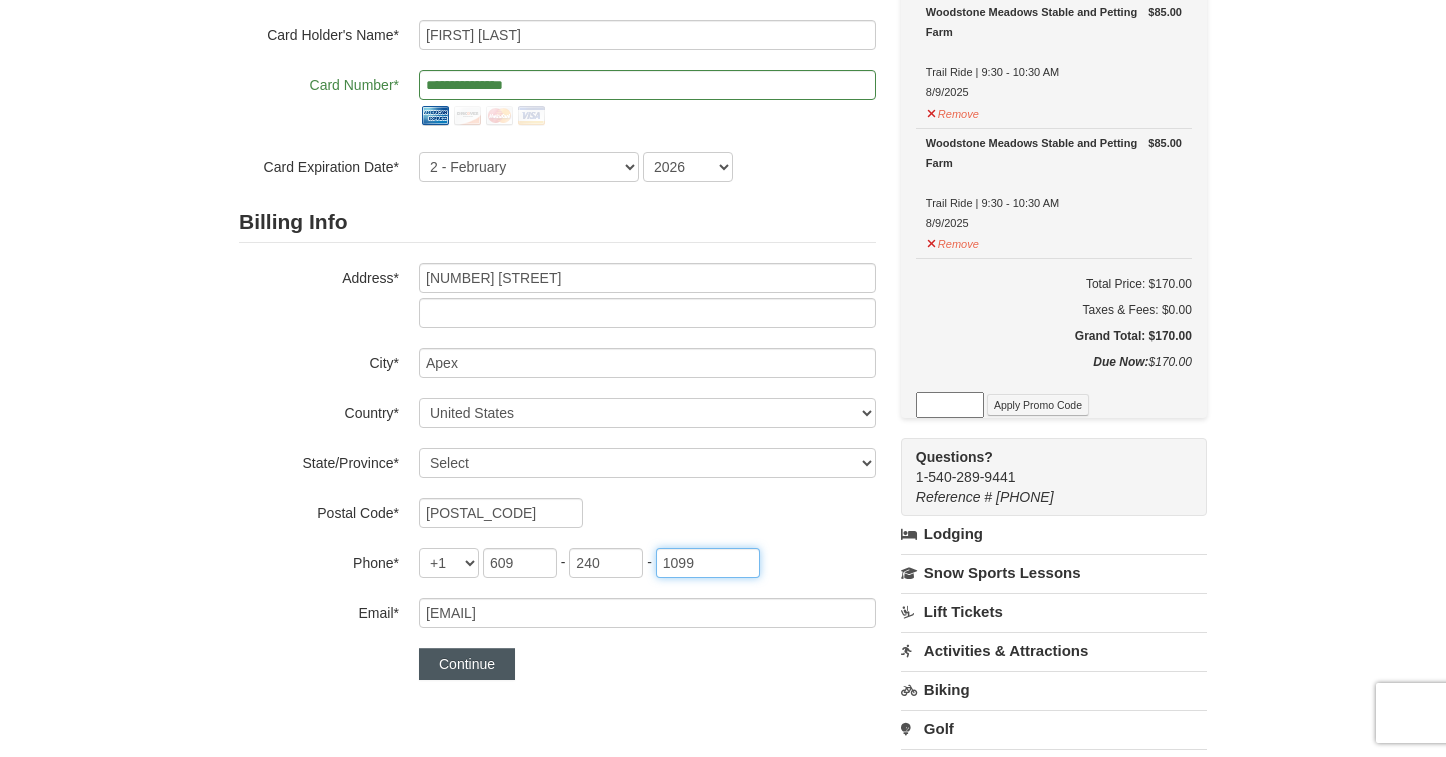 type on "1099" 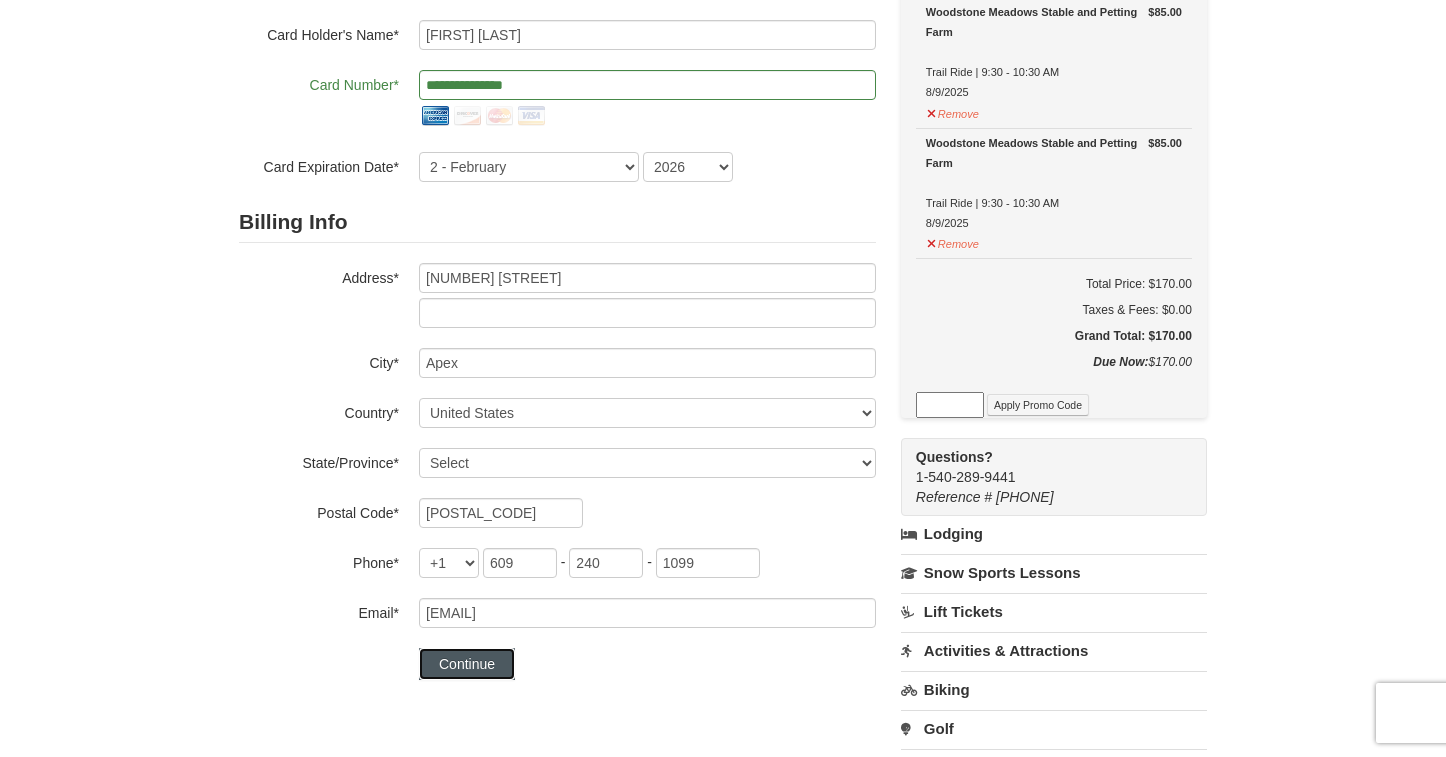click on "Continue" at bounding box center [467, 664] 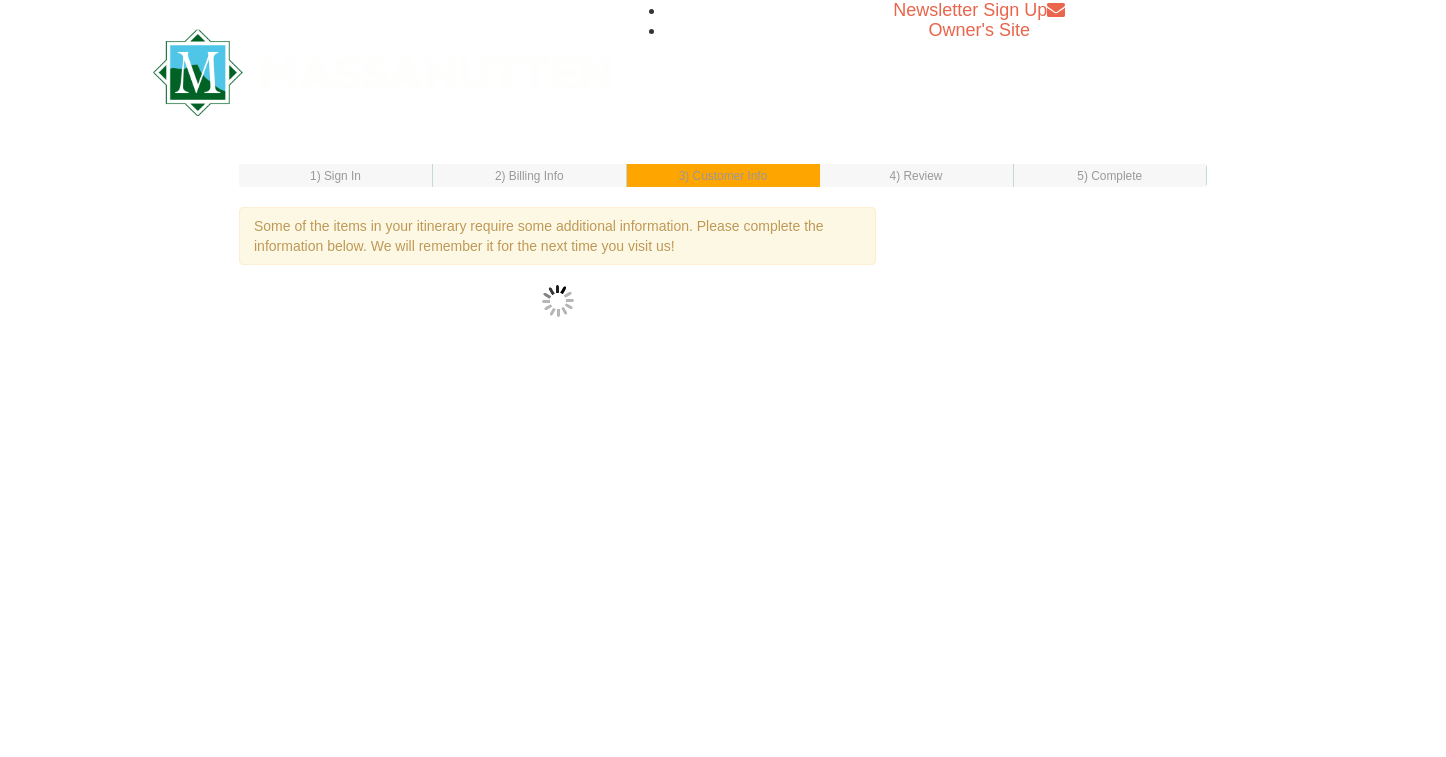 scroll, scrollTop: 0, scrollLeft: 0, axis: both 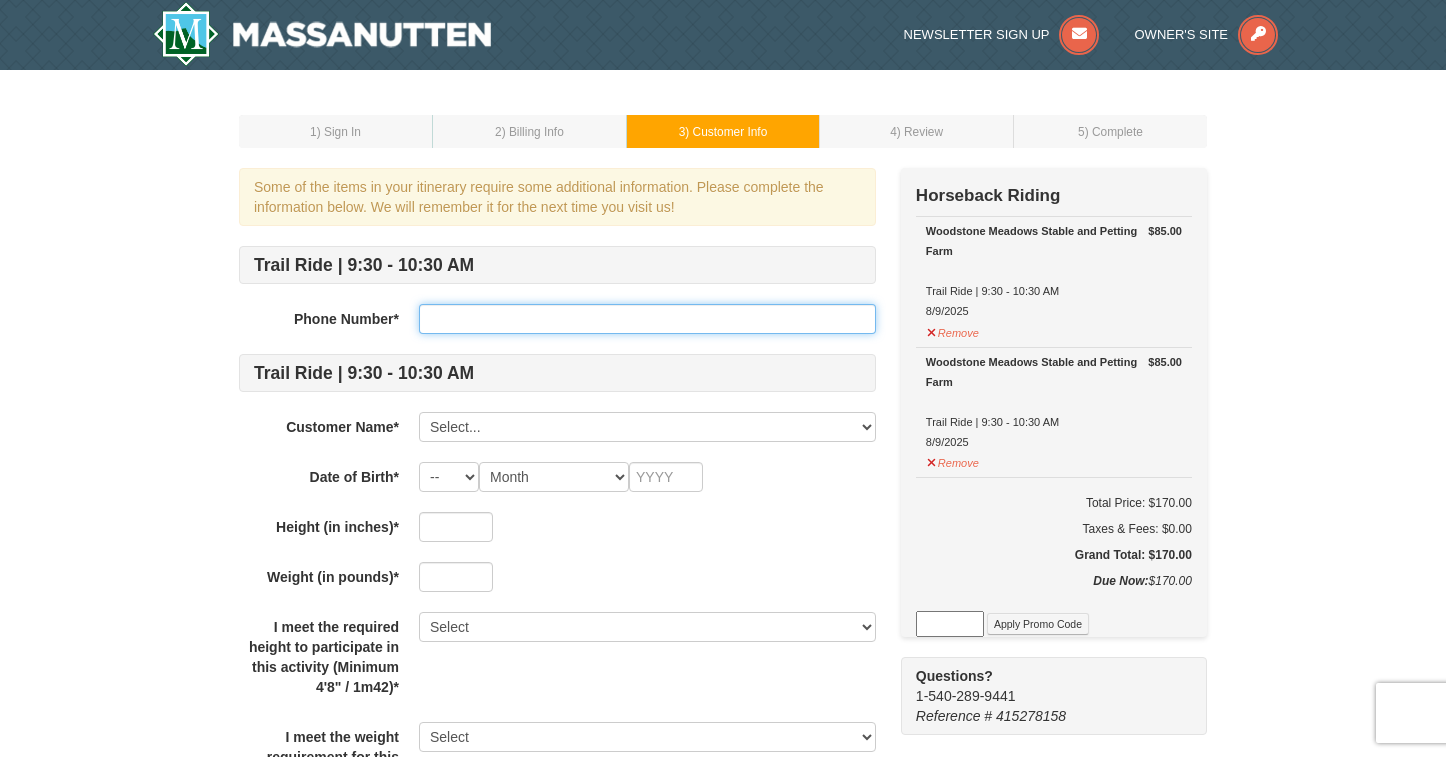 click at bounding box center (647, 319) 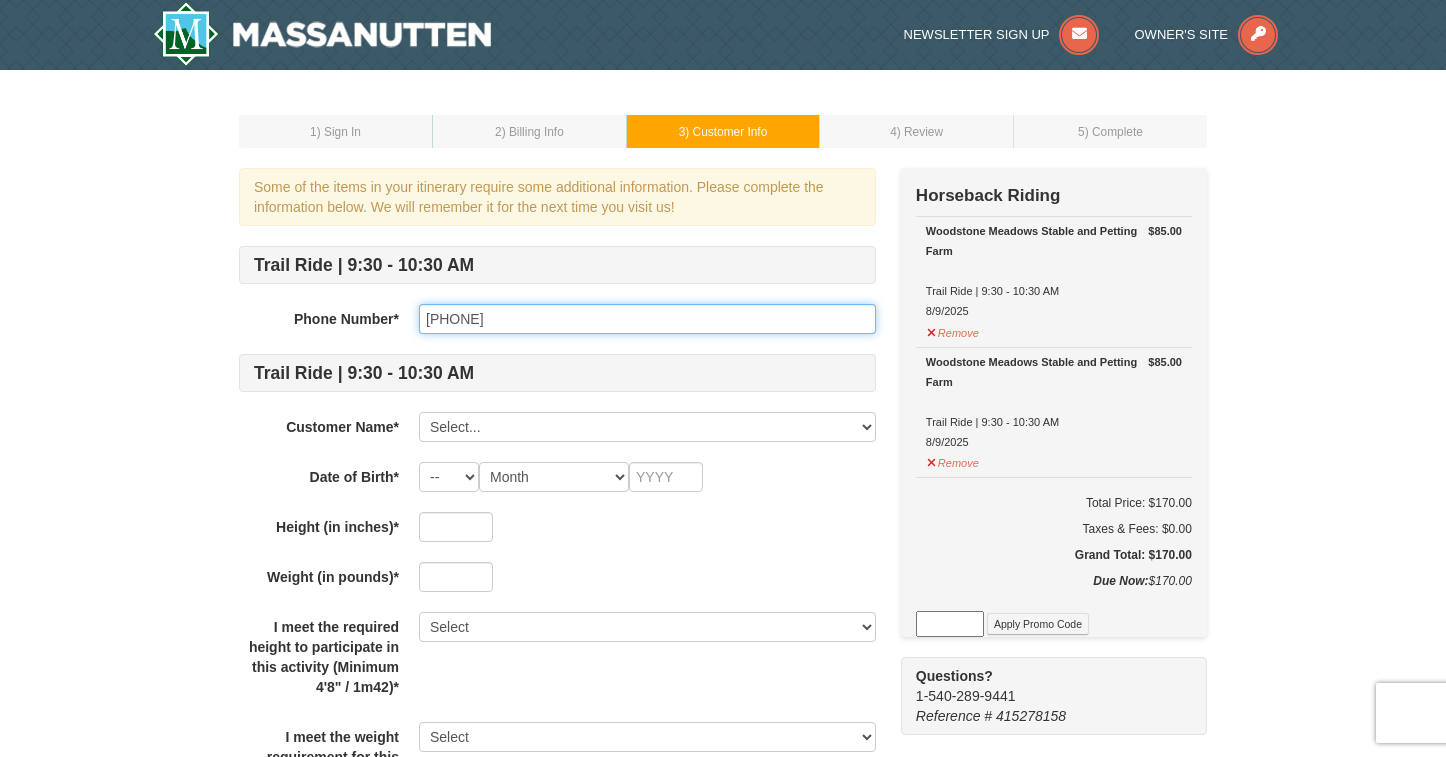 type on "[PHONE]" 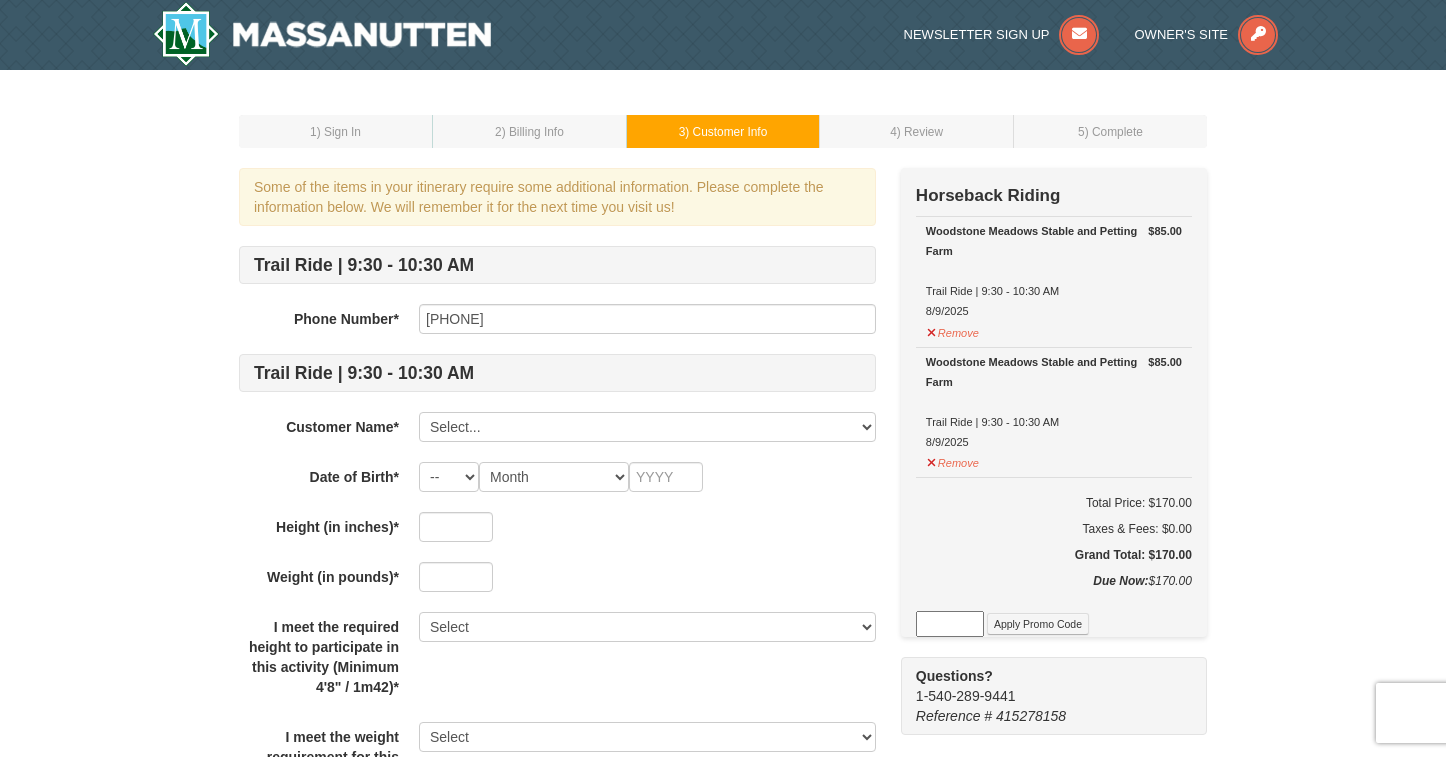 click on "1
) Sign In
2
) Billing Info
3
) Customer Info
) Review
×" at bounding box center (723, 792) 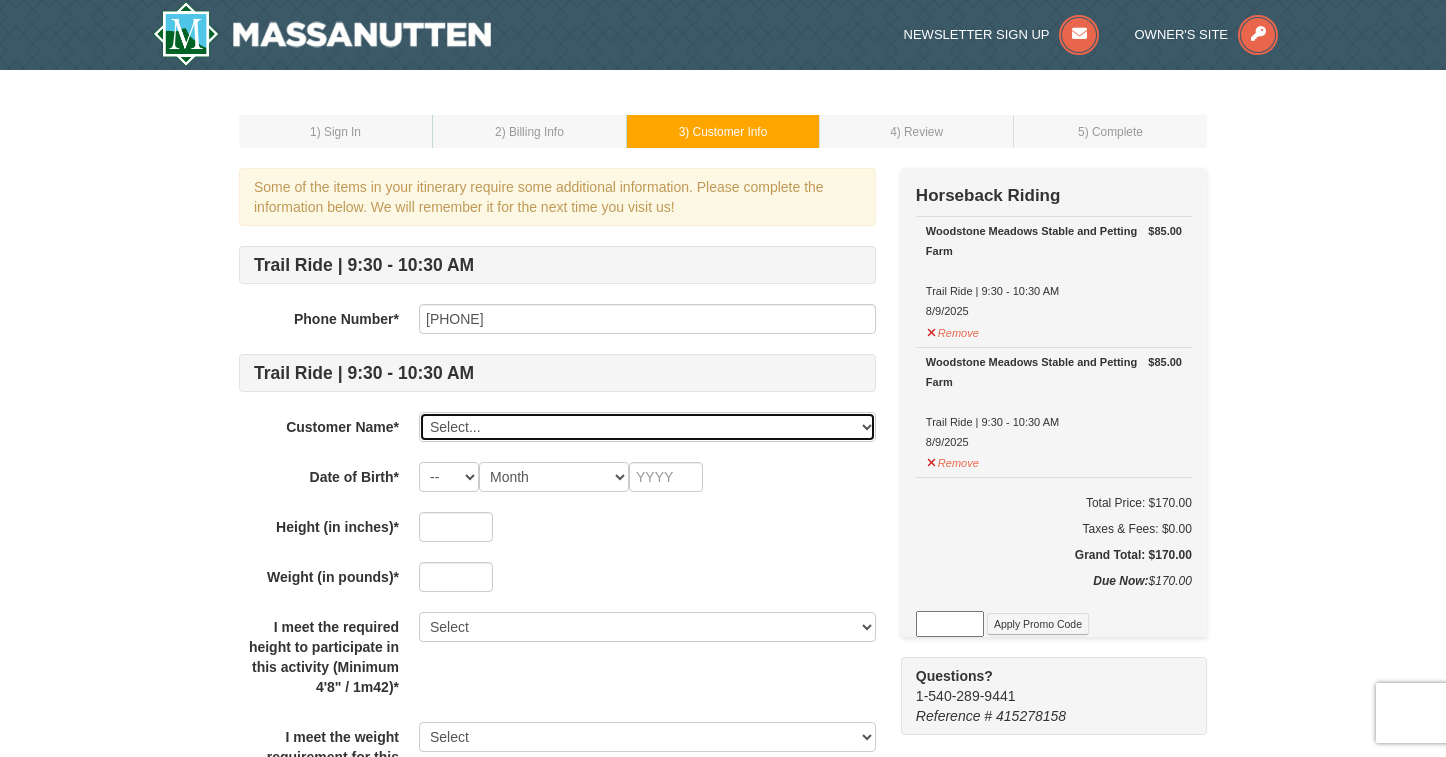 click on "Select... Kim Oley Add New..." at bounding box center (647, 427) 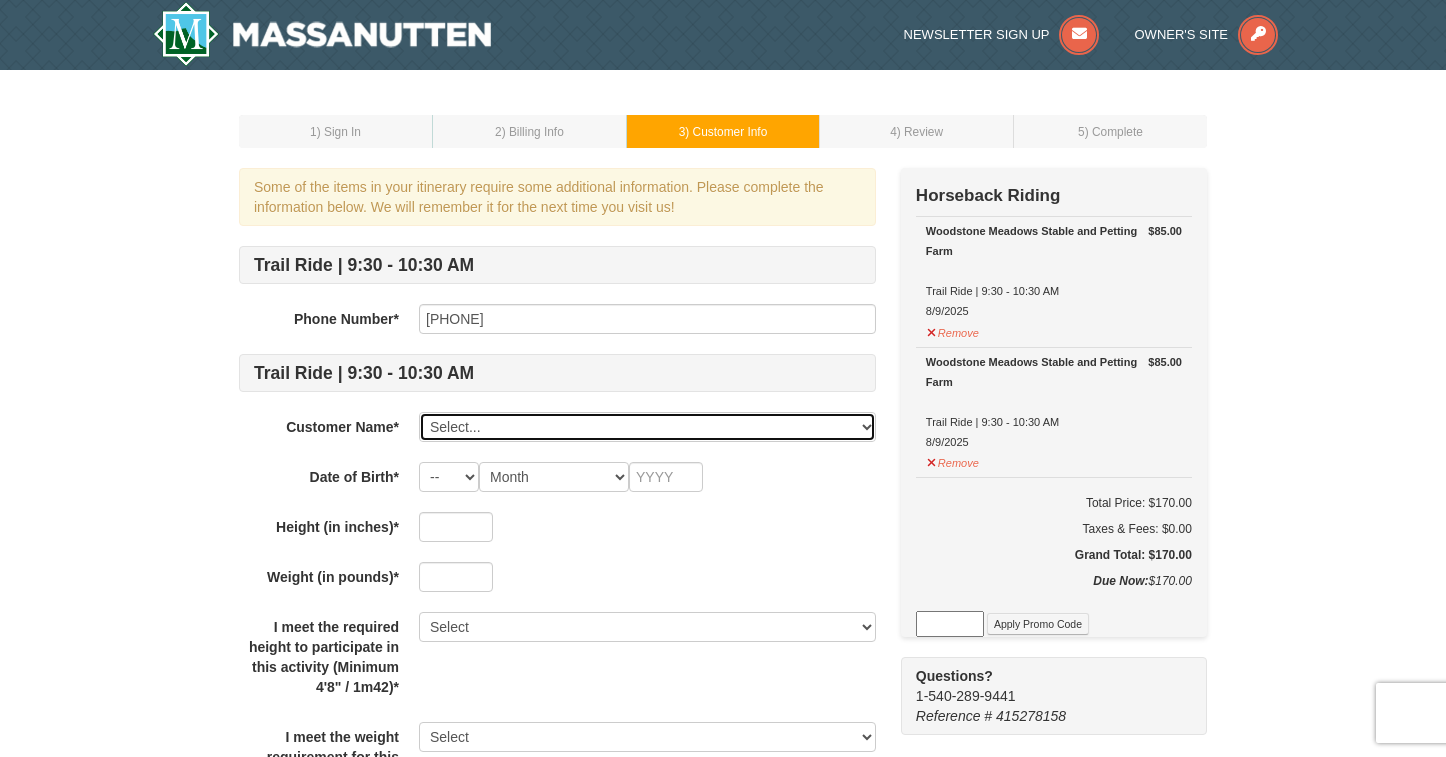 select on "28079093" 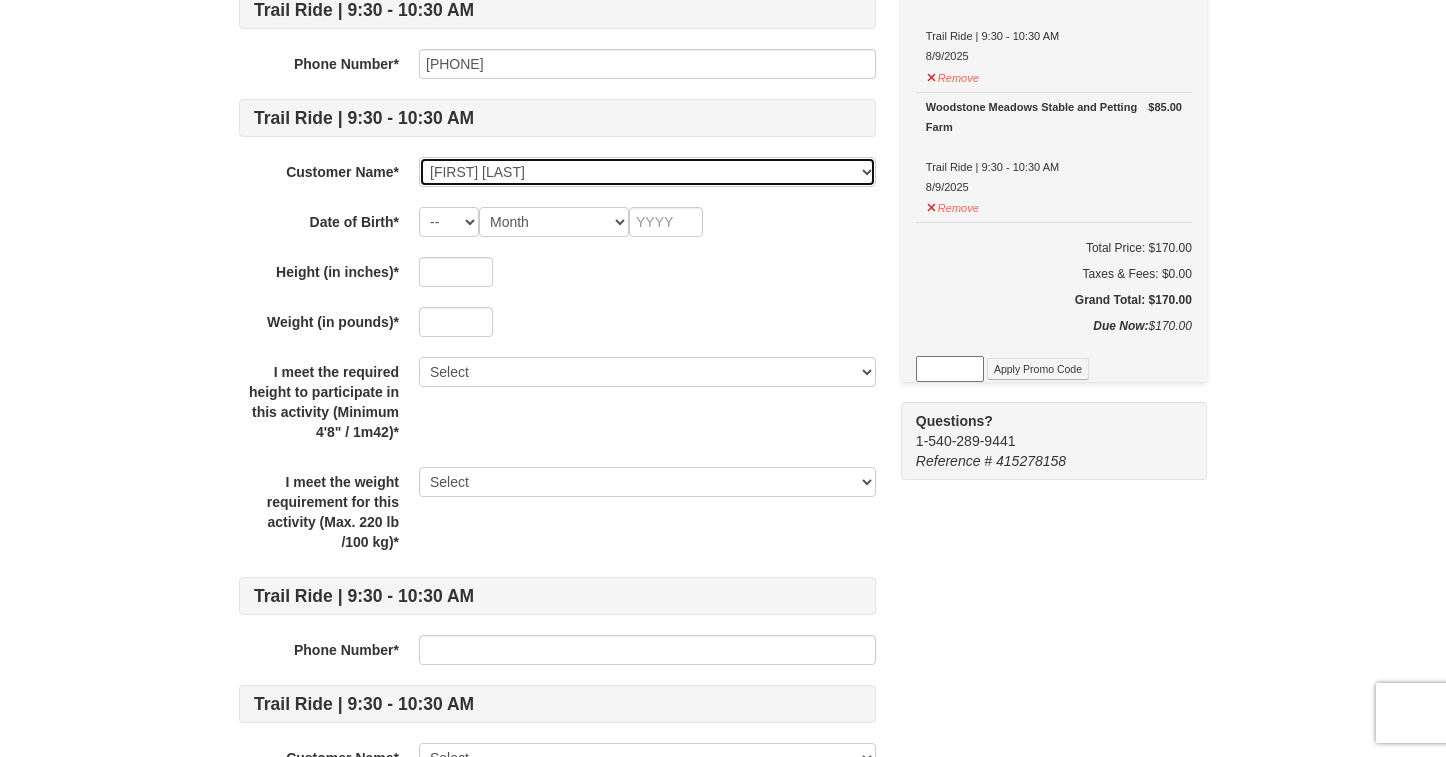 scroll, scrollTop: 252, scrollLeft: 0, axis: vertical 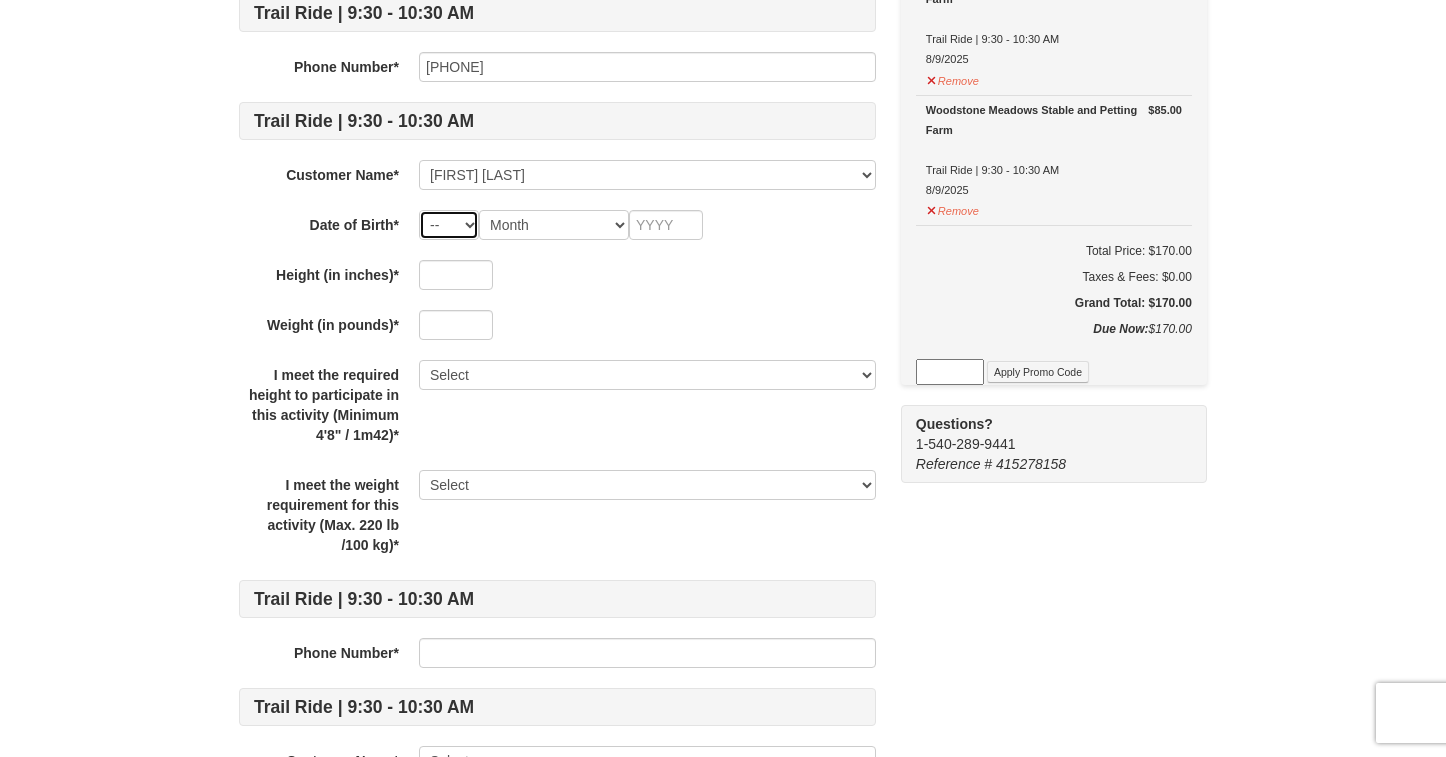 click on "-- 01 02 03 04 05 06 07 08 09 10 11 12 13 14 15 16 17 18 19 20 21 22 23 24 25 26 27 28 29 30 31" at bounding box center (449, 225) 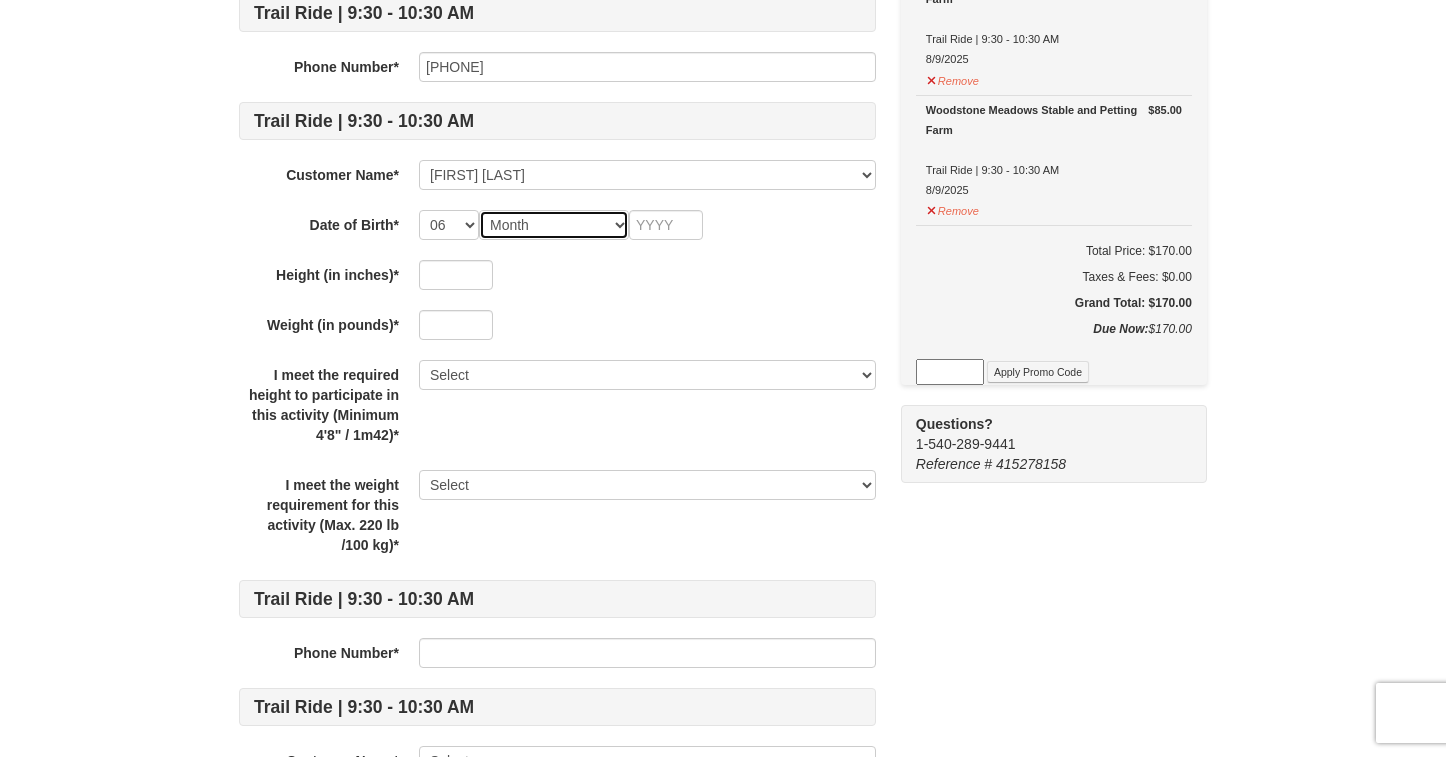 click on "Month January February March April May June July August September October November December" at bounding box center [554, 225] 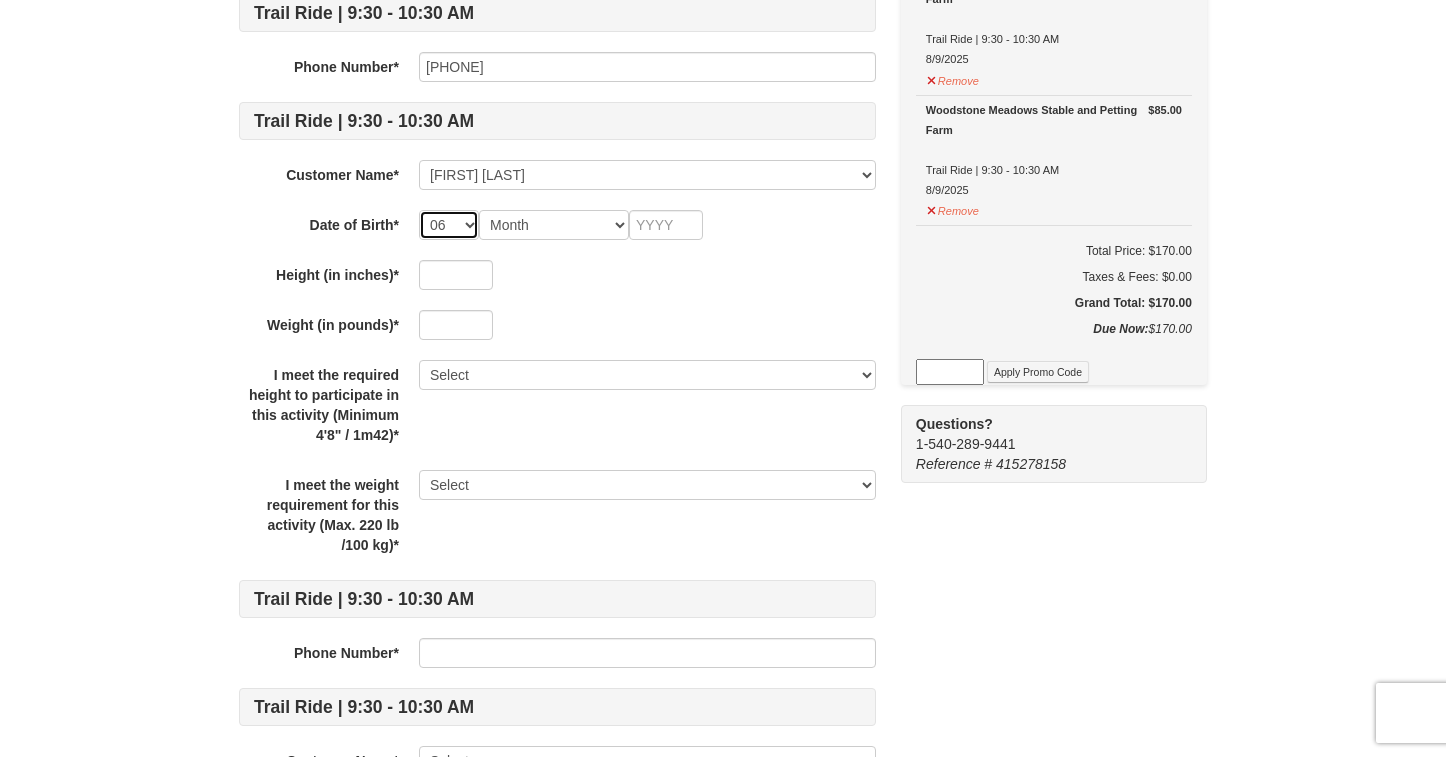 click on "-- 01 02 03 04 05 06 07 08 09 10 11 12 13 14 15 16 17 18 19 20 21 22 23 24 25 26 27 28 29 30 31" at bounding box center (449, 225) 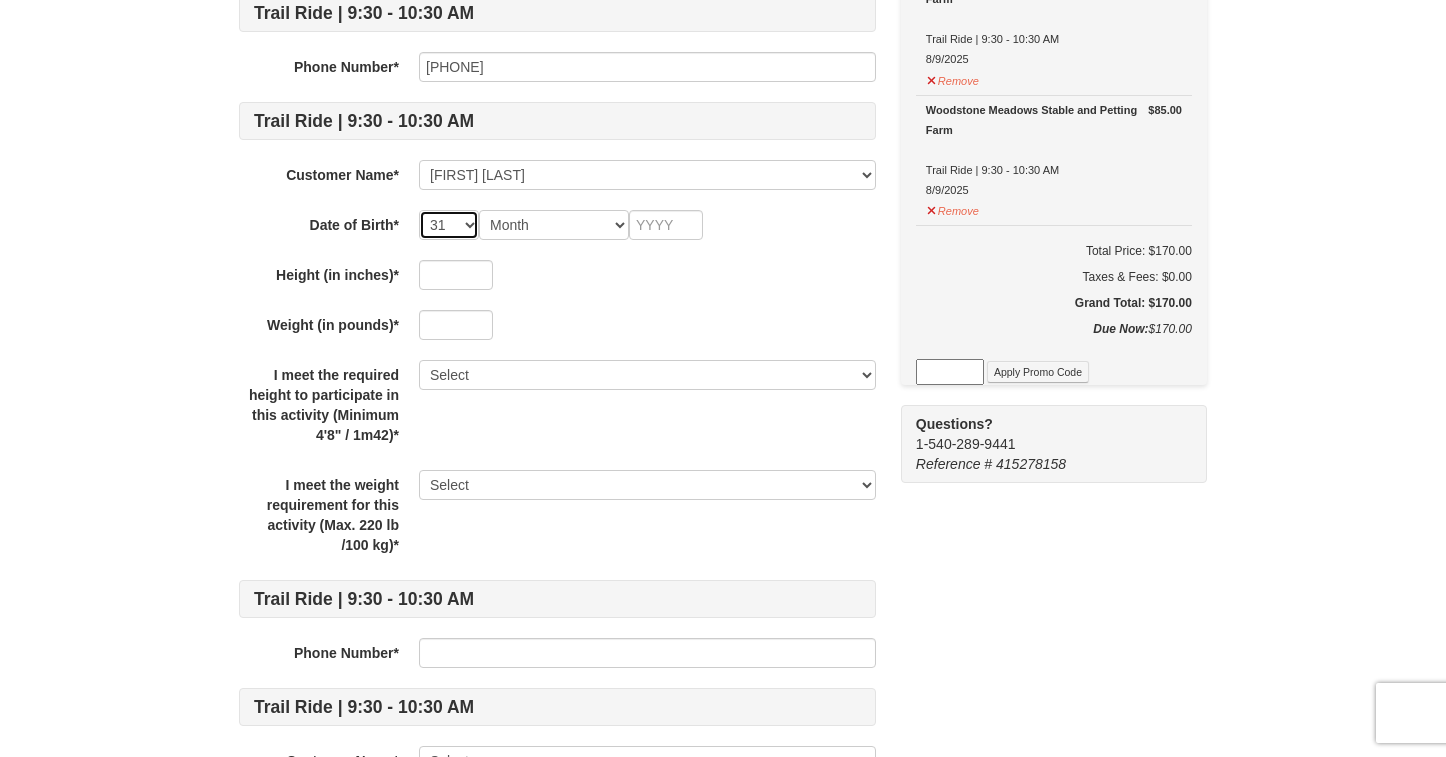 click on "-- 01 02 03 04 05 06 07 08 09 10 11 12 13 14 15 16 17 18 19 20 21 22 23 24 25 26 27 28 29 30 31" at bounding box center [449, 225] 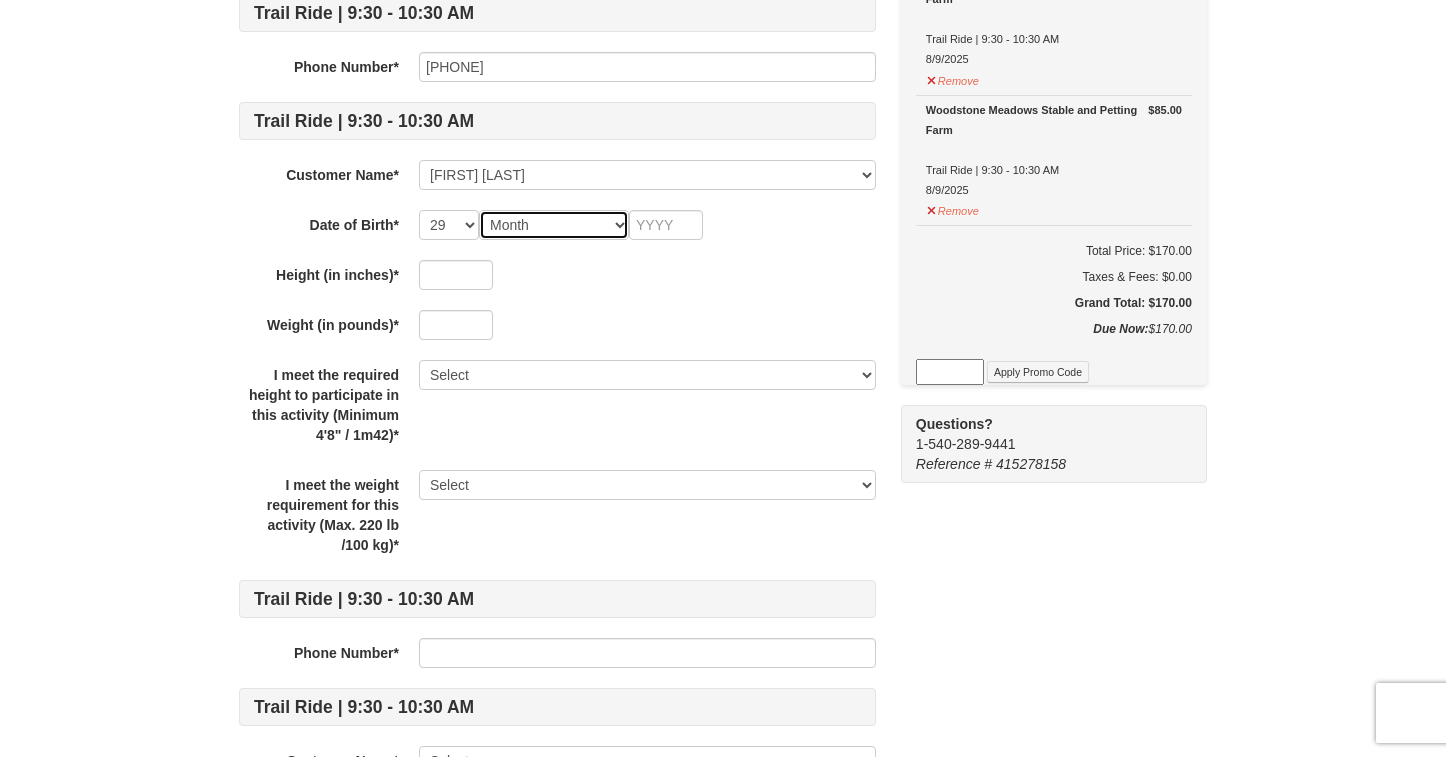 click on "Month January February March April May June July August September October November December" at bounding box center (554, 225) 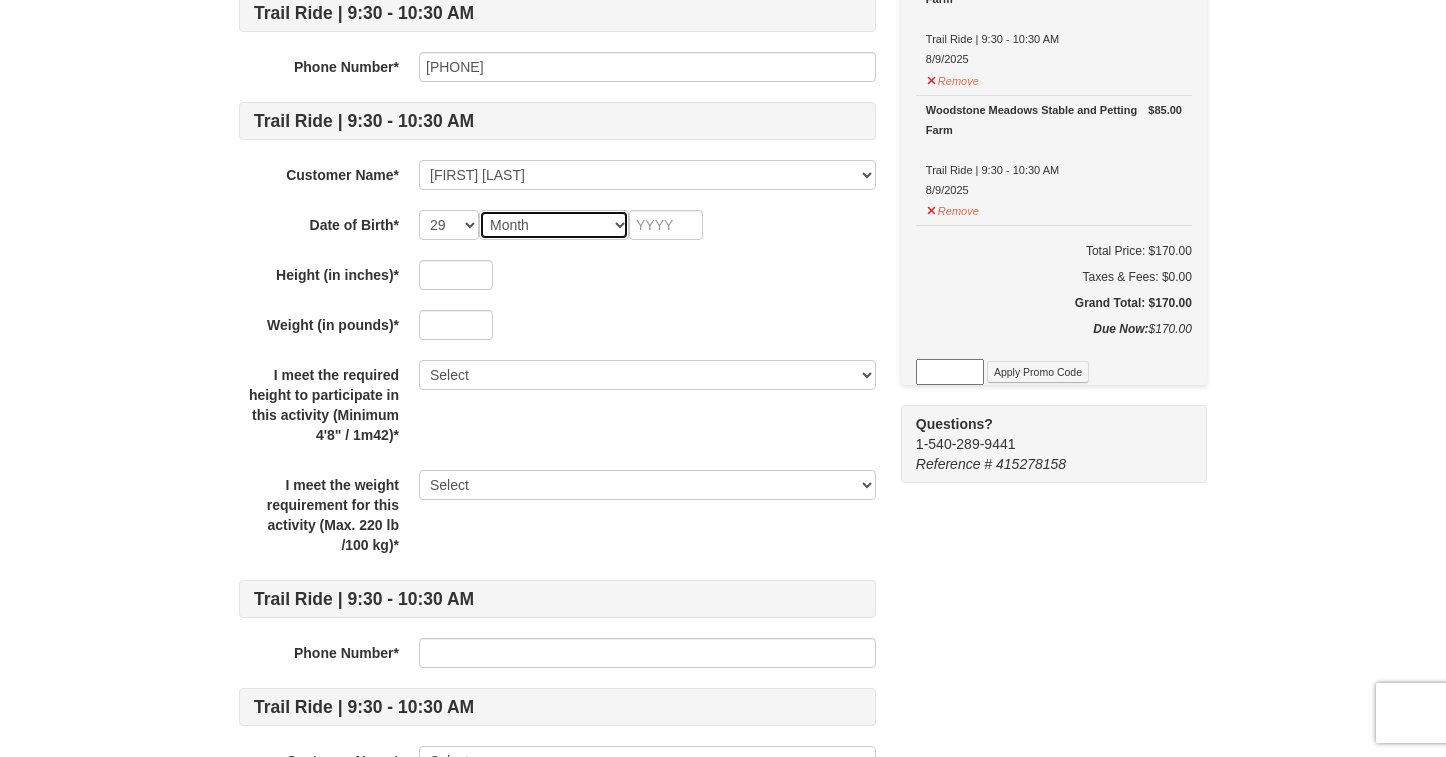 select on "06" 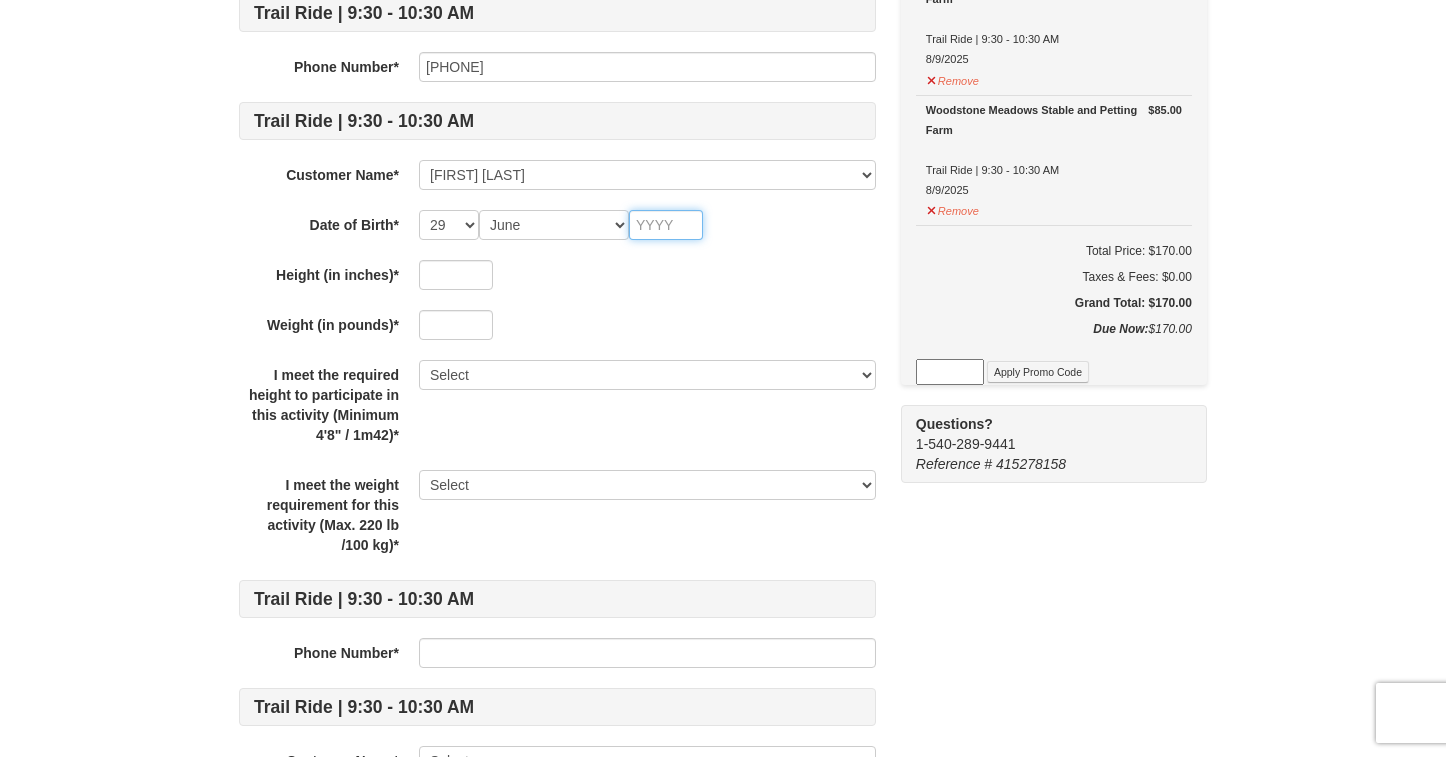 click at bounding box center [666, 225] 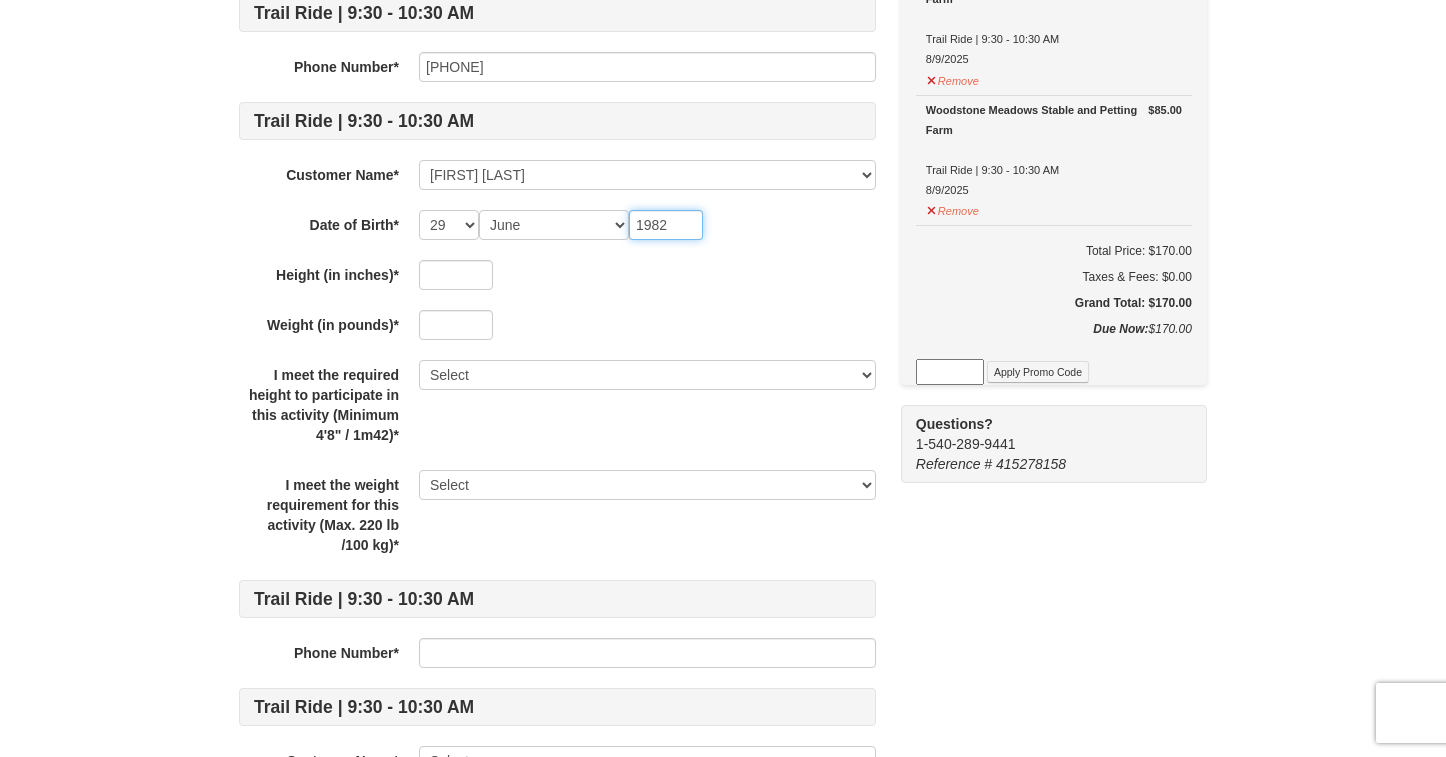 type on "1982" 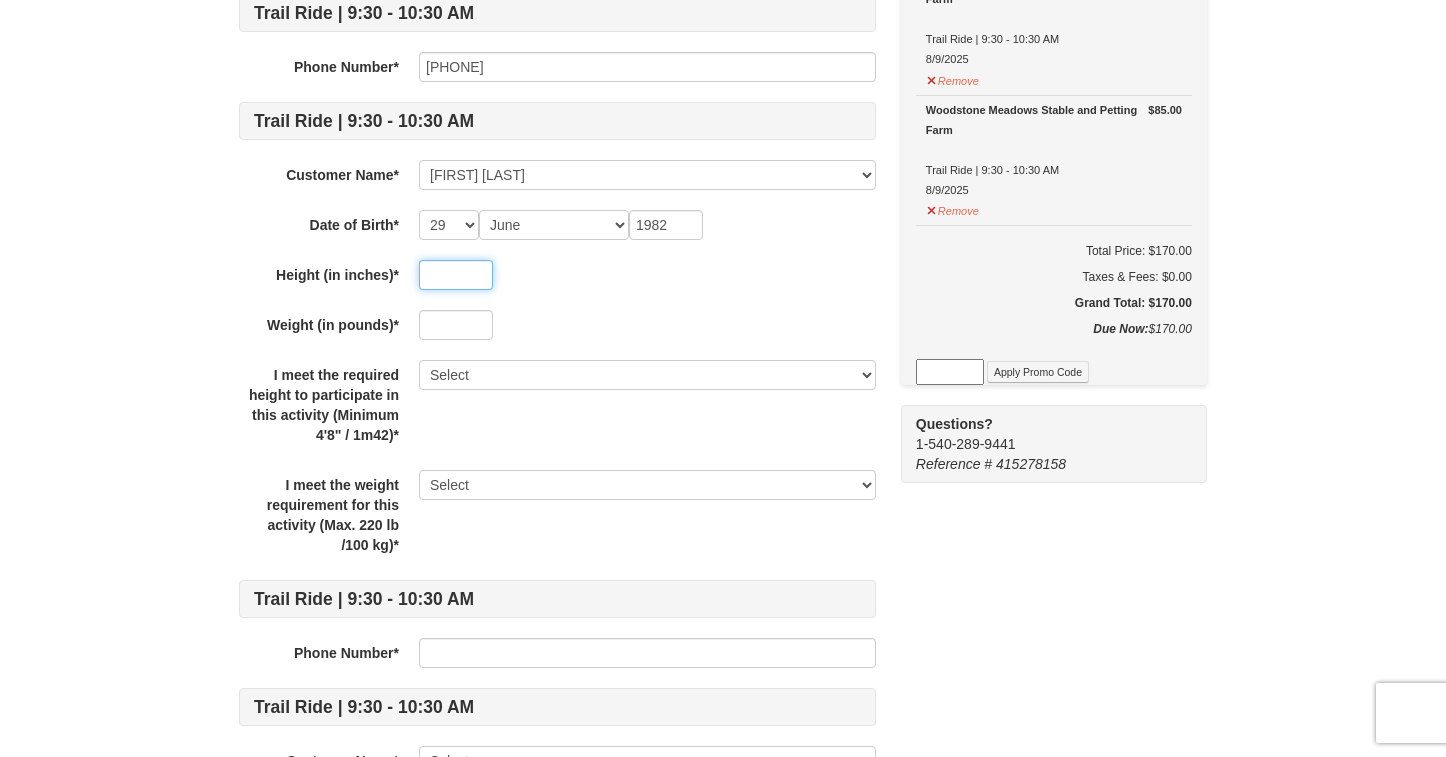click at bounding box center (456, 275) 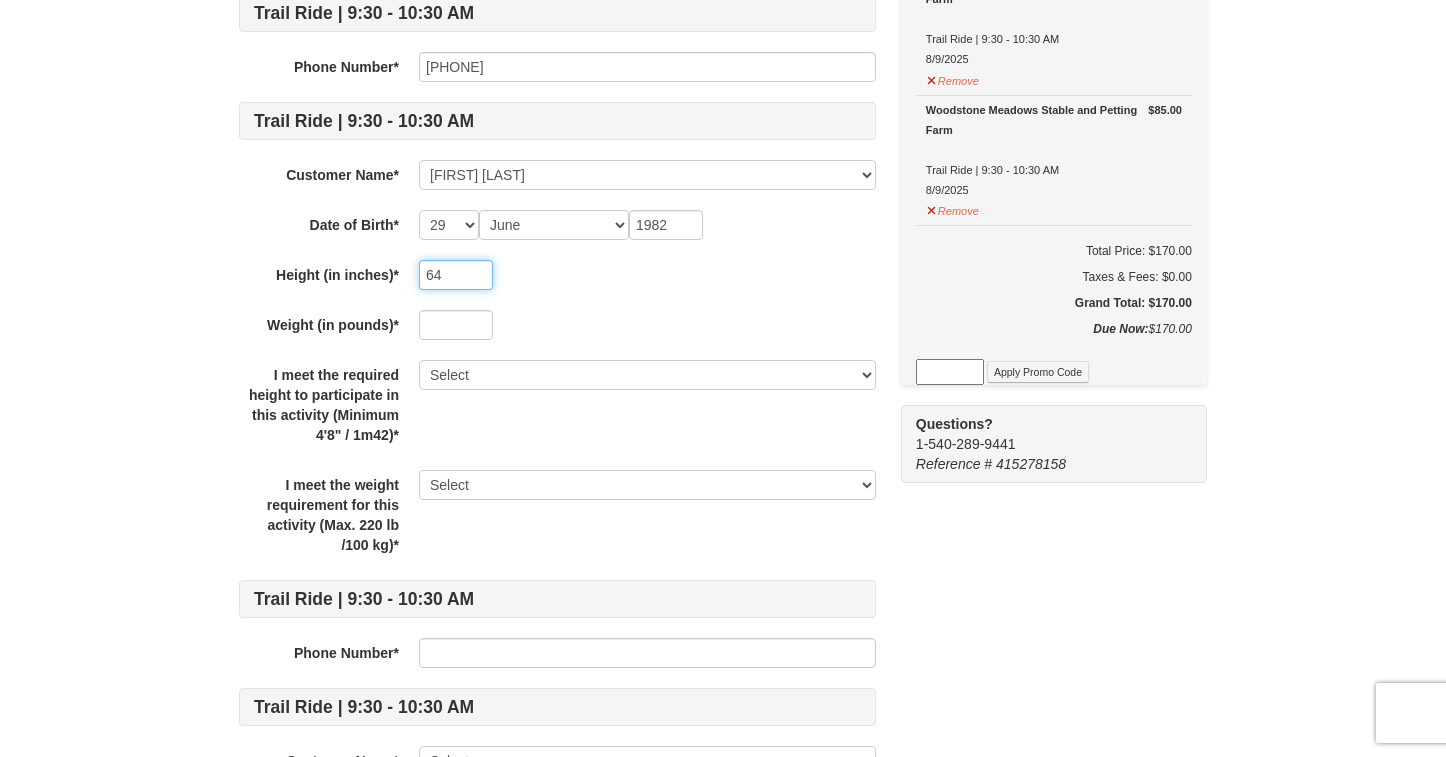 type on "64" 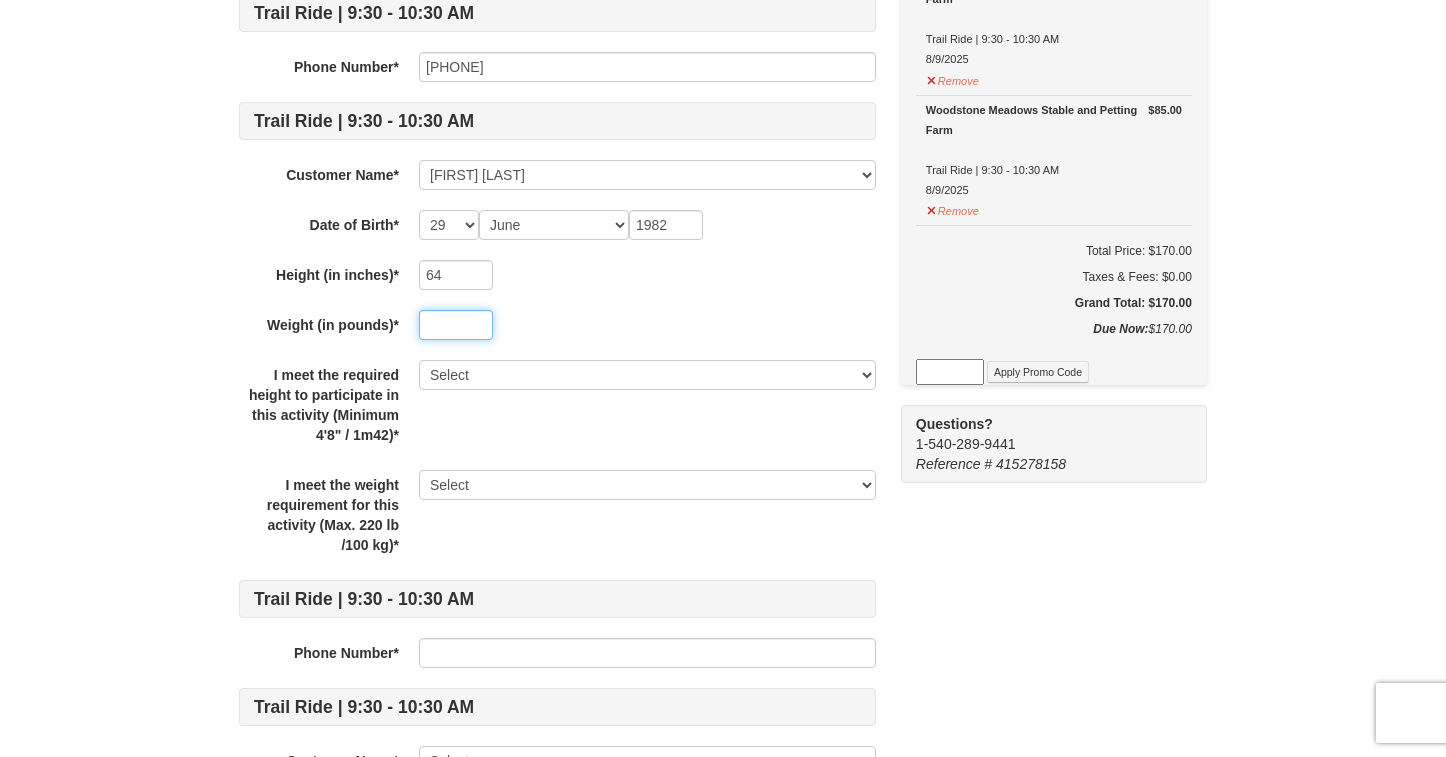 click at bounding box center (456, 325) 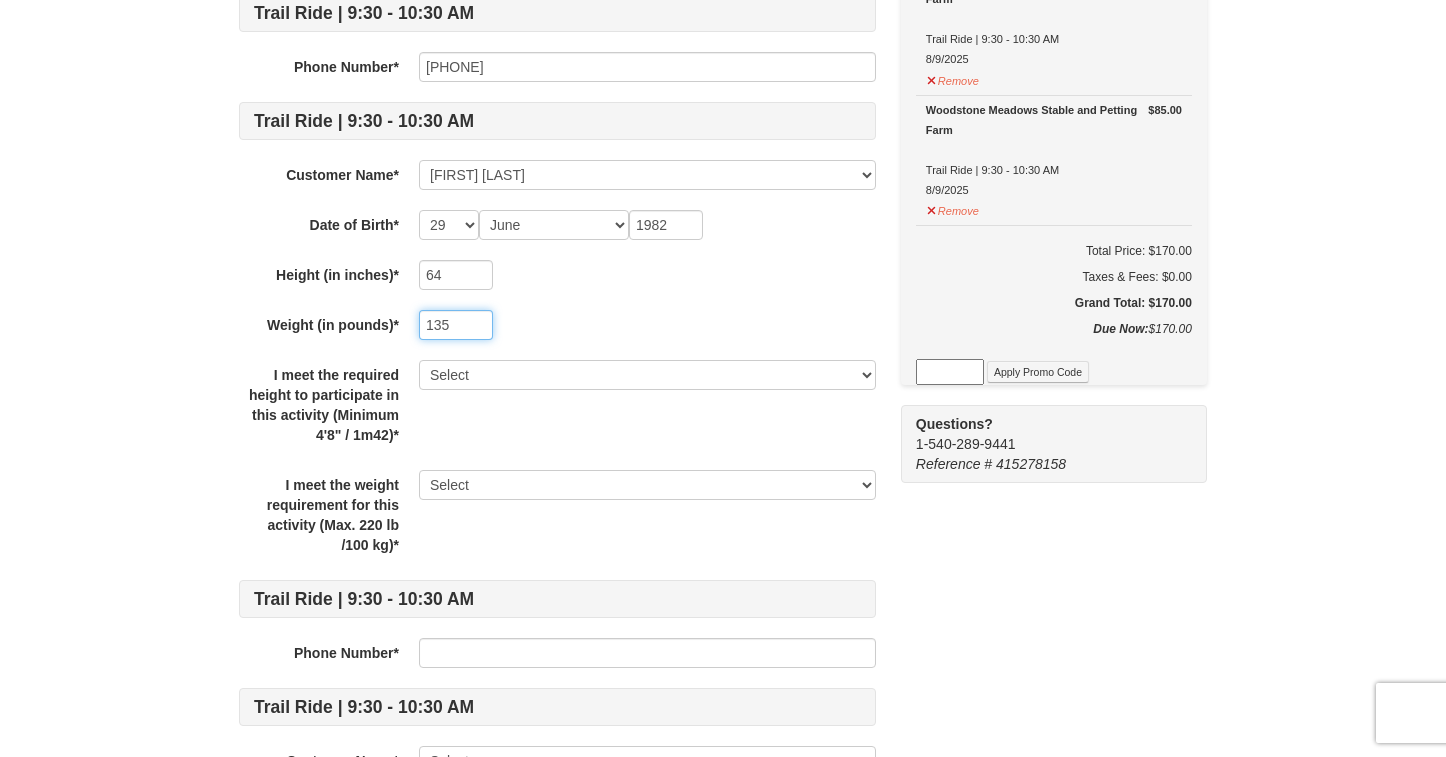 type on "135" 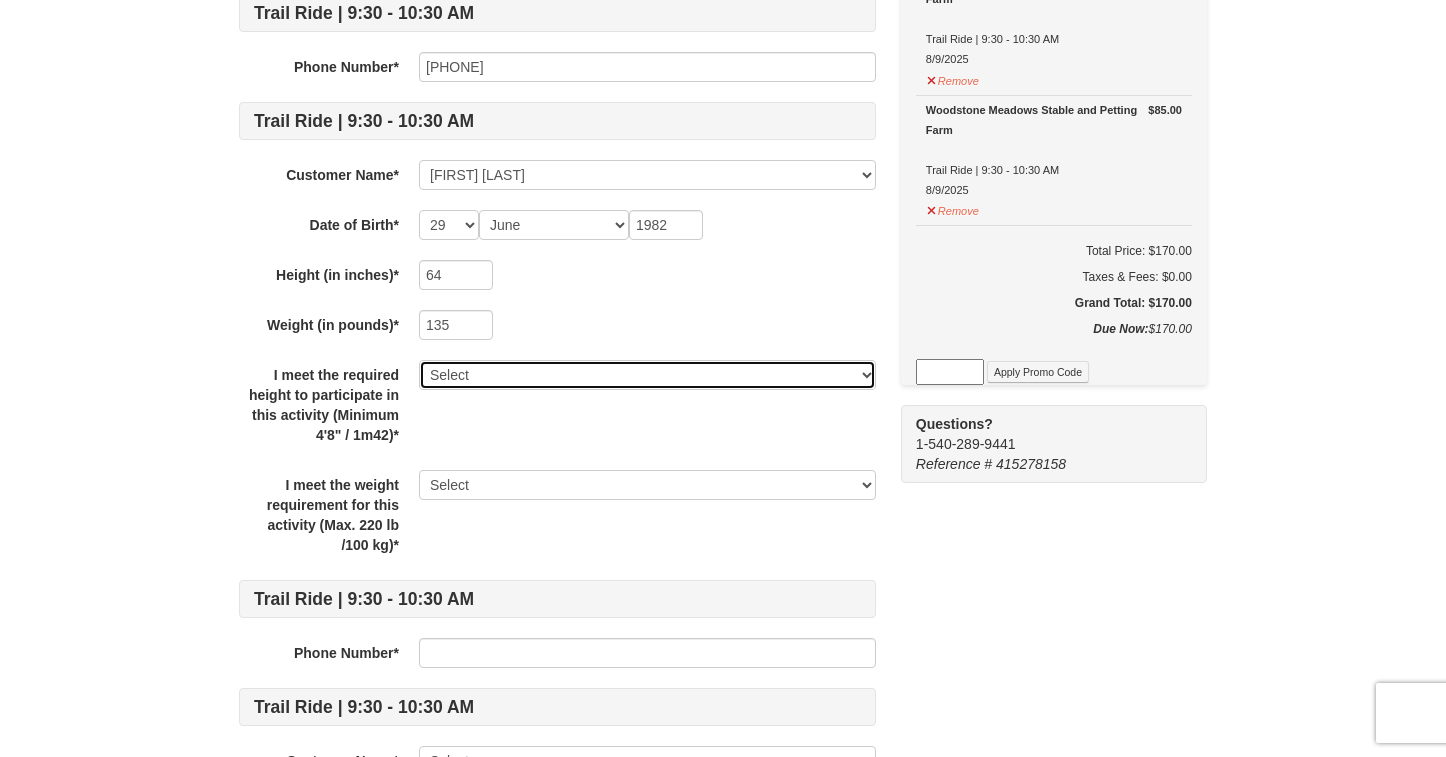 click on "Select Yes" at bounding box center (647, 375) 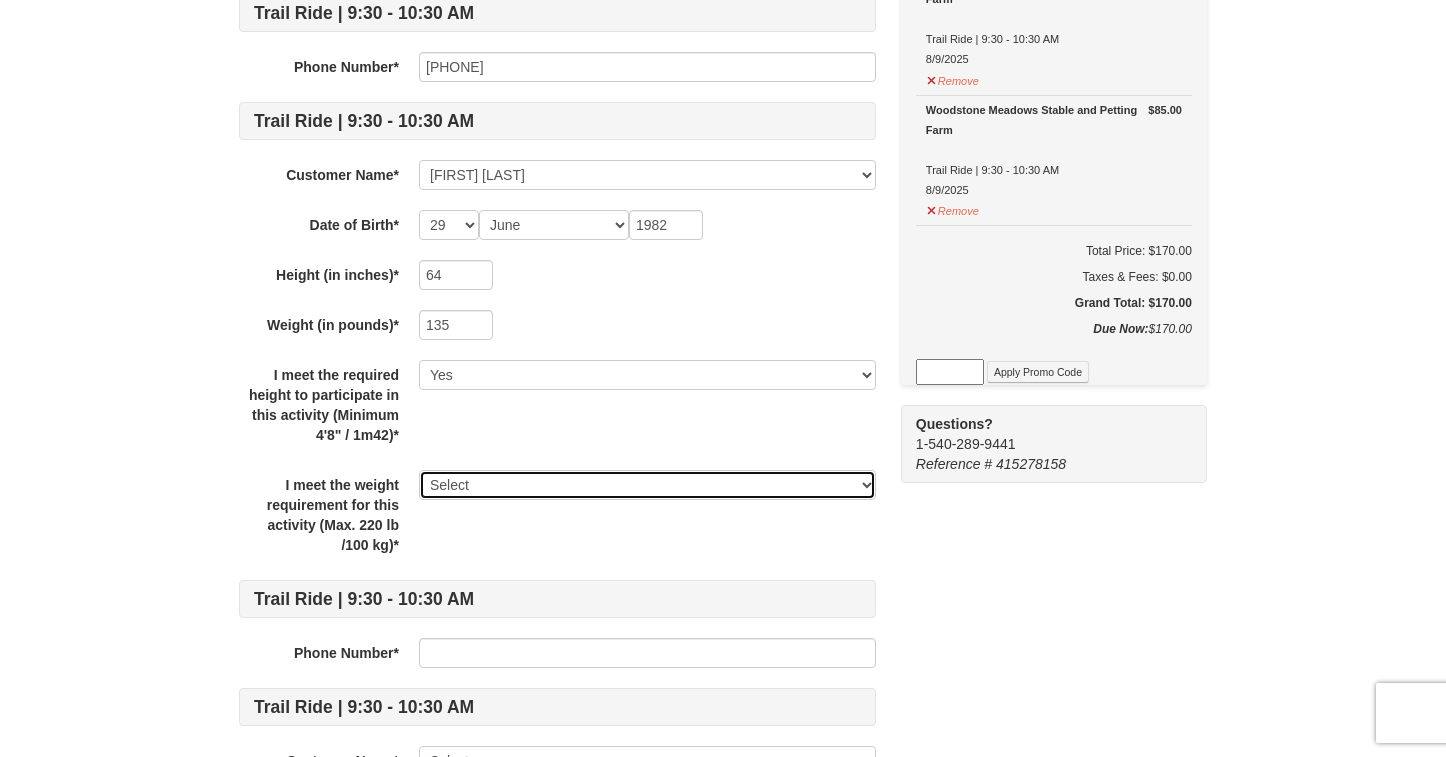 click on "Select Yes" at bounding box center (647, 485) 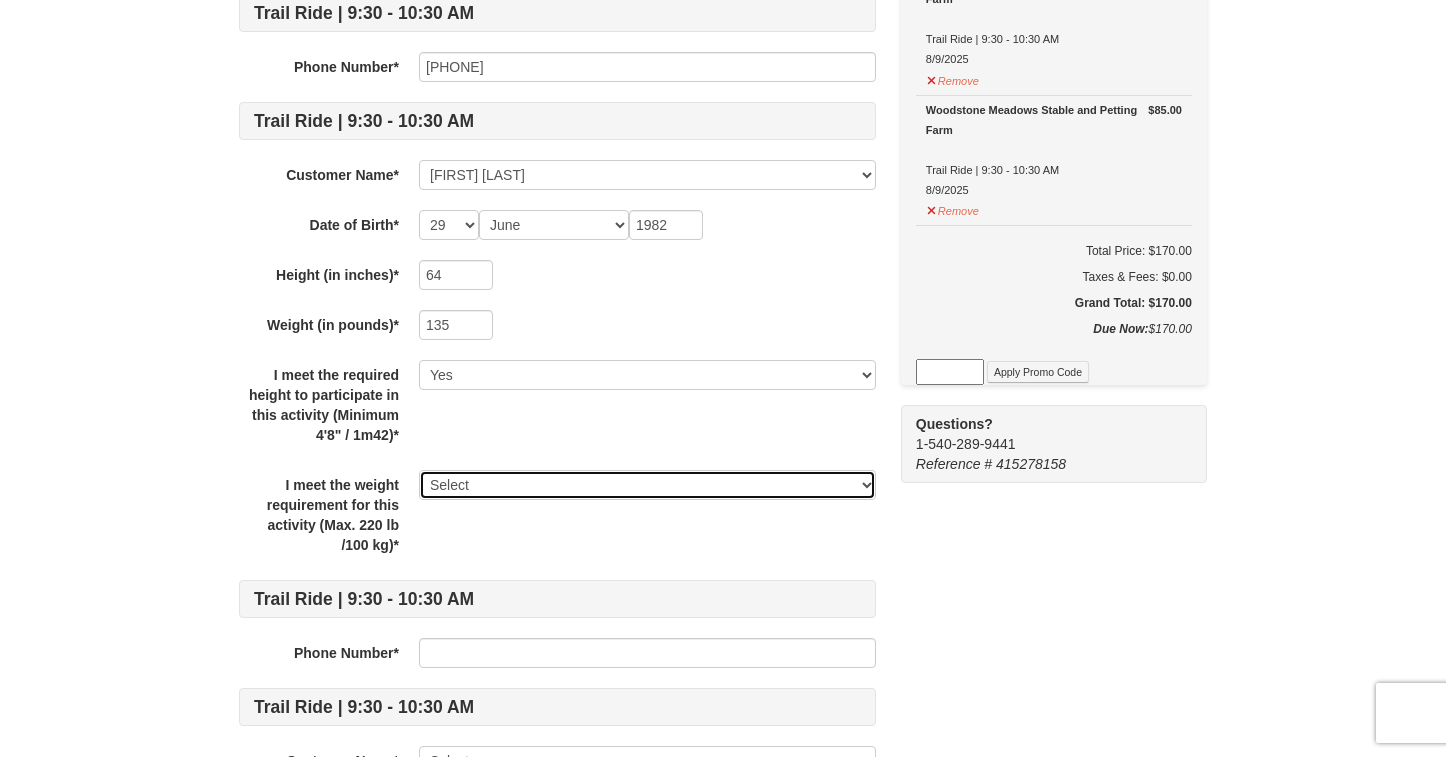 select on "Yes" 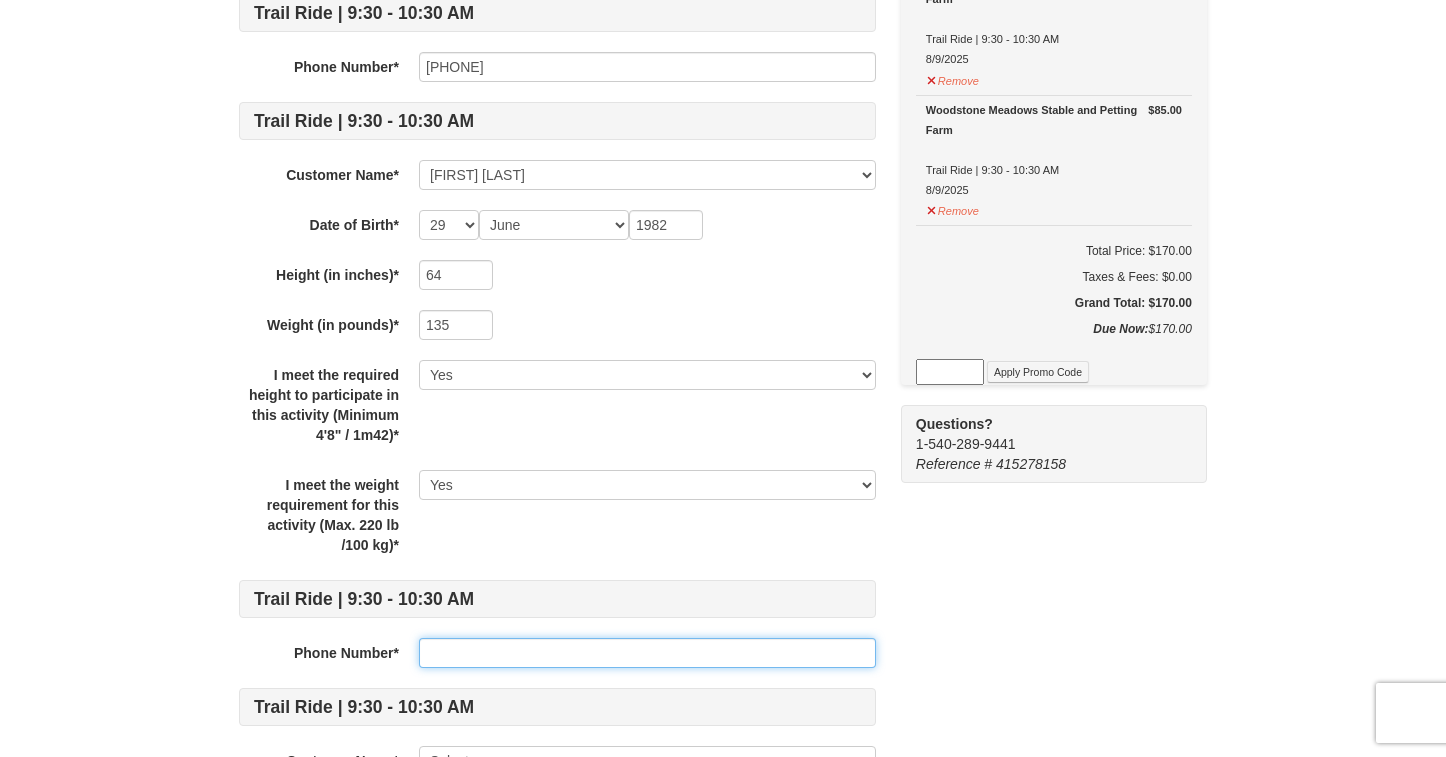 click at bounding box center (647, 653) 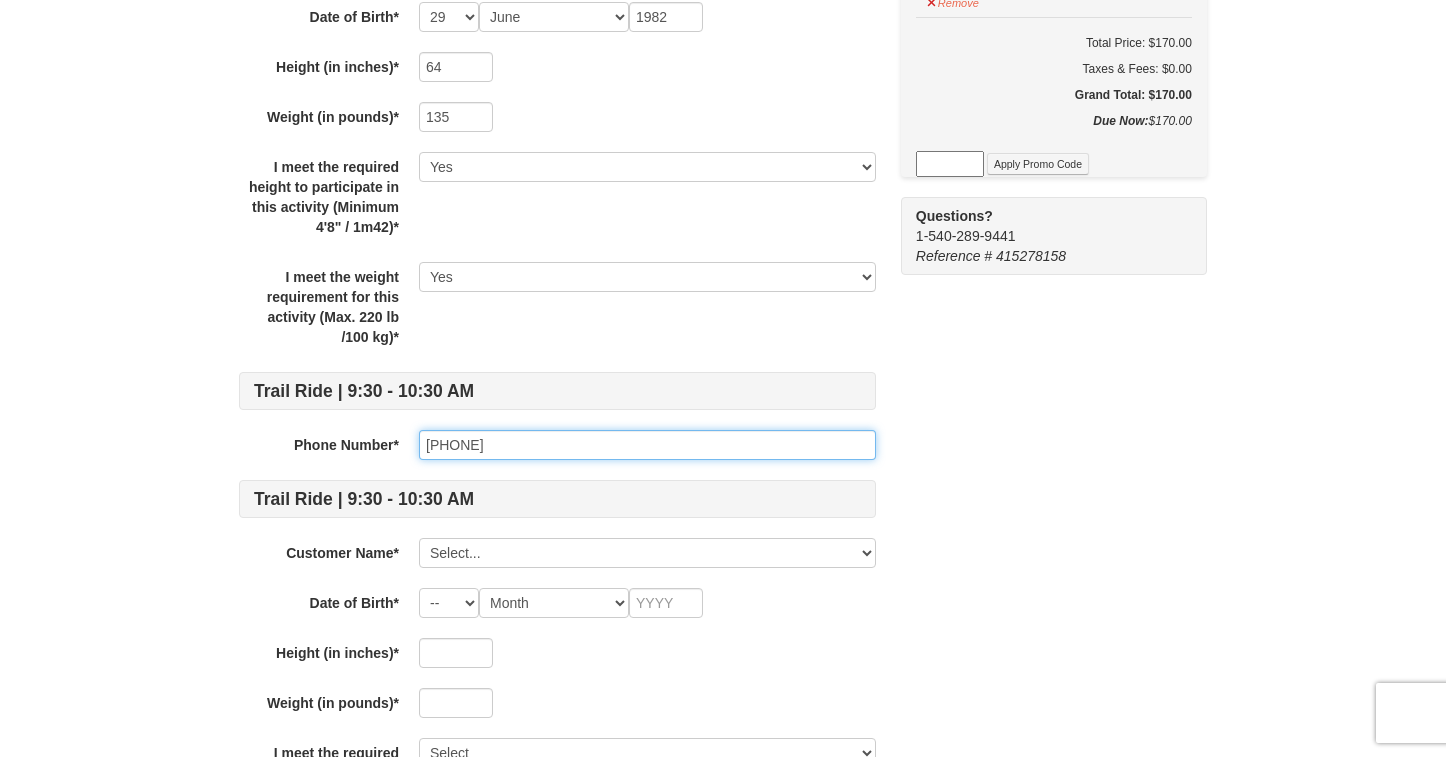 scroll, scrollTop: 474, scrollLeft: 0, axis: vertical 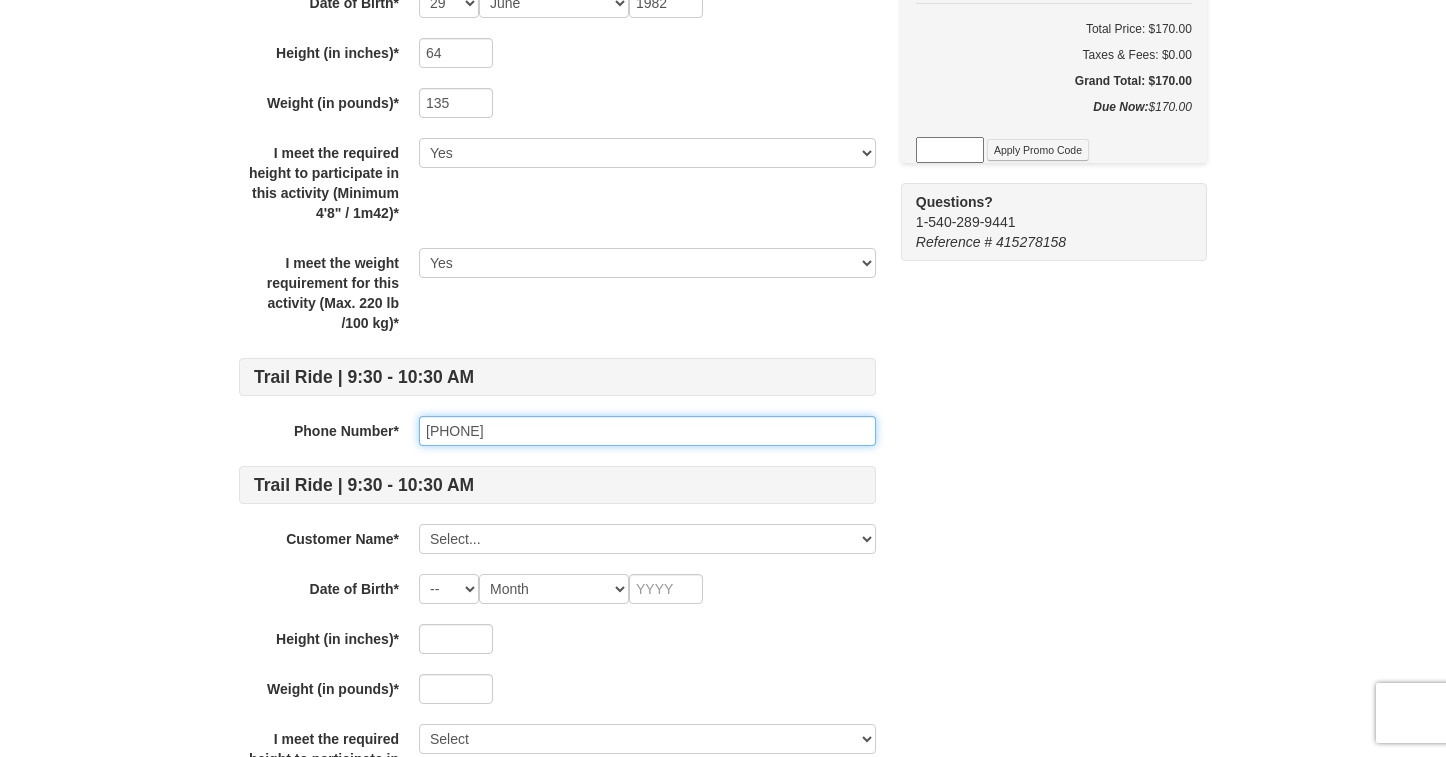 type on "6092401099" 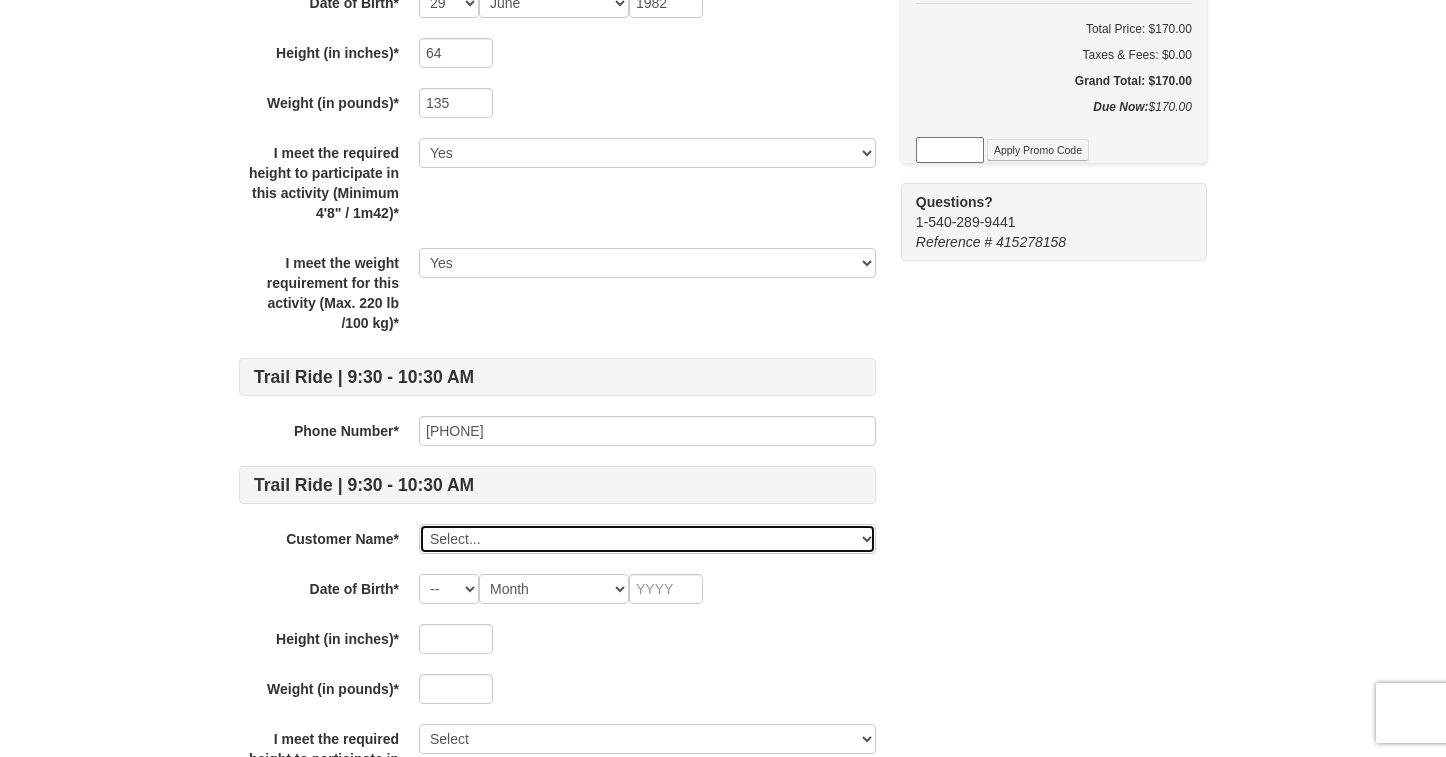click on "Select... Kim Oley Add New..." at bounding box center [647, 539] 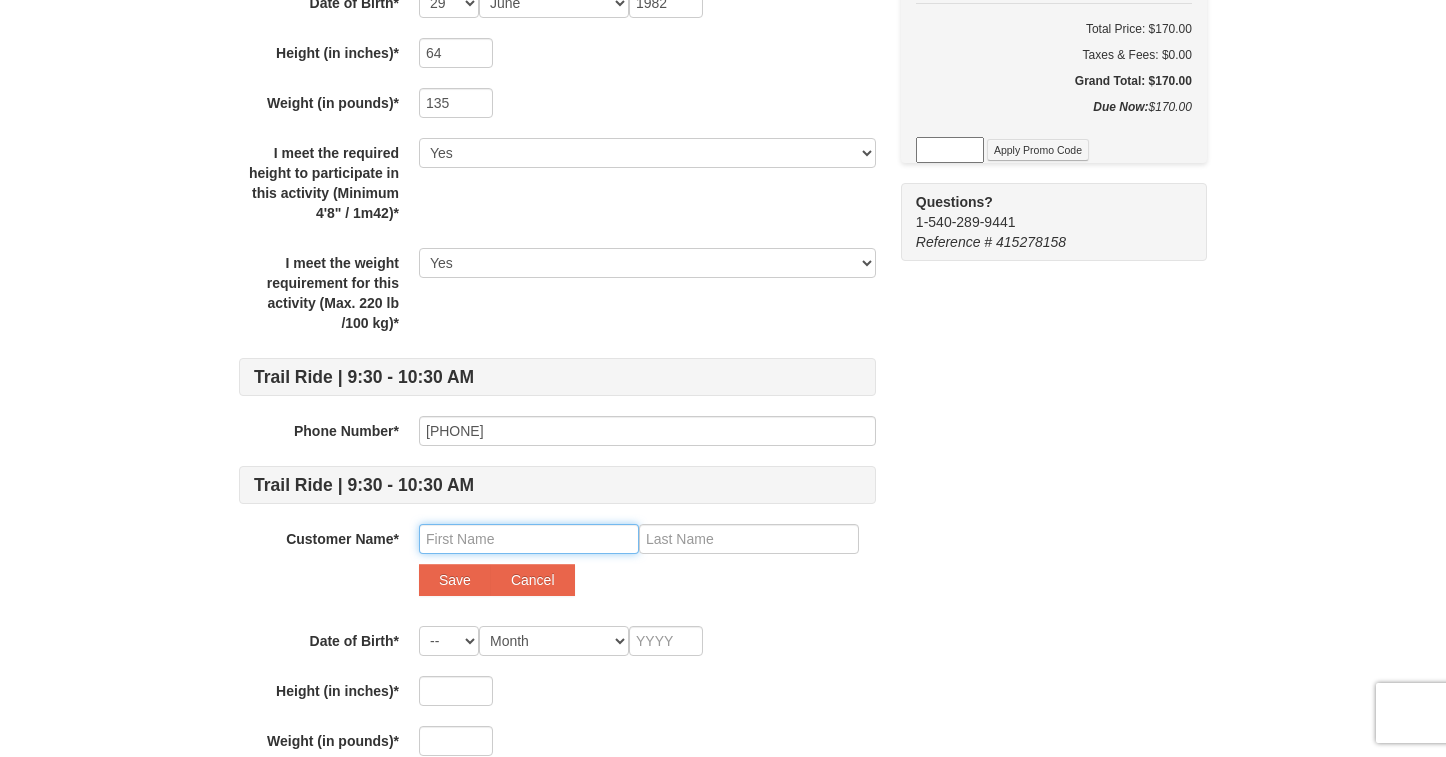 click at bounding box center [529, 539] 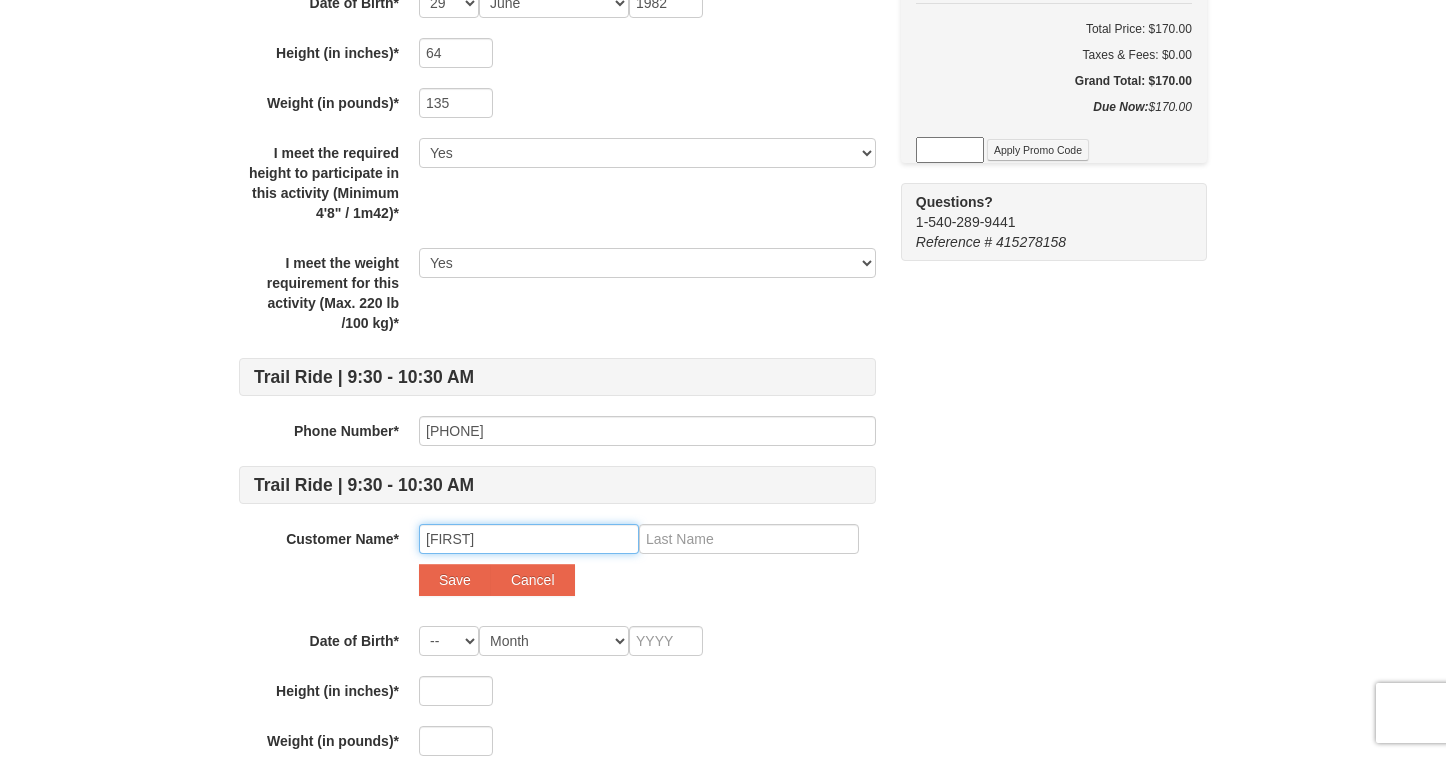 type on "Abby" 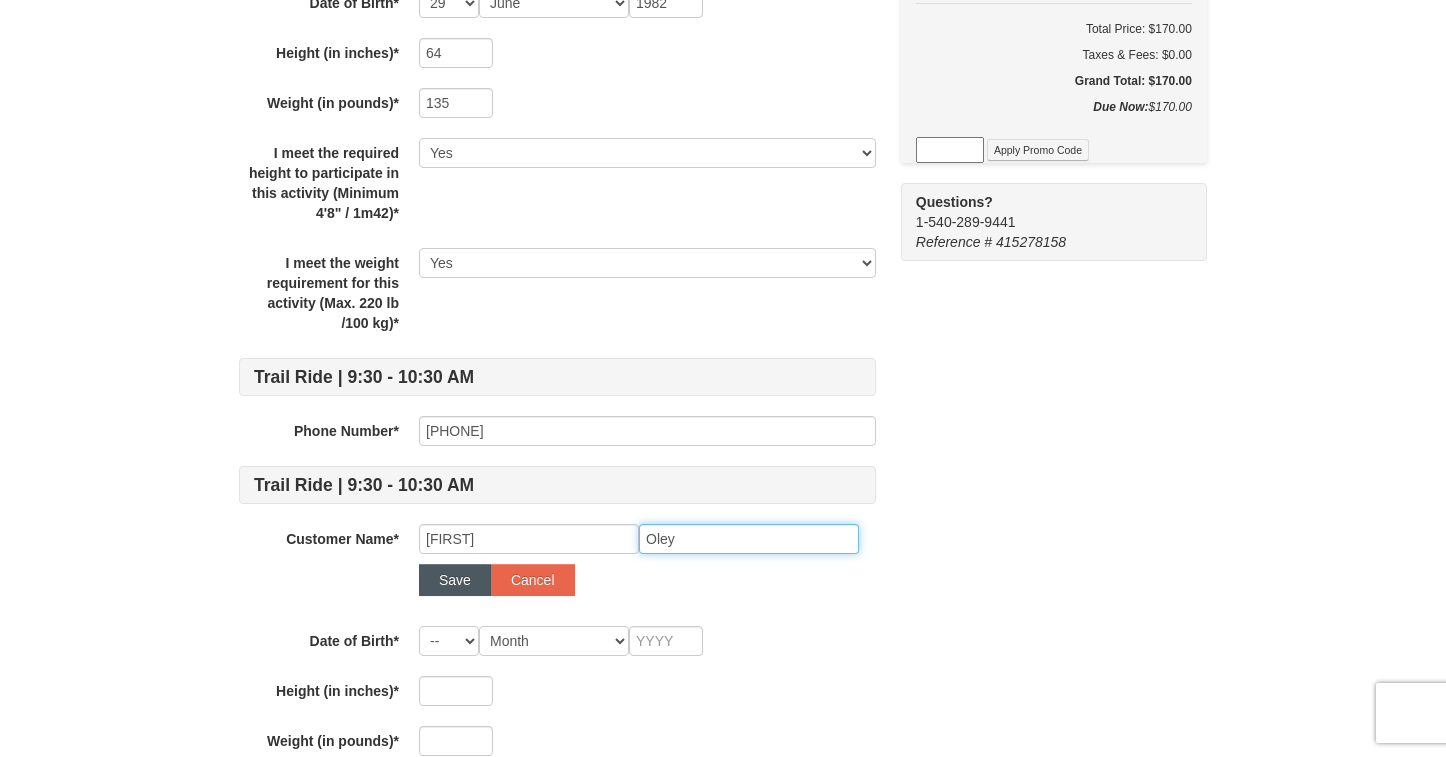 type on "Oley" 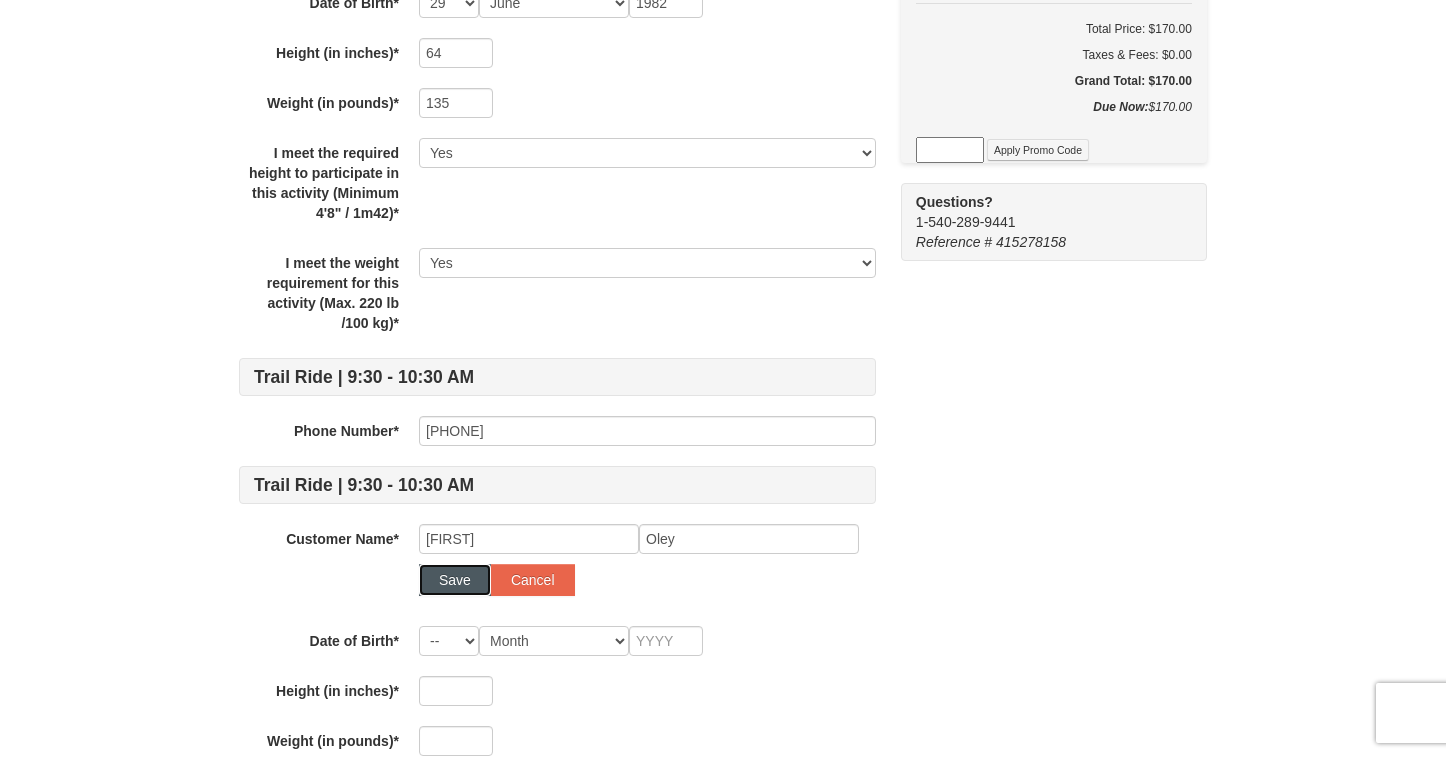 click on "Save" at bounding box center (455, 580) 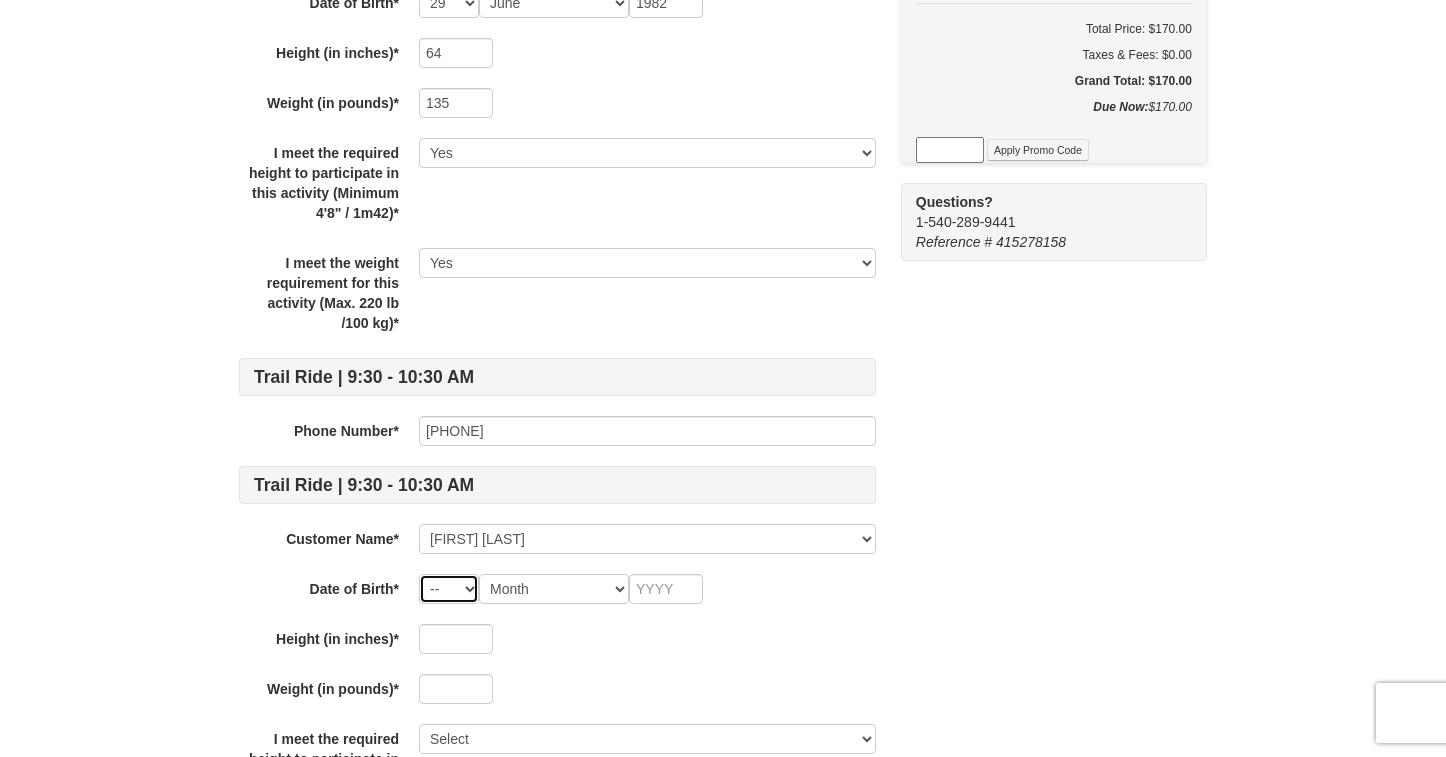 click on "-- 01 02 03 04 05 06 07 08 09 10 11 12 13 14 15 16 17 18 19 20 21 22 23 24 25 26 27 28 29 30 31" at bounding box center [449, 589] 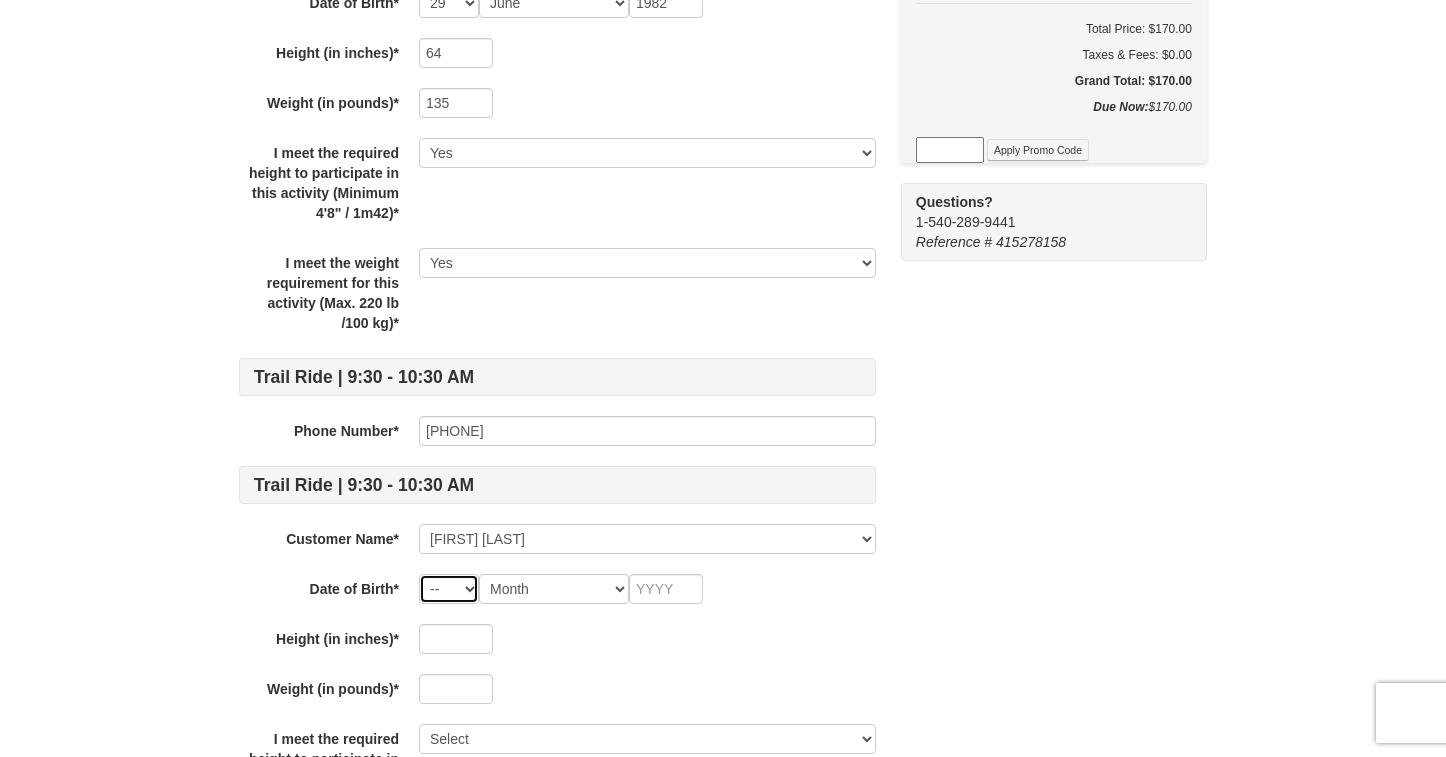 select on "12" 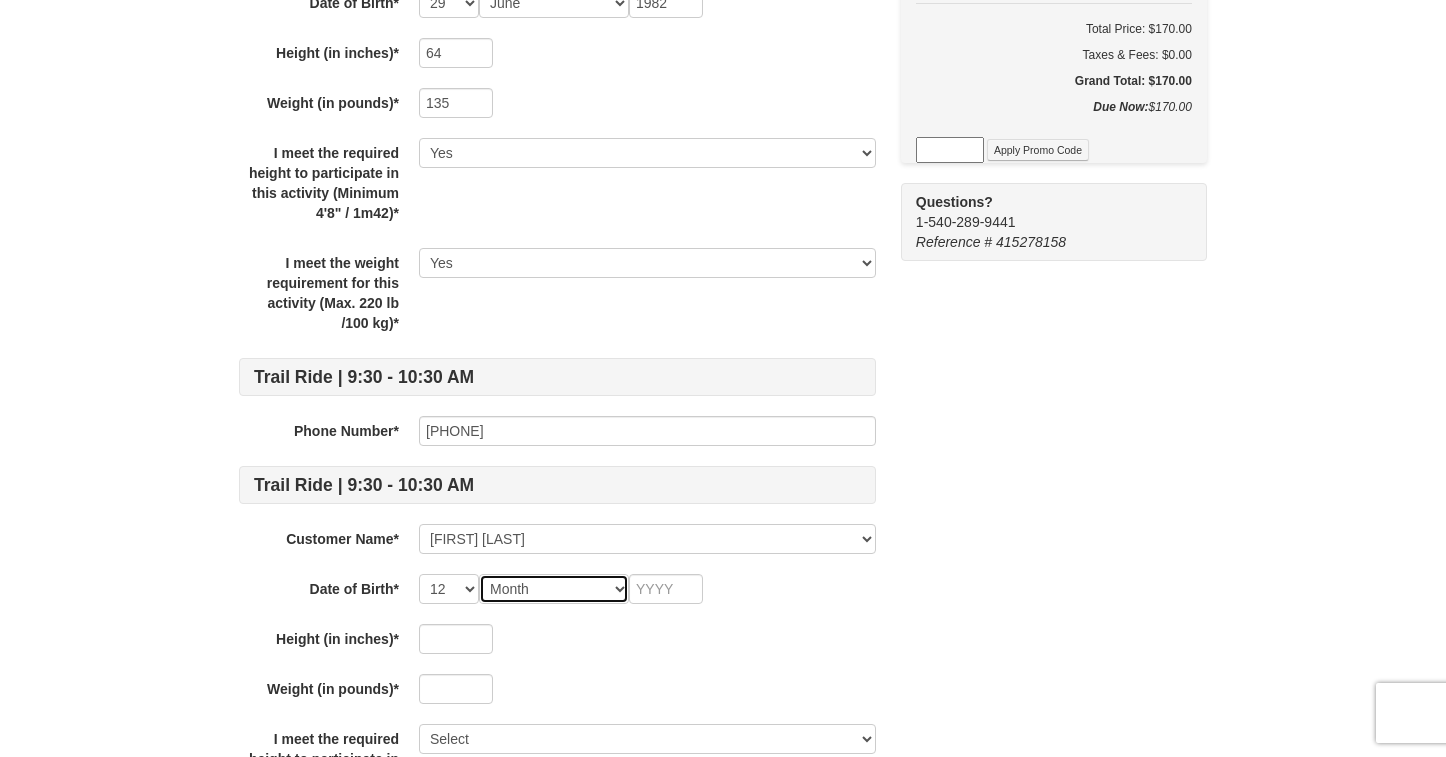 click on "Month January February March April May June July August September October November December" at bounding box center (554, 589) 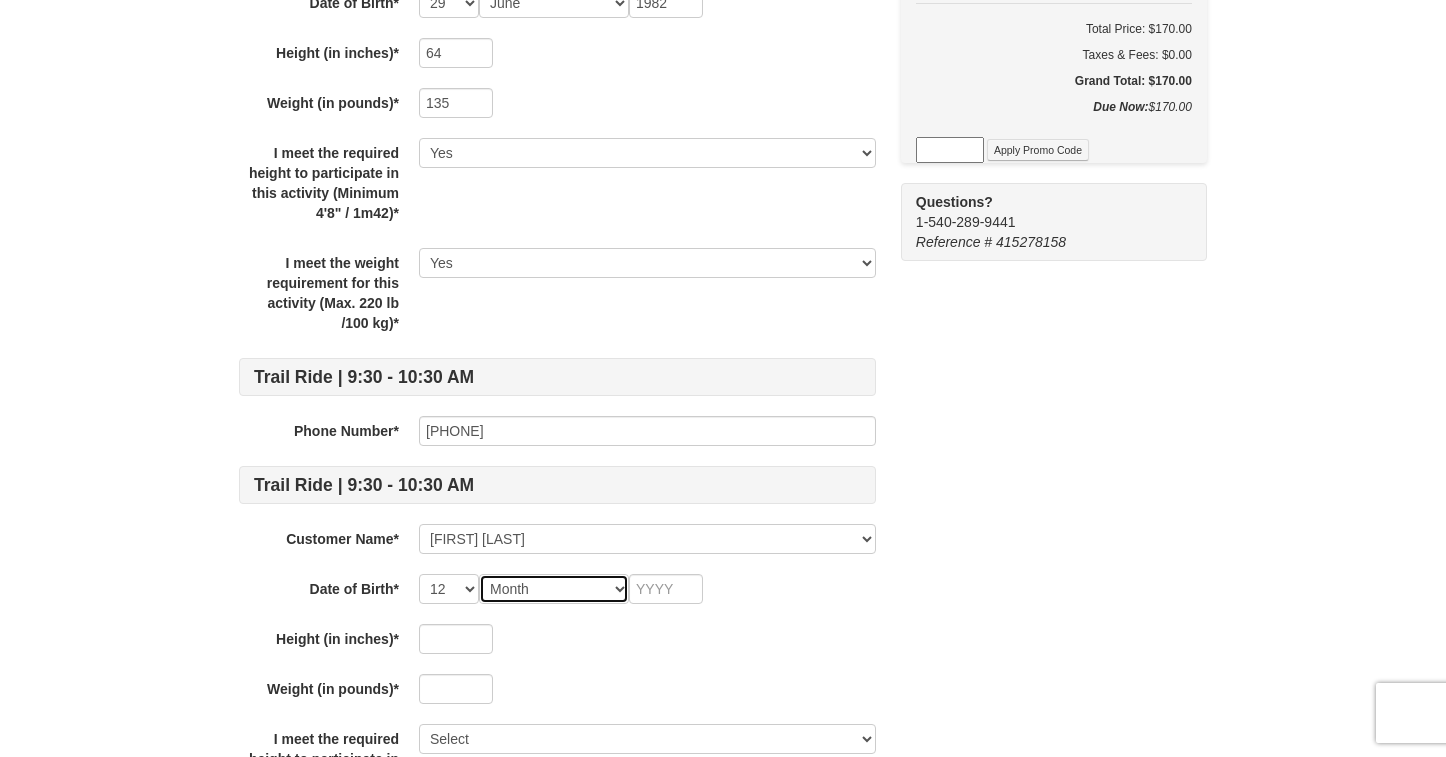 select on "11" 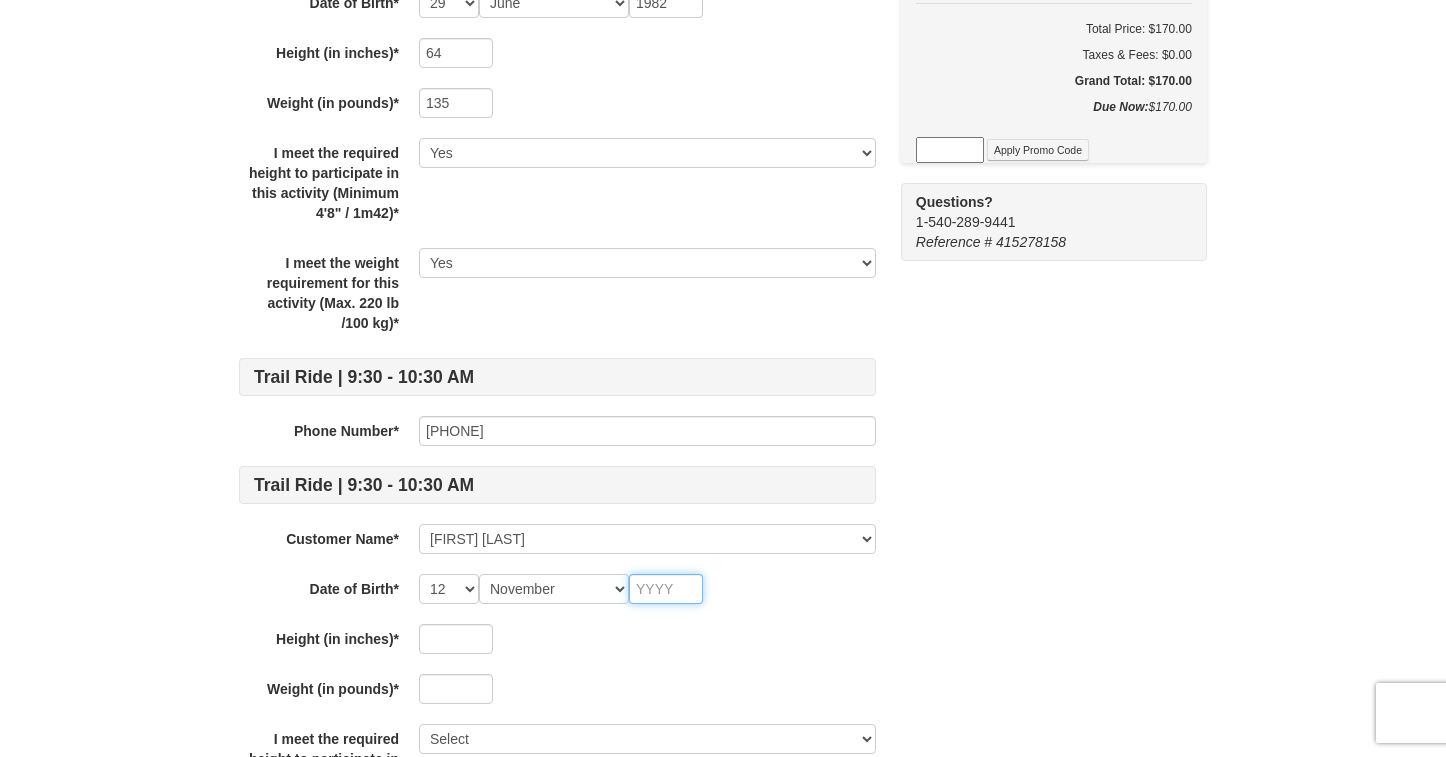 click at bounding box center (666, 589) 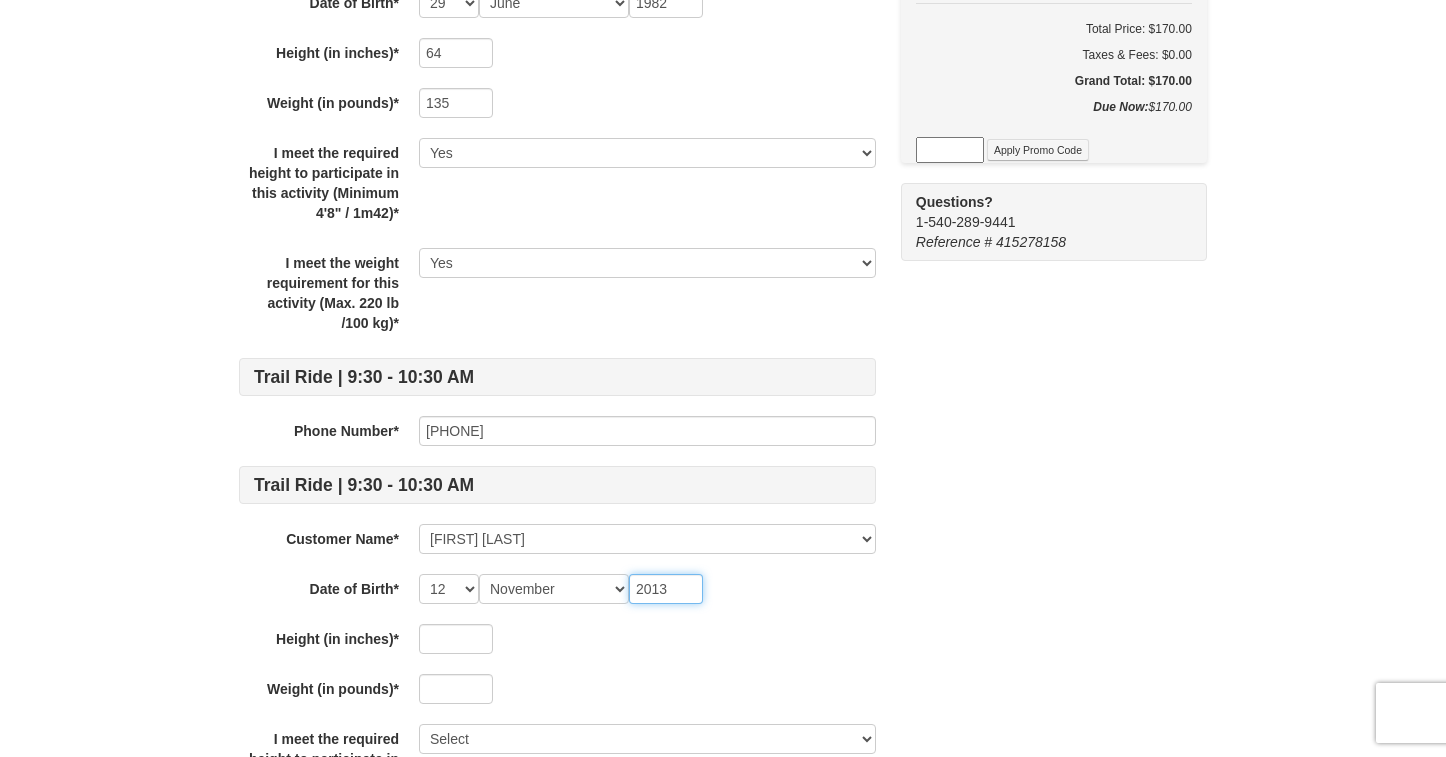 type on "2013" 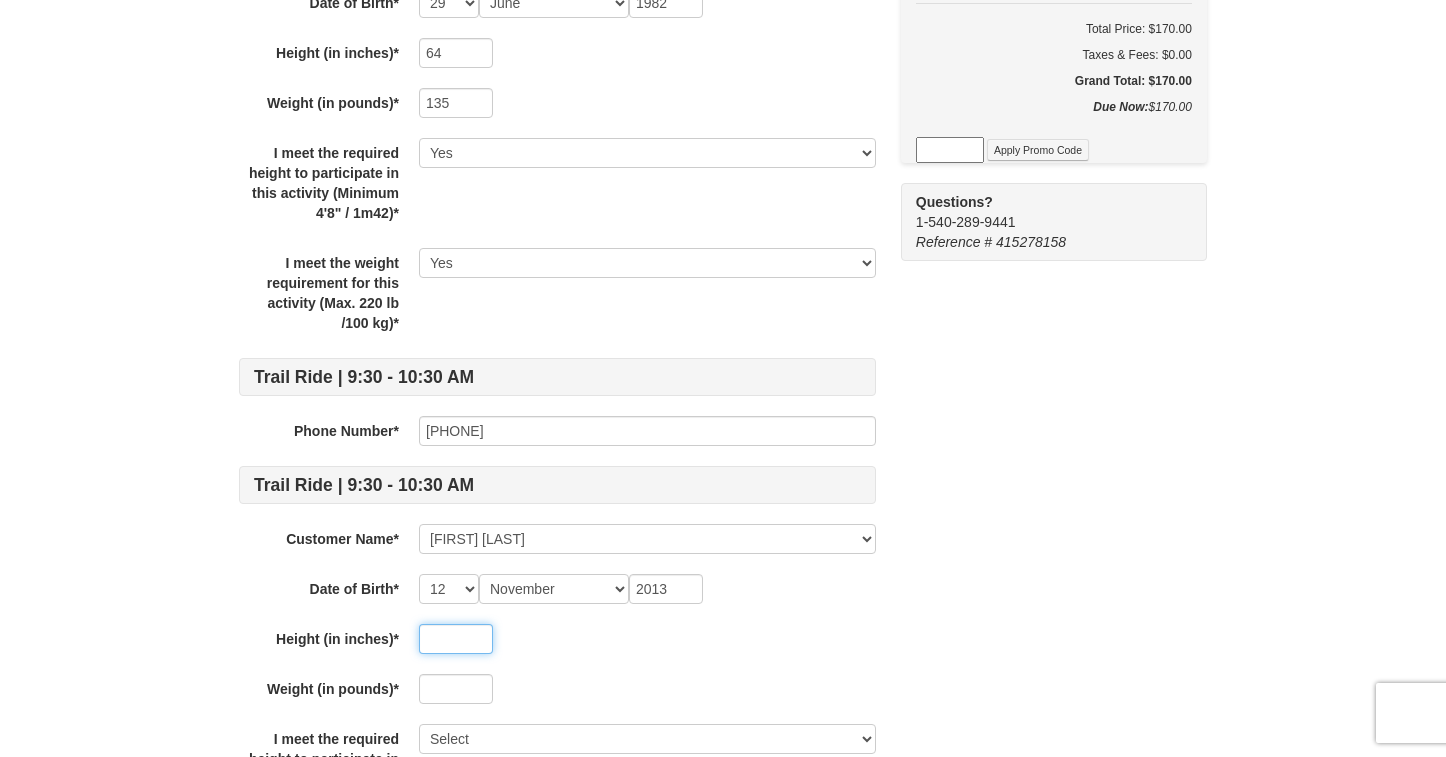 click at bounding box center [456, 639] 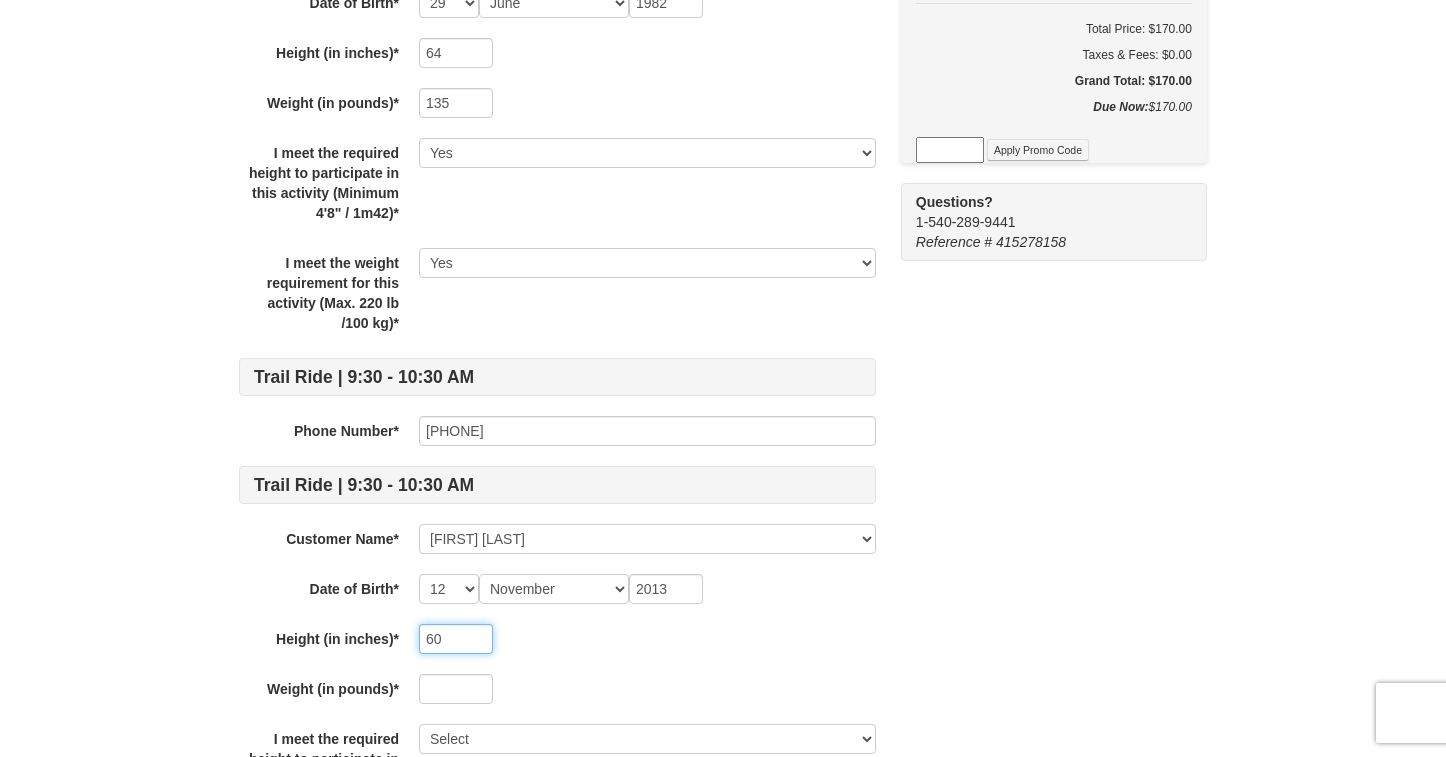 type on "60" 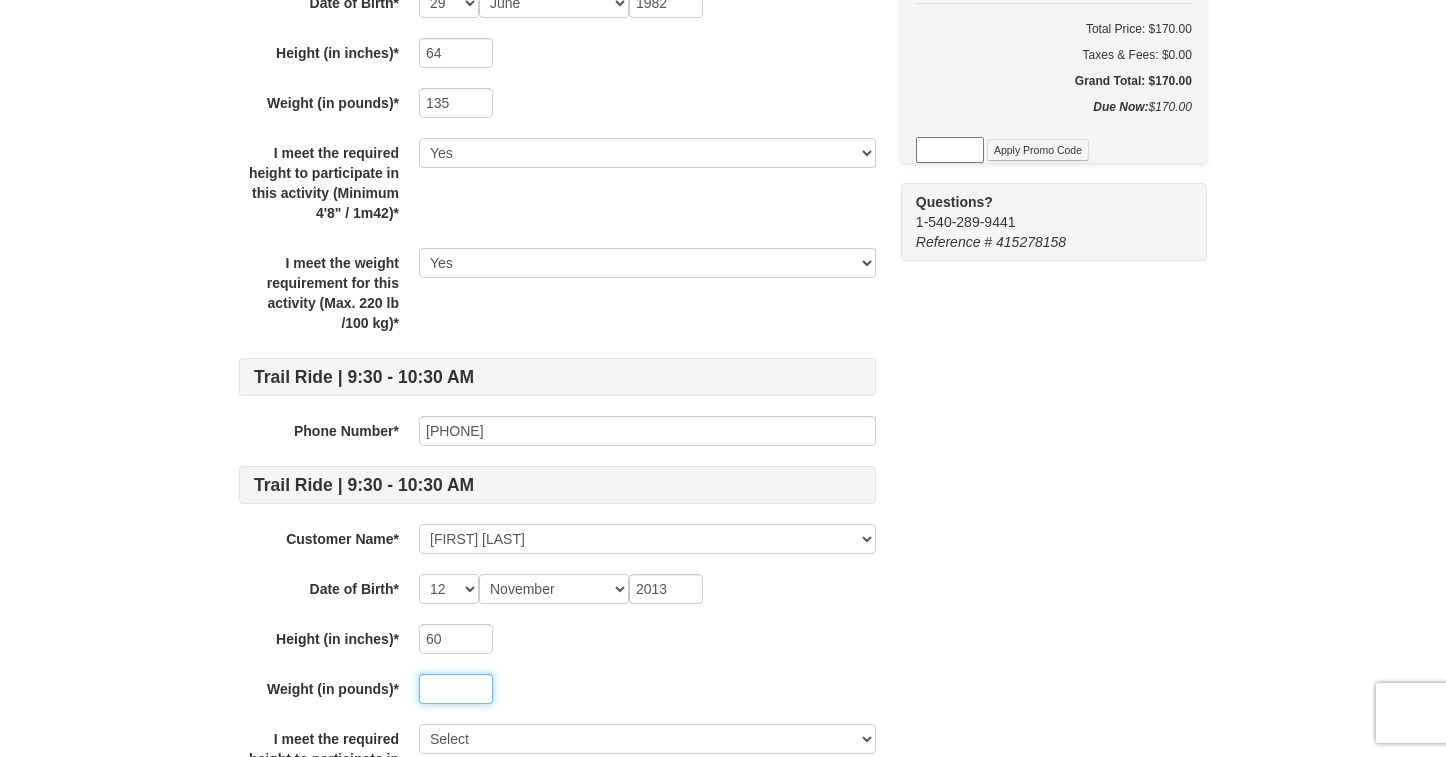 click at bounding box center (456, 689) 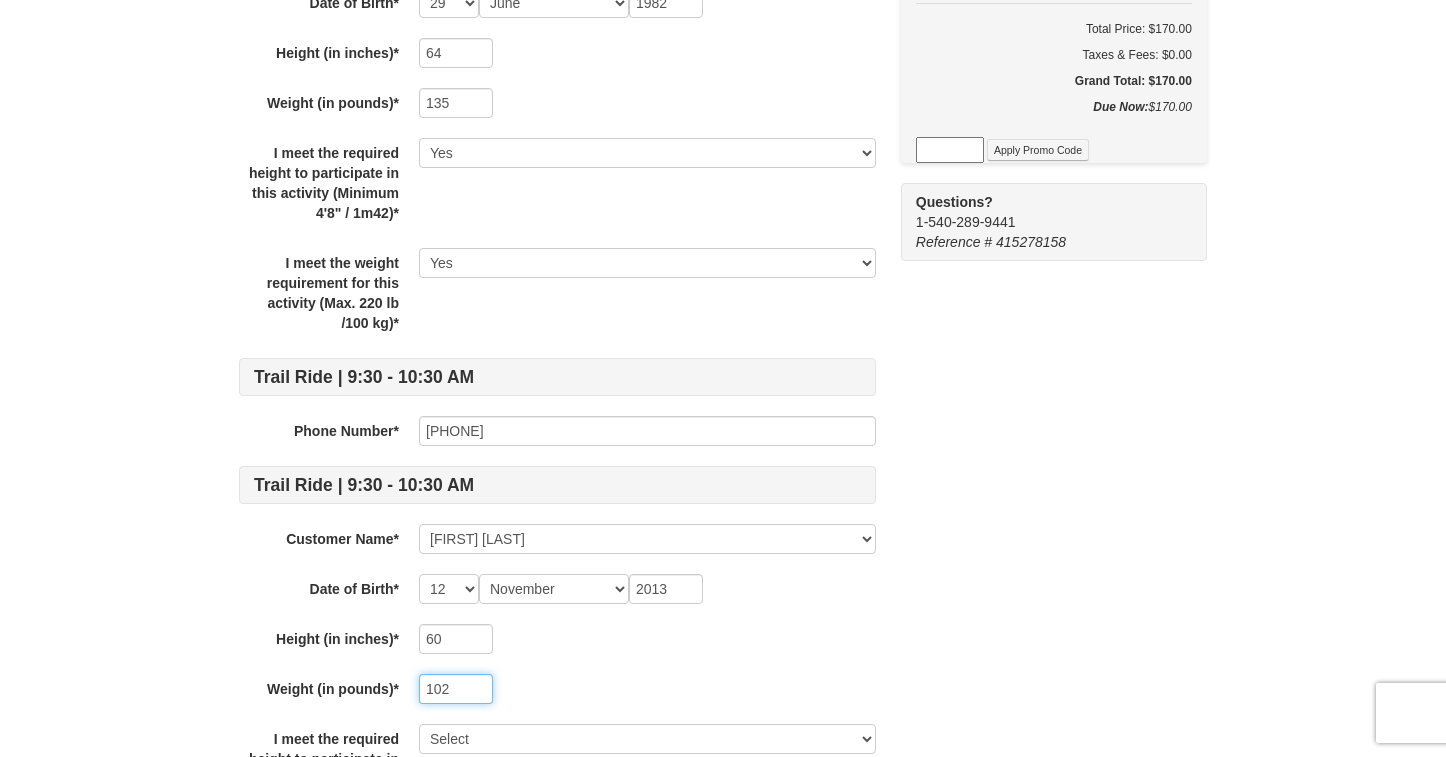 type on "102" 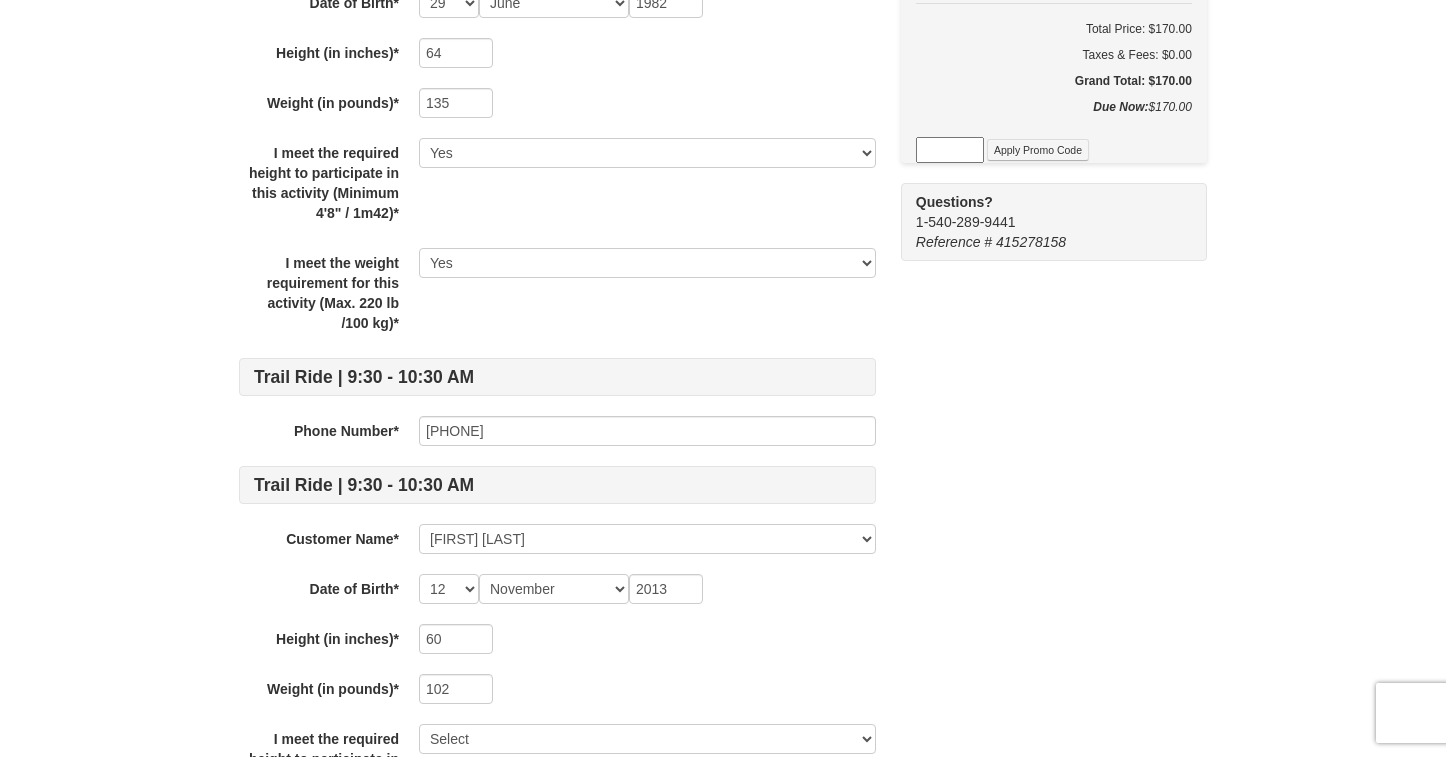 click on "Trail Ride | 9:30 - 10:30 AM Phone Number* 6092401099 Trail Ride | 9:30 - 10:30 AM Customer Name* Select... Kim Oley Abby Oley Add New... Save Cancel Date of Birth* -- 01 02 03 04 05 06 07 08 09 10 11 12 13 14 15 16 17 18 19 20 21 22 23 24 25 26 27 28 29 30 31 Month January February March April May June July August September October November December 1982 Height (in inches)* 64 Weight (in pounds)* 135 I meet the required height to participate in this activity (Minimum 4'8" / 1m42)* Select Yes I meet the weight requirement for this activity (Max. 220 lb /100 kg)* Select Yes Trail Ride | 9:30 - 10:30 AM Phone Number* 6092401099 Trail Ride | 9:30 - 10:30 AM Customer Name* Select... Kim Oley Abby Oley Add New... Abby Oley Save Cancel Date of Birth* -- 01 02 03 04 05 06 07 08 09 10 11 12 13 14 15 16 17 18 19 20 21 22 23 24 25 26 27 28 29 30 31 Month January February March April May June July August September October November December 2013 Height (in inches)* 60 Weight (in pounds)* 102 Select Yes Select Yes" at bounding box center (557, 348) 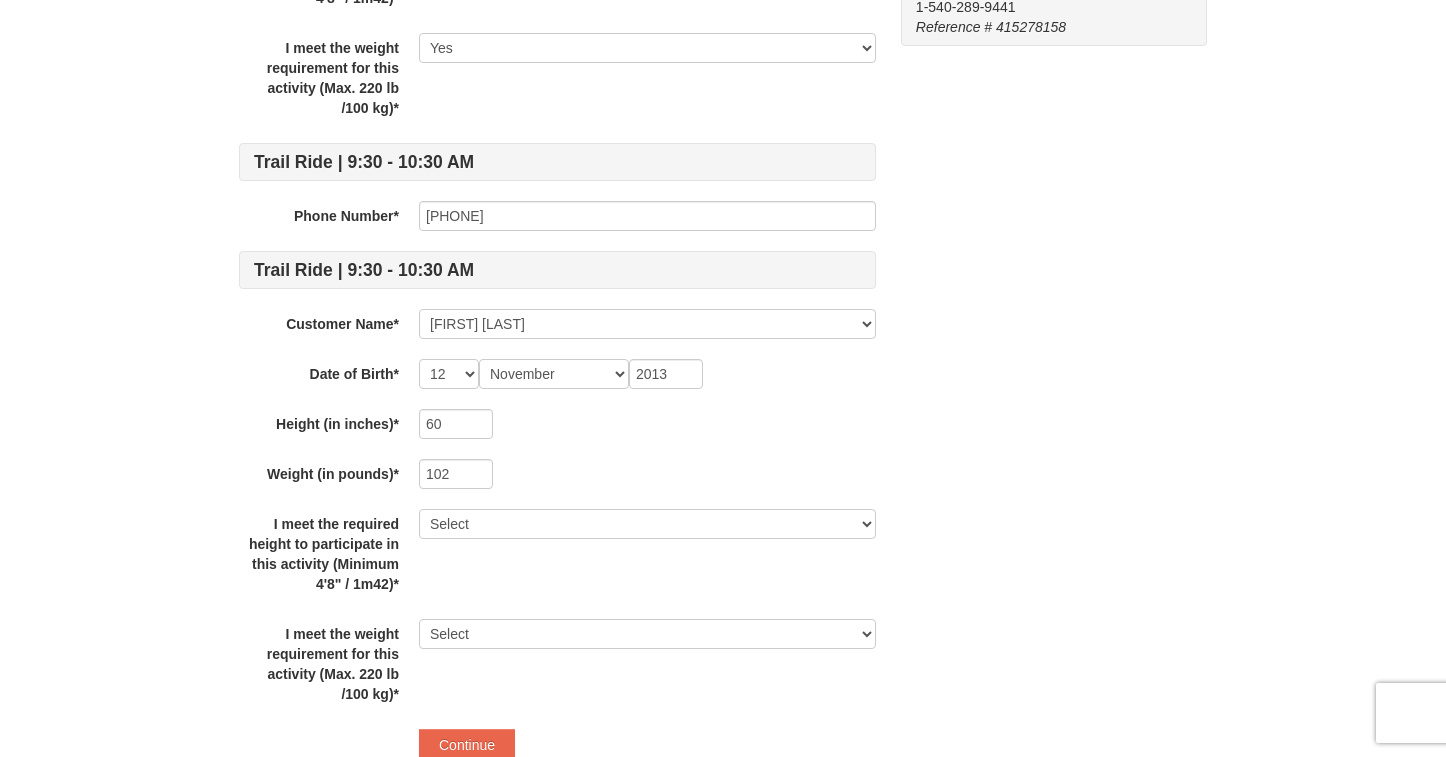 scroll, scrollTop: 694, scrollLeft: 0, axis: vertical 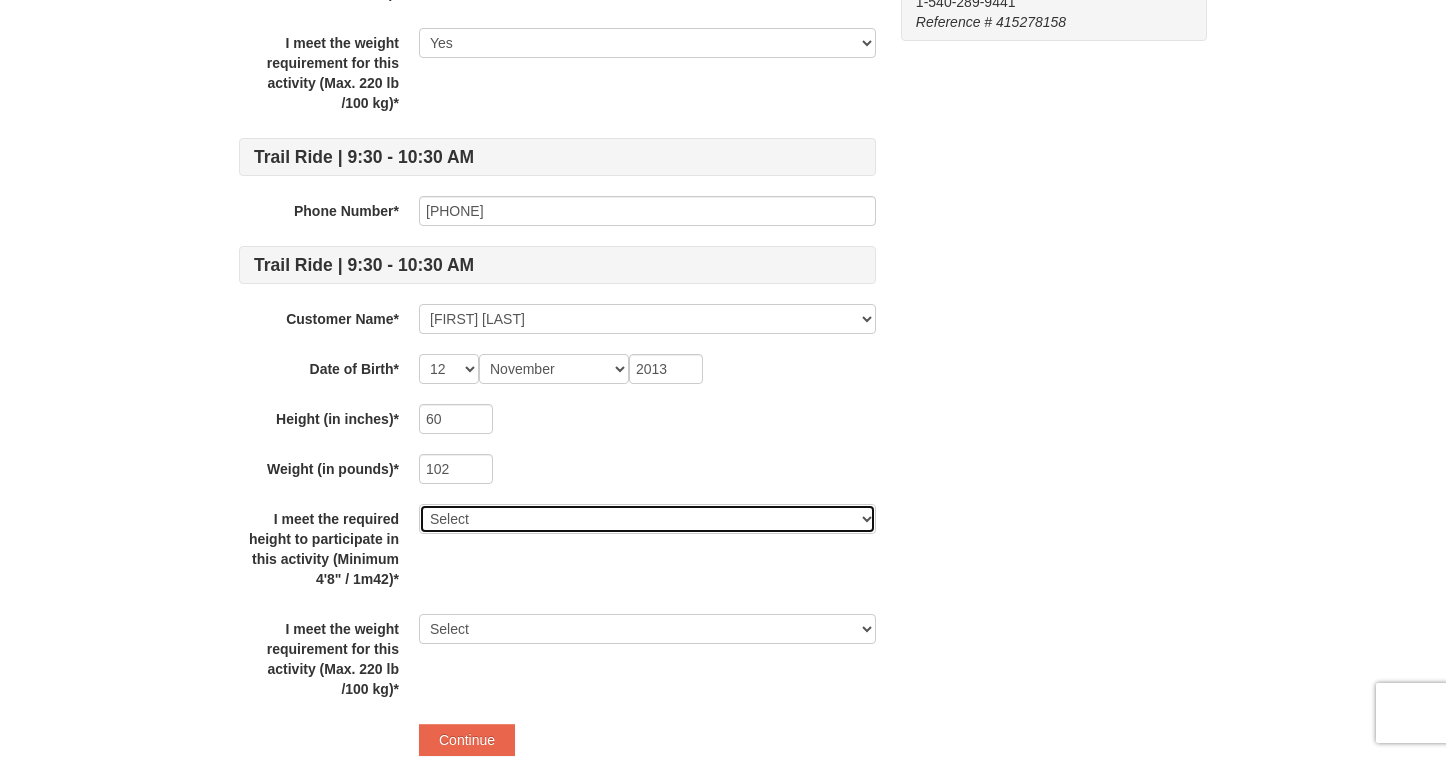 click on "Select Yes" at bounding box center (647, 519) 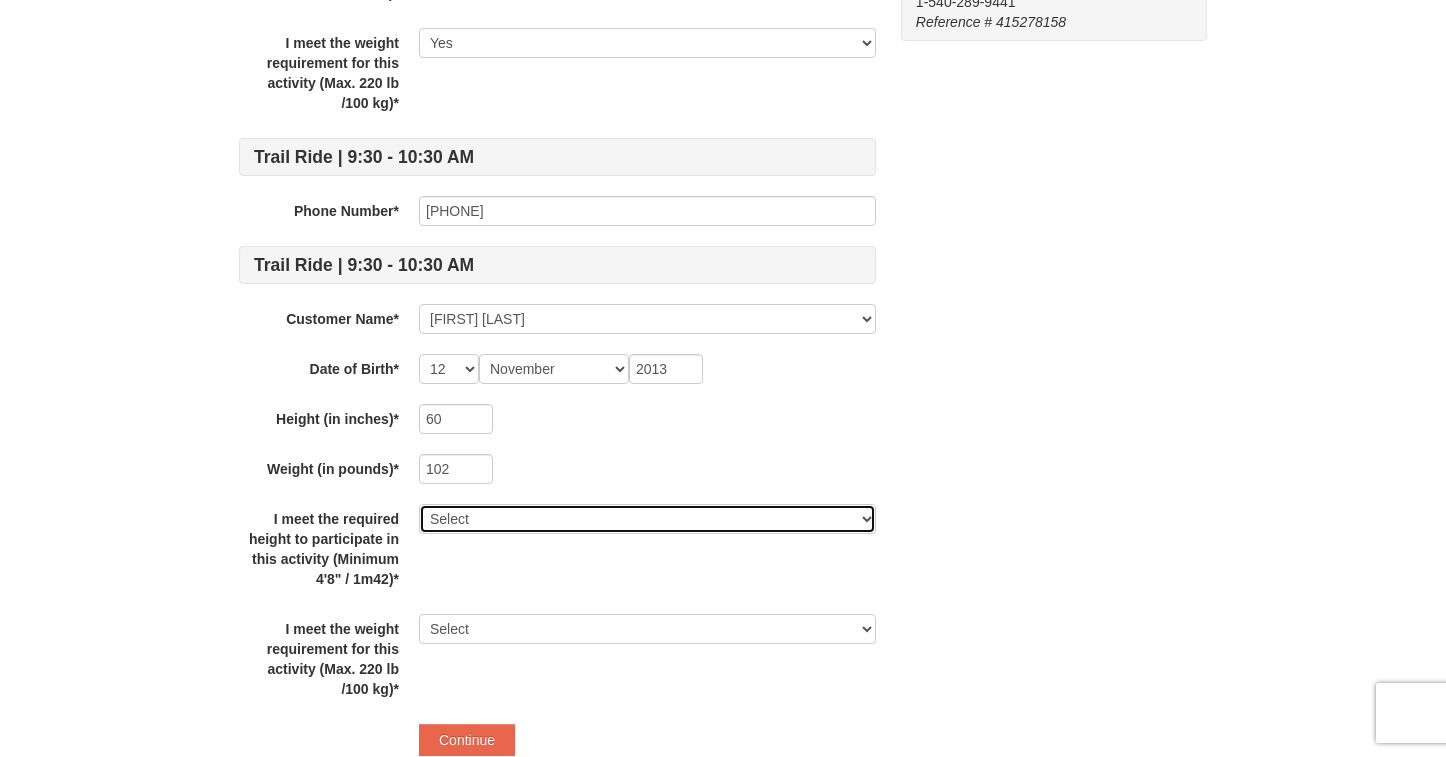 select on "Yes" 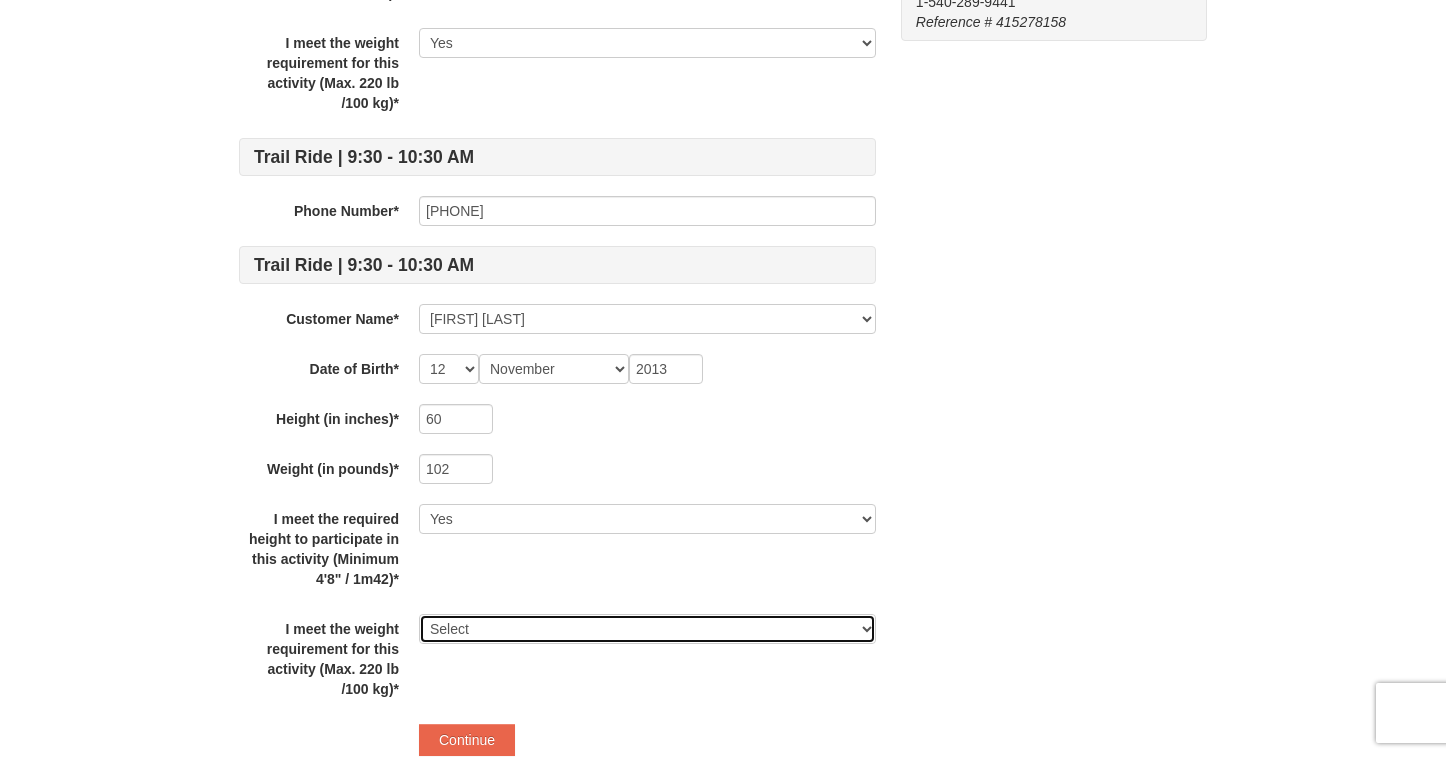 click on "Select Yes" at bounding box center [647, 629] 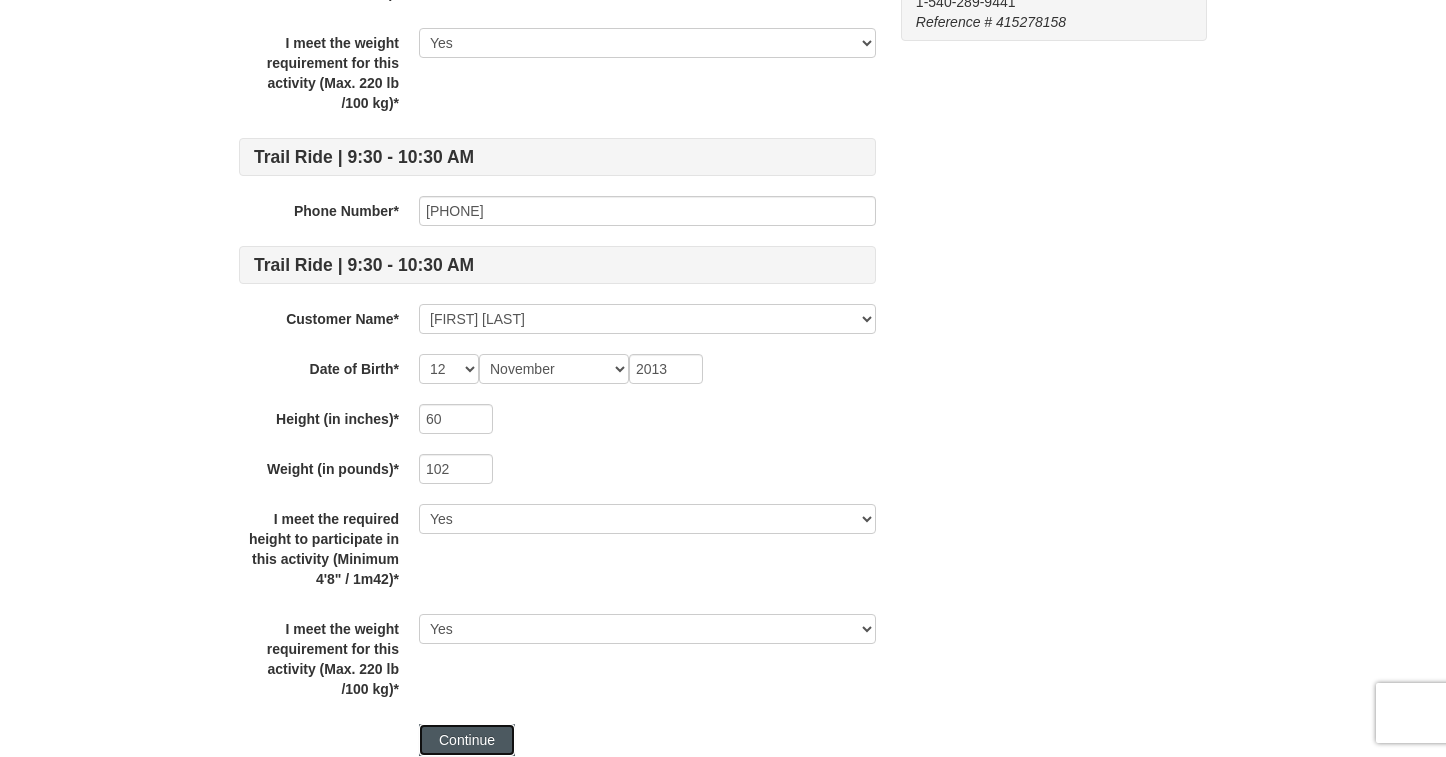 click on "Continue" at bounding box center (467, 740) 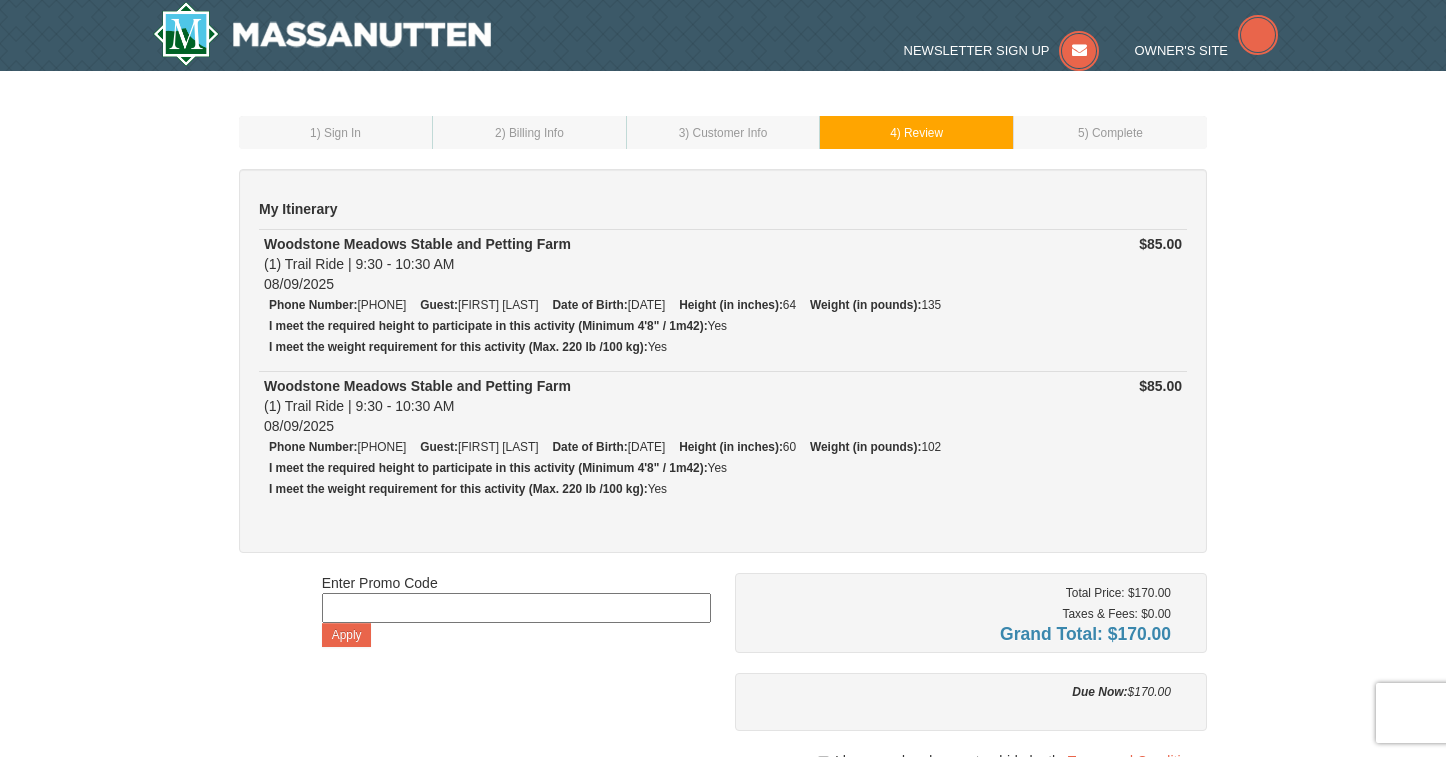 scroll, scrollTop: 0, scrollLeft: 0, axis: both 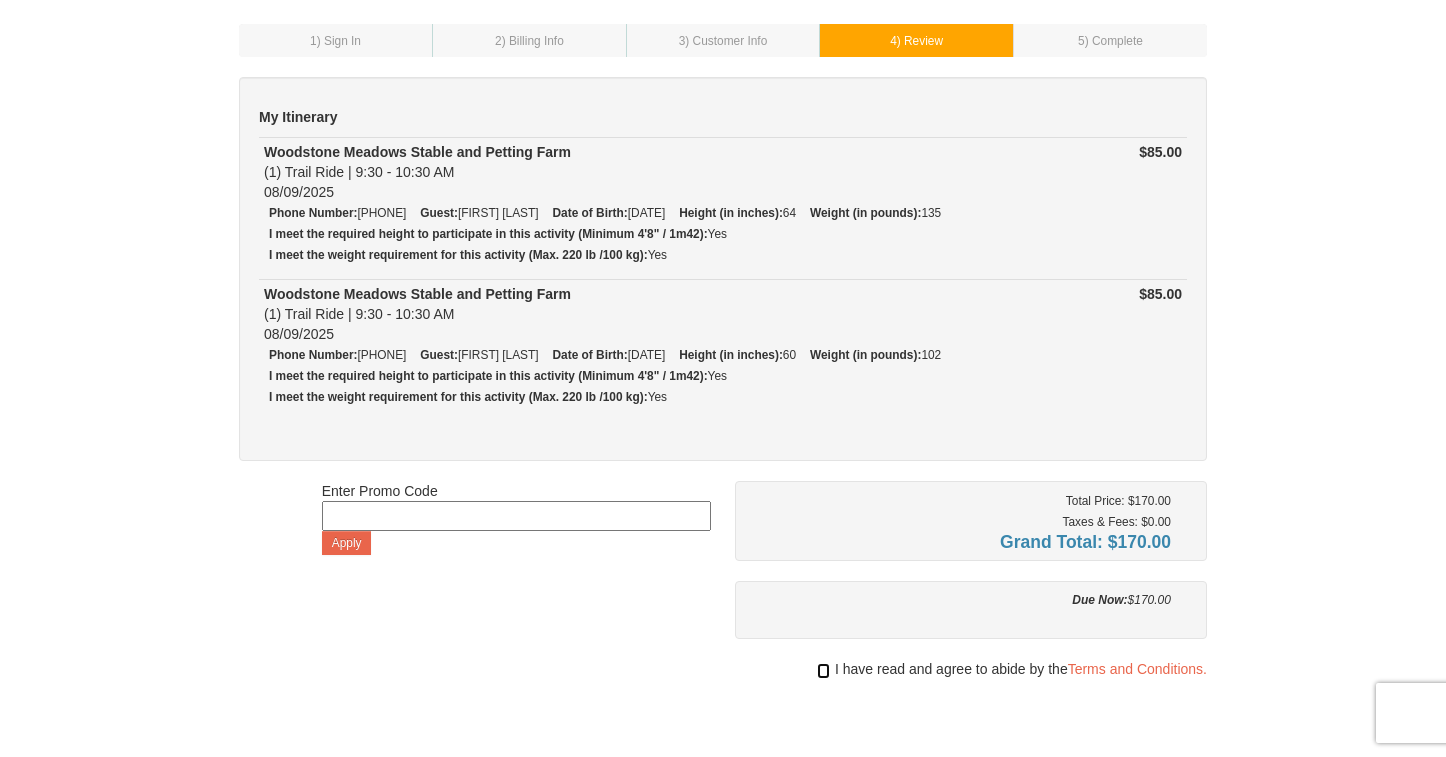 click at bounding box center [823, 671] 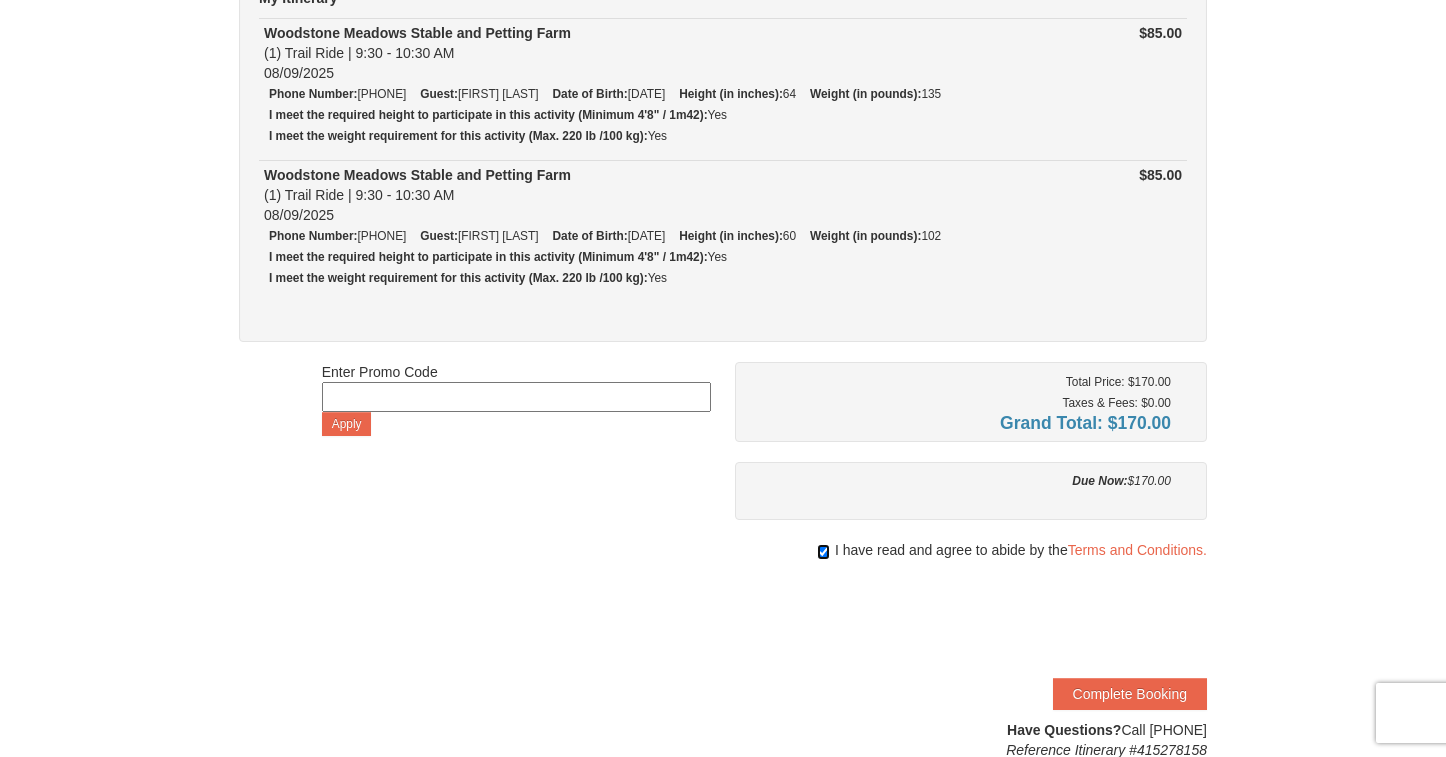 scroll, scrollTop: 217, scrollLeft: 0, axis: vertical 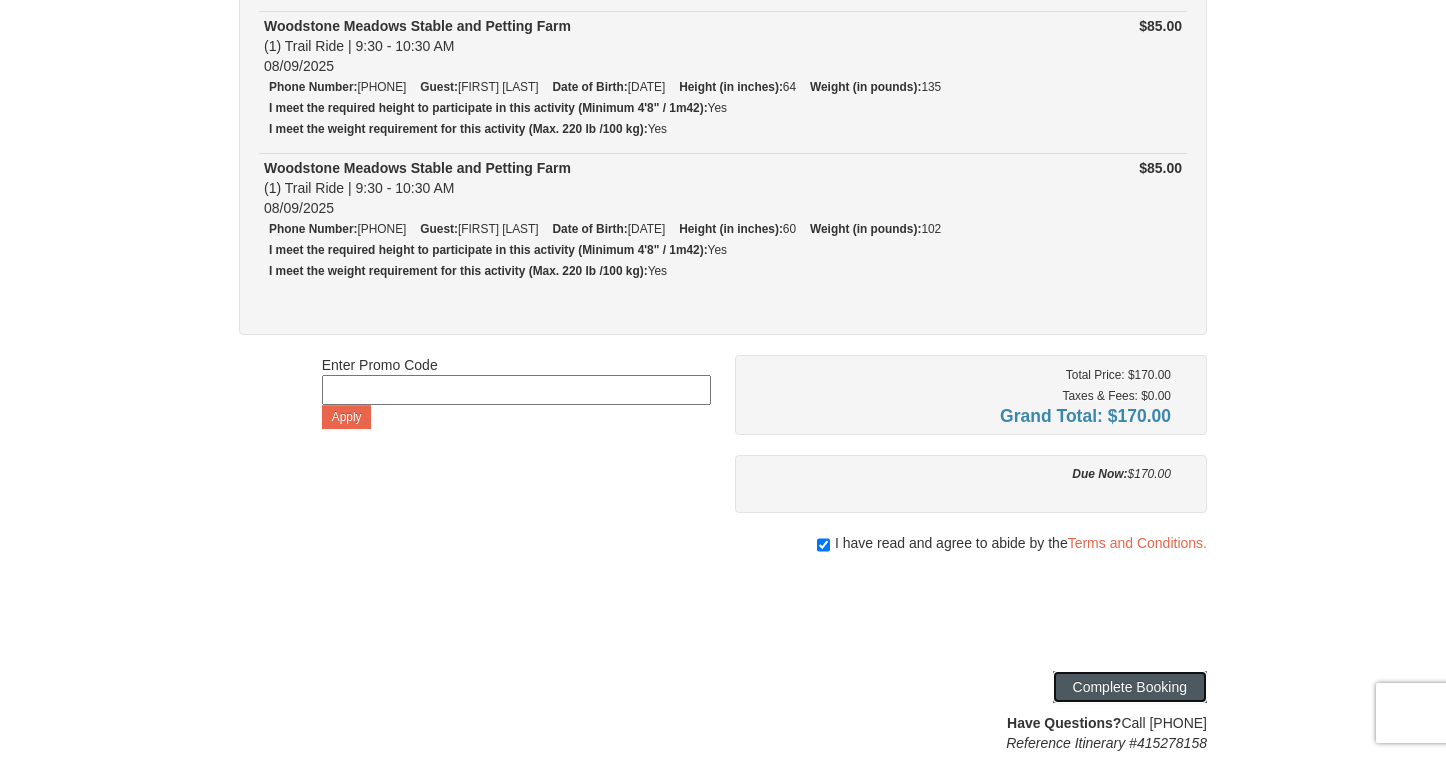 click on "Complete Booking" at bounding box center [1130, 687] 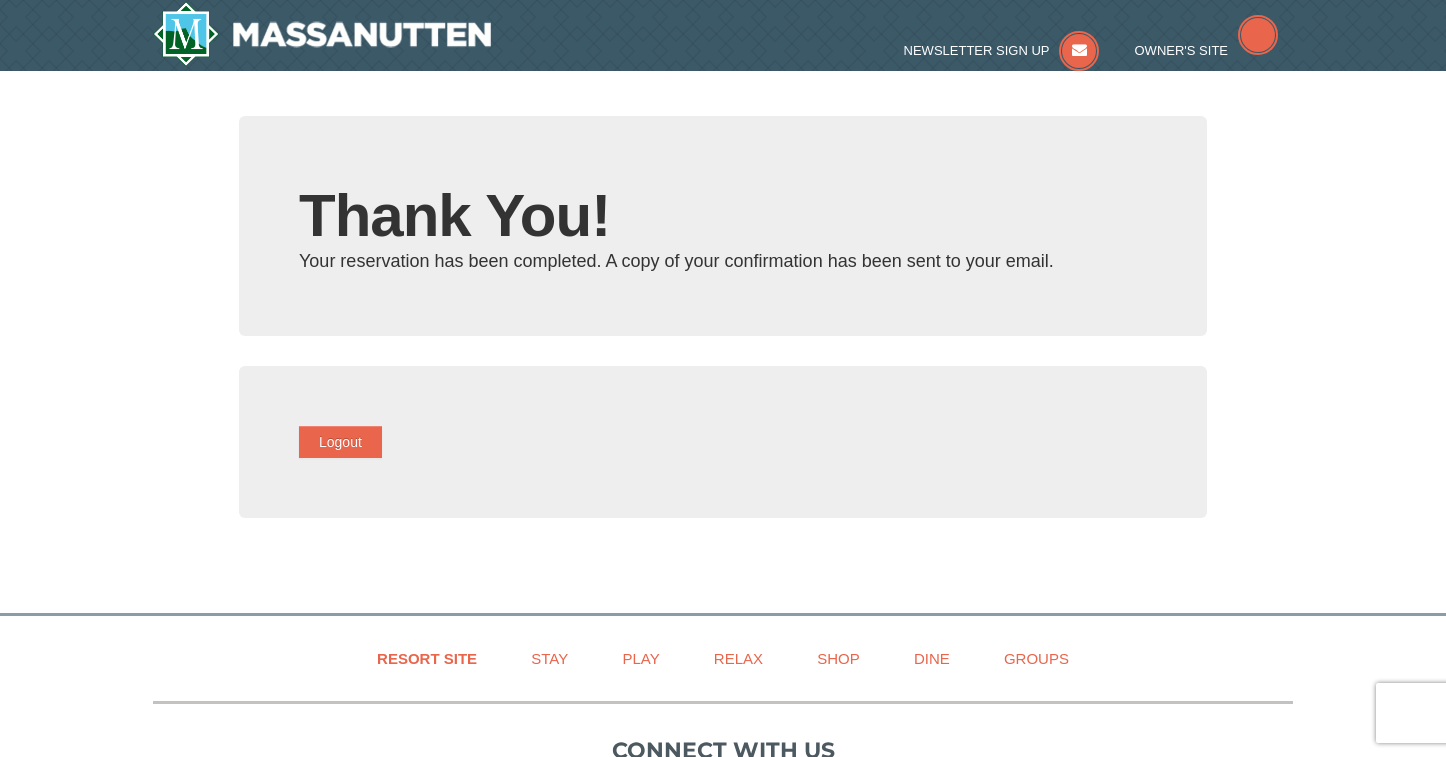 scroll, scrollTop: 0, scrollLeft: 0, axis: both 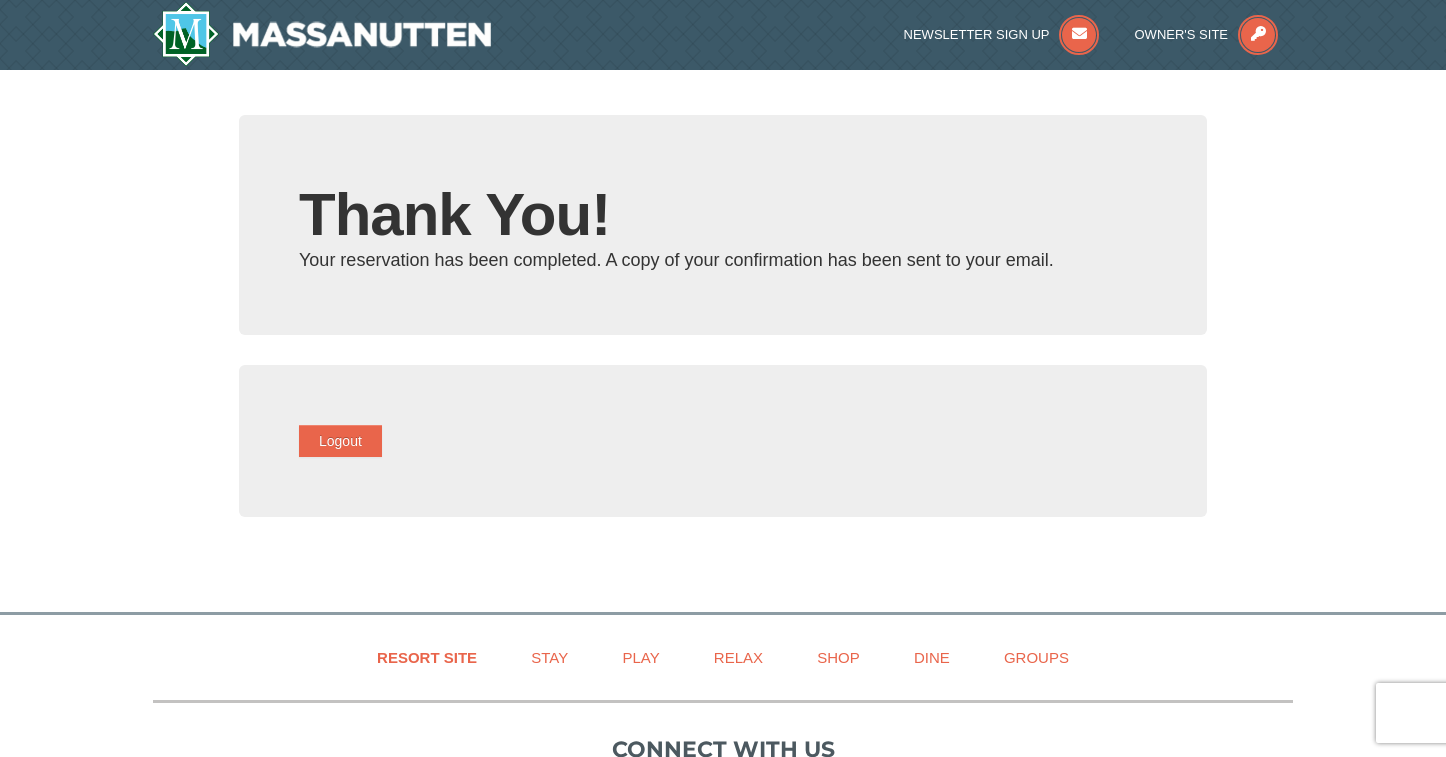 type on "[EMAIL]" 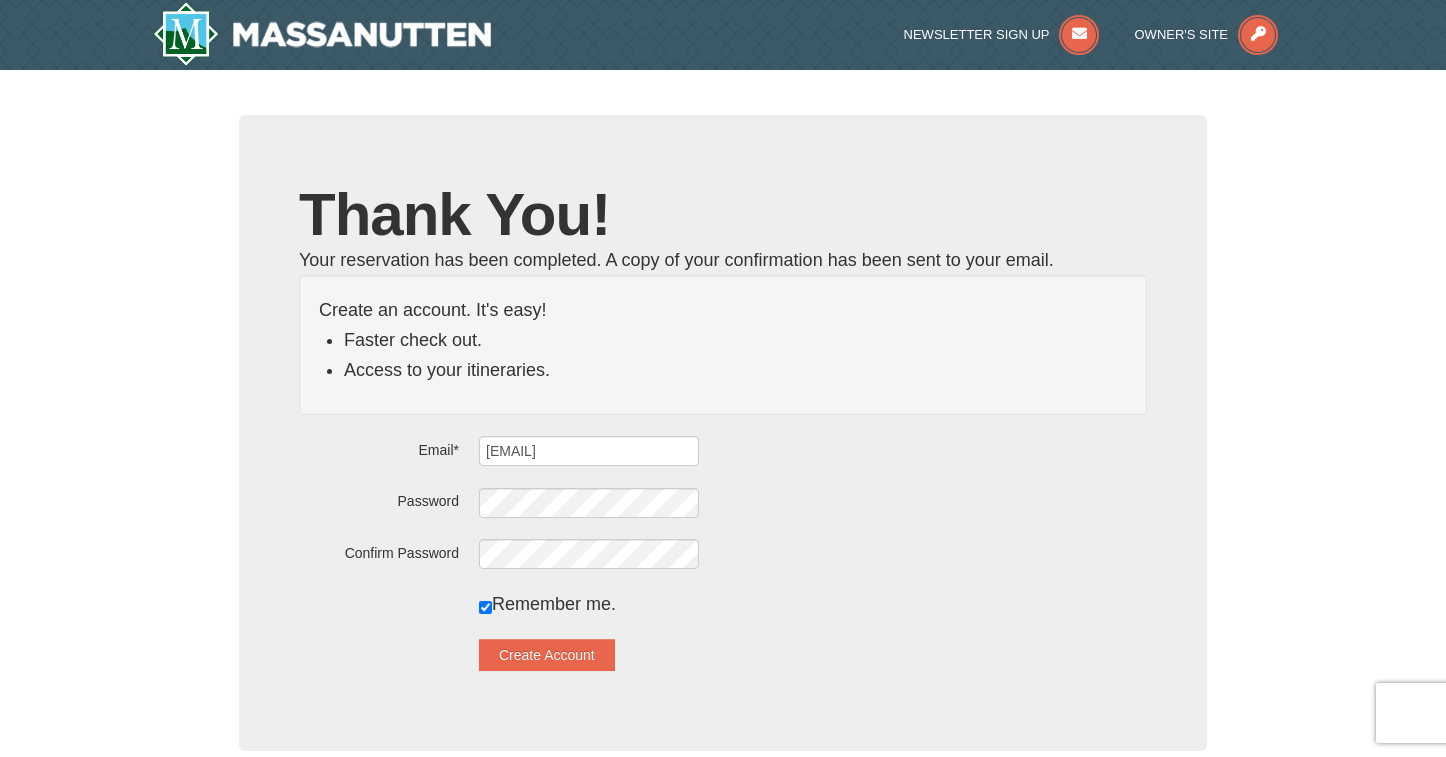 scroll, scrollTop: 0, scrollLeft: 0, axis: both 